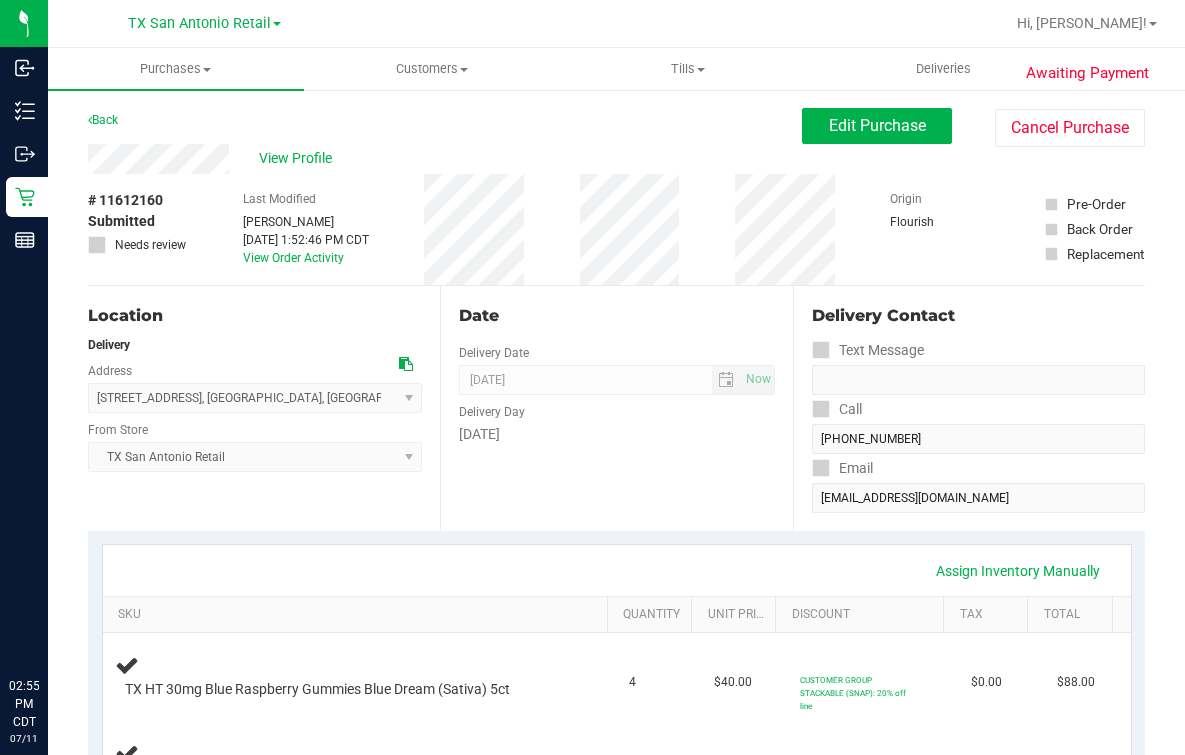 scroll, scrollTop: 0, scrollLeft: 0, axis: both 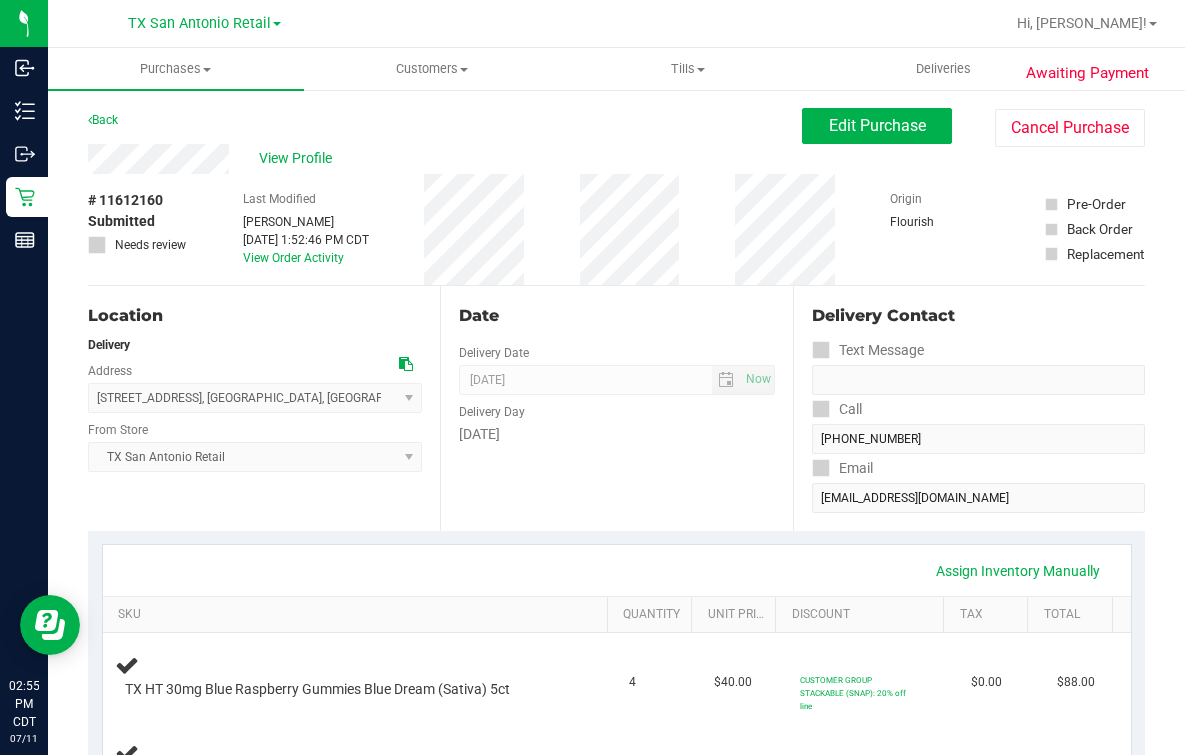 click on "Date
Delivery Date
[DATE]
Now
[DATE] 07:00 AM
Now
Delivery Day
[DATE]" at bounding box center [616, 408] 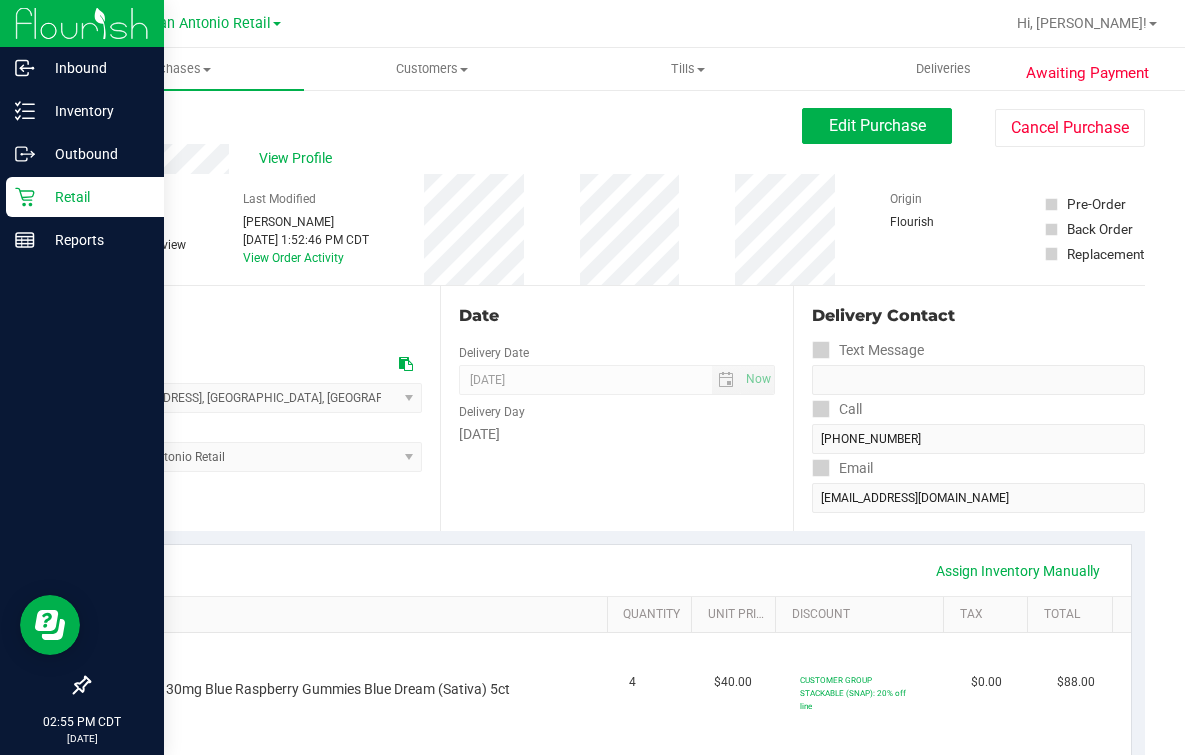 click 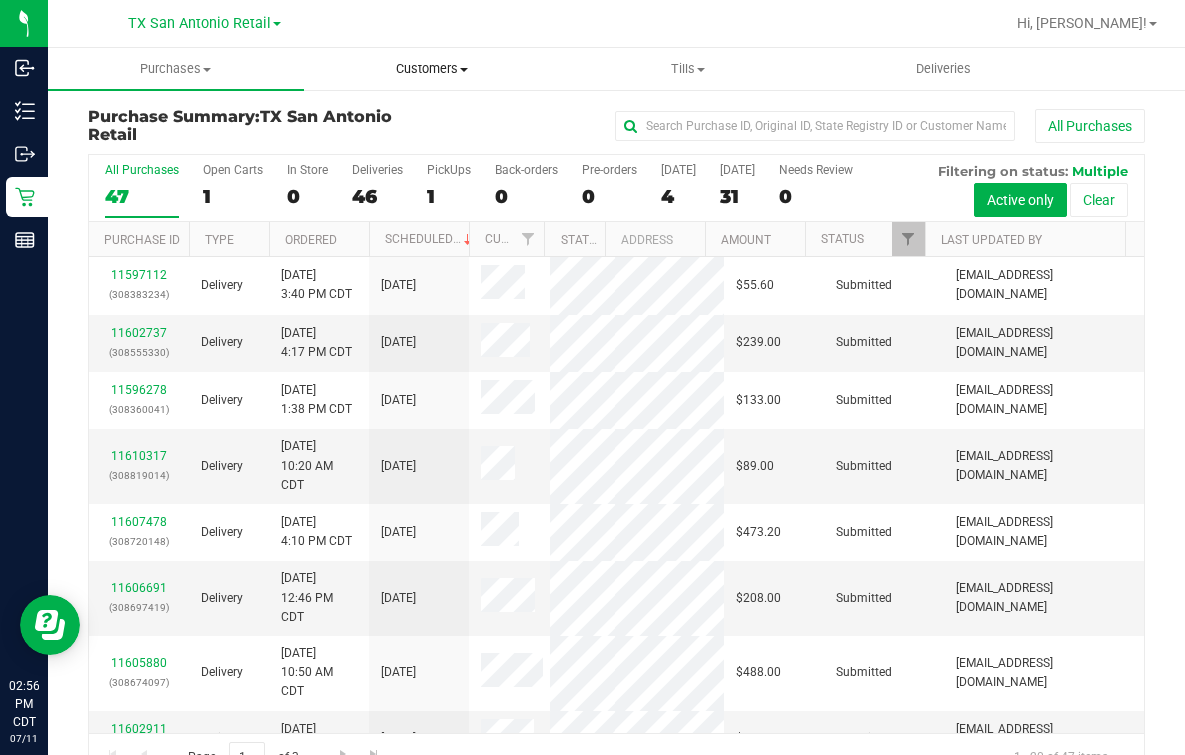 click on "Customers
All customers
Add a new customer
All physicians" at bounding box center (432, 69) 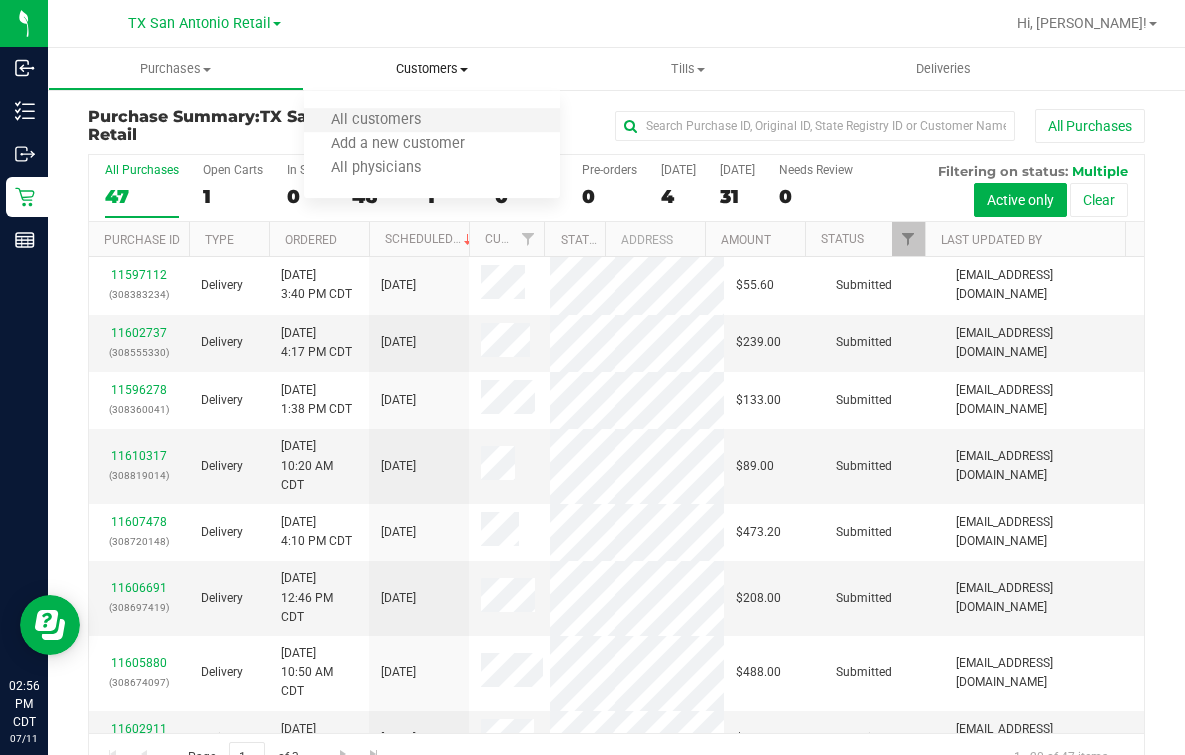 click on "All customers" at bounding box center (432, 121) 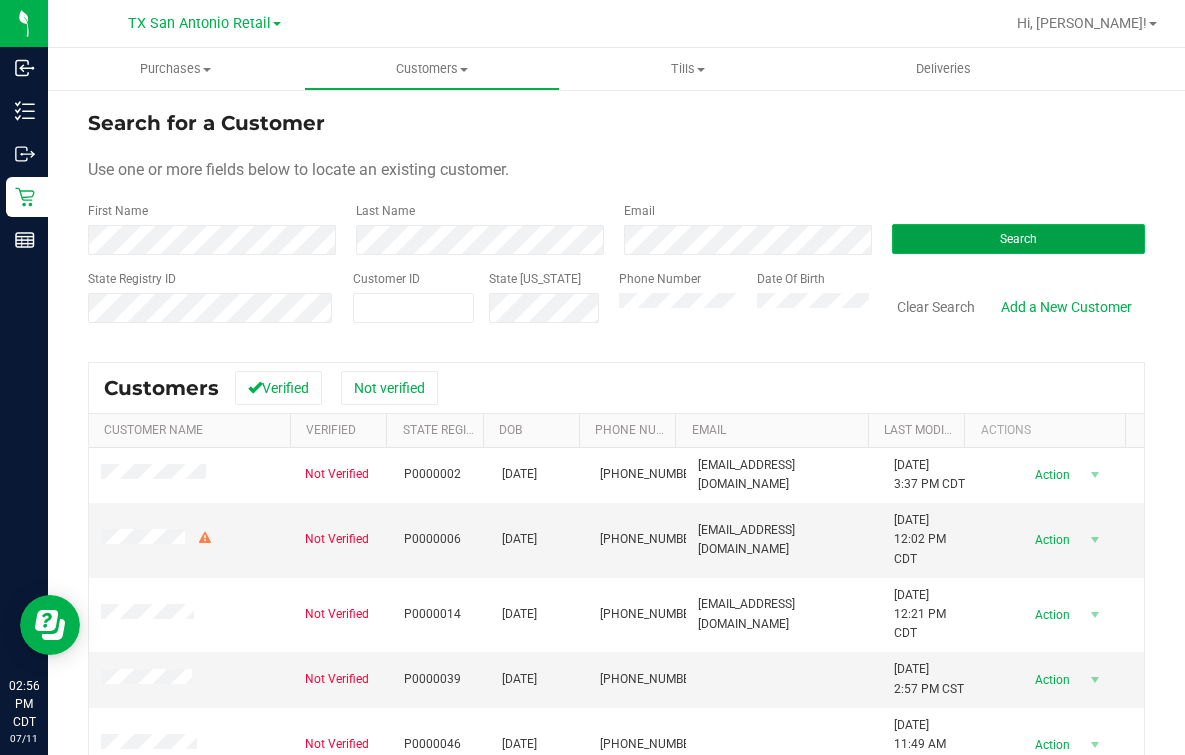click on "Search" at bounding box center [1018, 239] 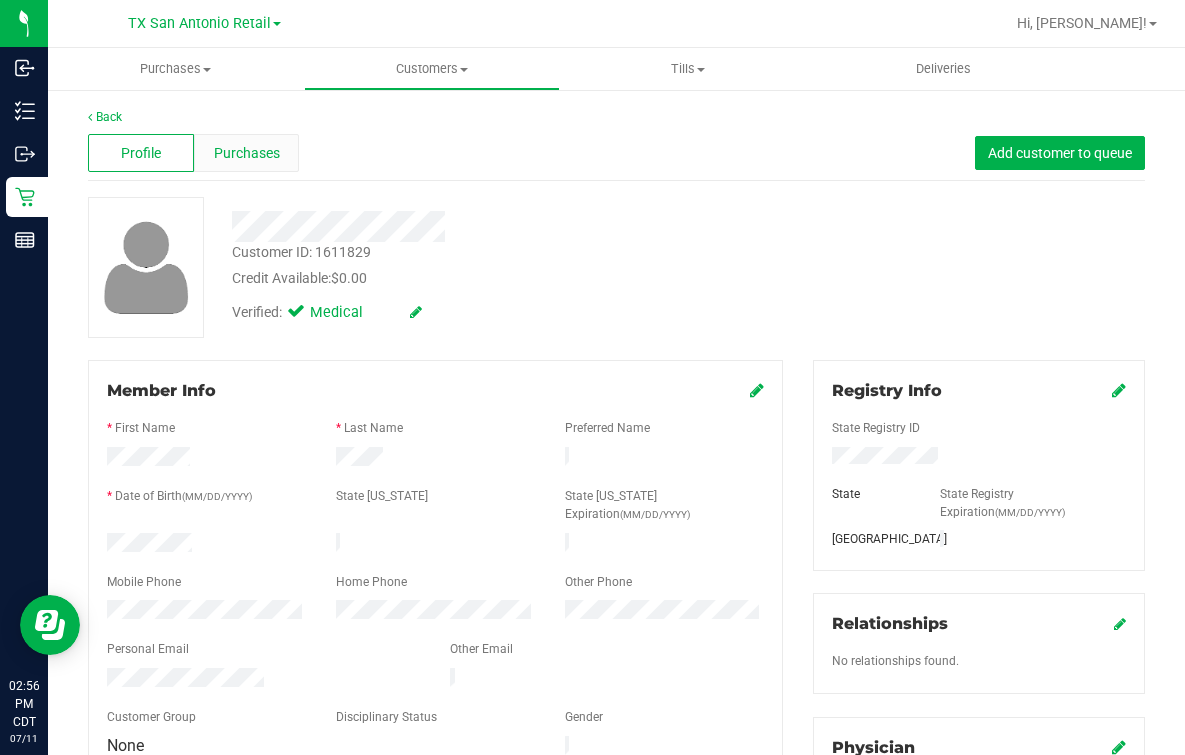 click on "Purchases" at bounding box center [247, 153] 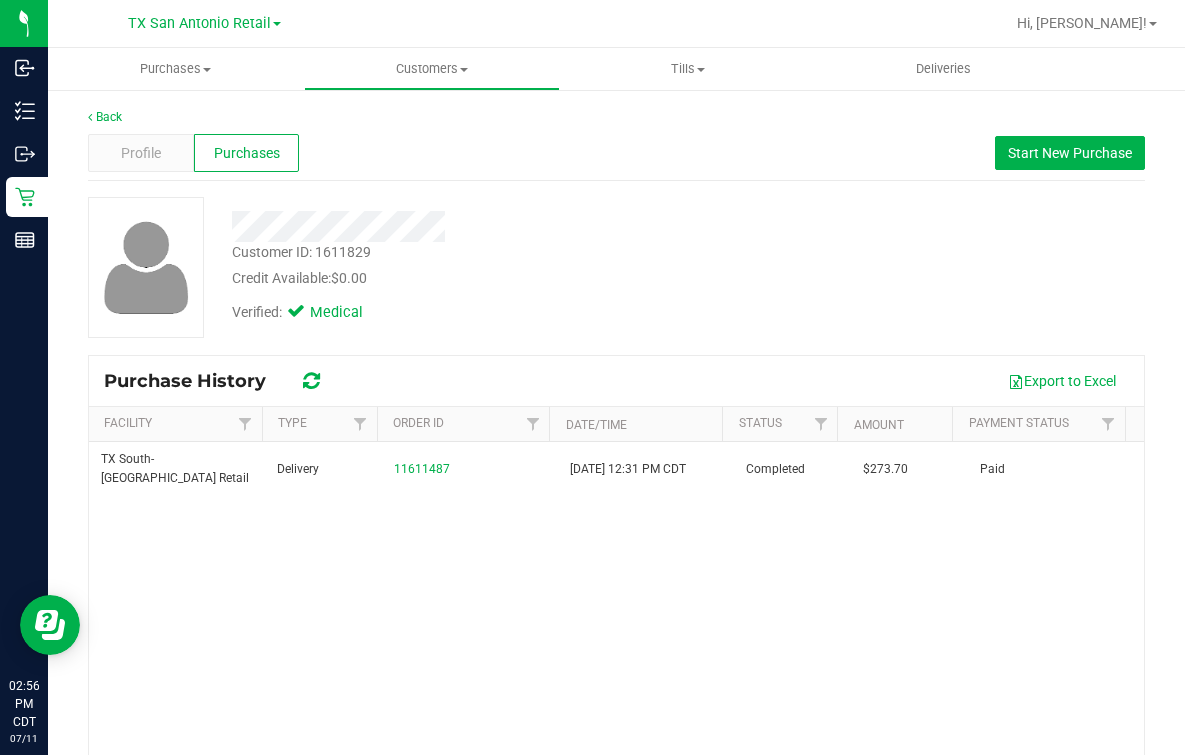 click on "Purchase History
Export to Excel
Facility Type Order ID Date/Time Status Amount Payment Status [GEOGRAPHIC_DATA] South-[GEOGRAPHIC_DATA] Retail Delivery
11611487
[DATE] 12:31 PM CDT Completed
$273.70
Paid Page 1 of 1 1 - 1 of 1 items" at bounding box center [616, 623] 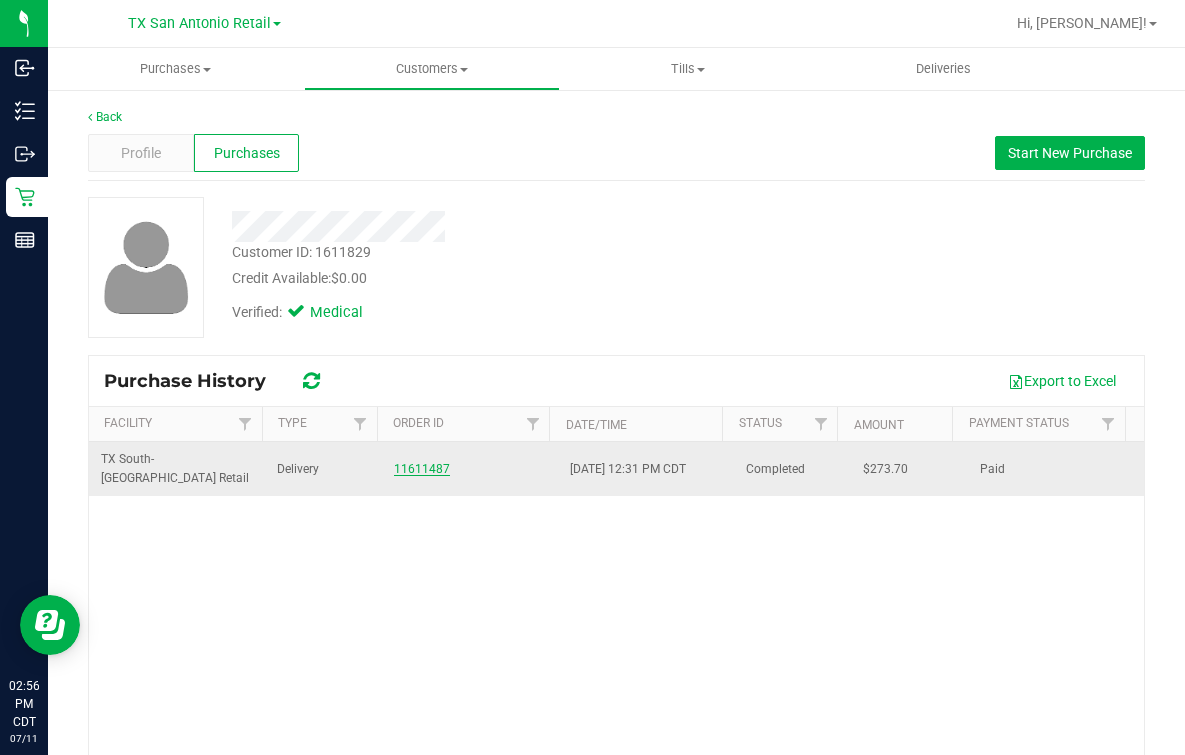 click on "11611487" at bounding box center [422, 469] 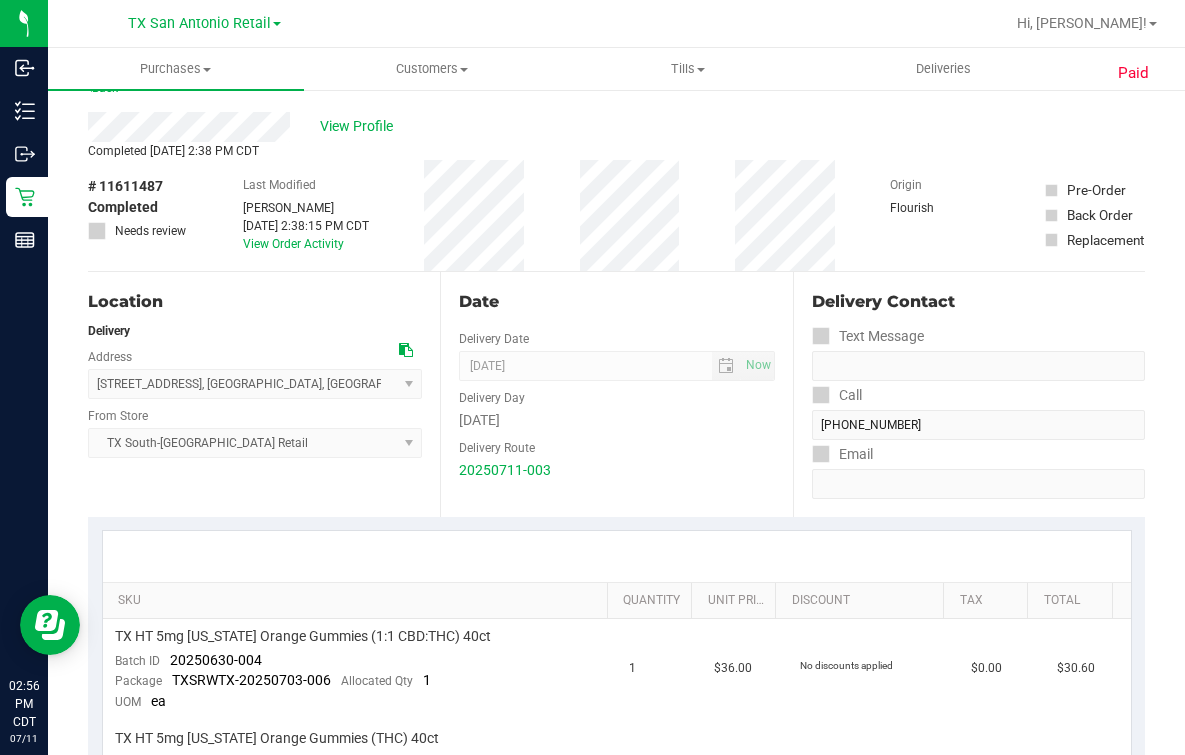 scroll, scrollTop: 0, scrollLeft: 0, axis: both 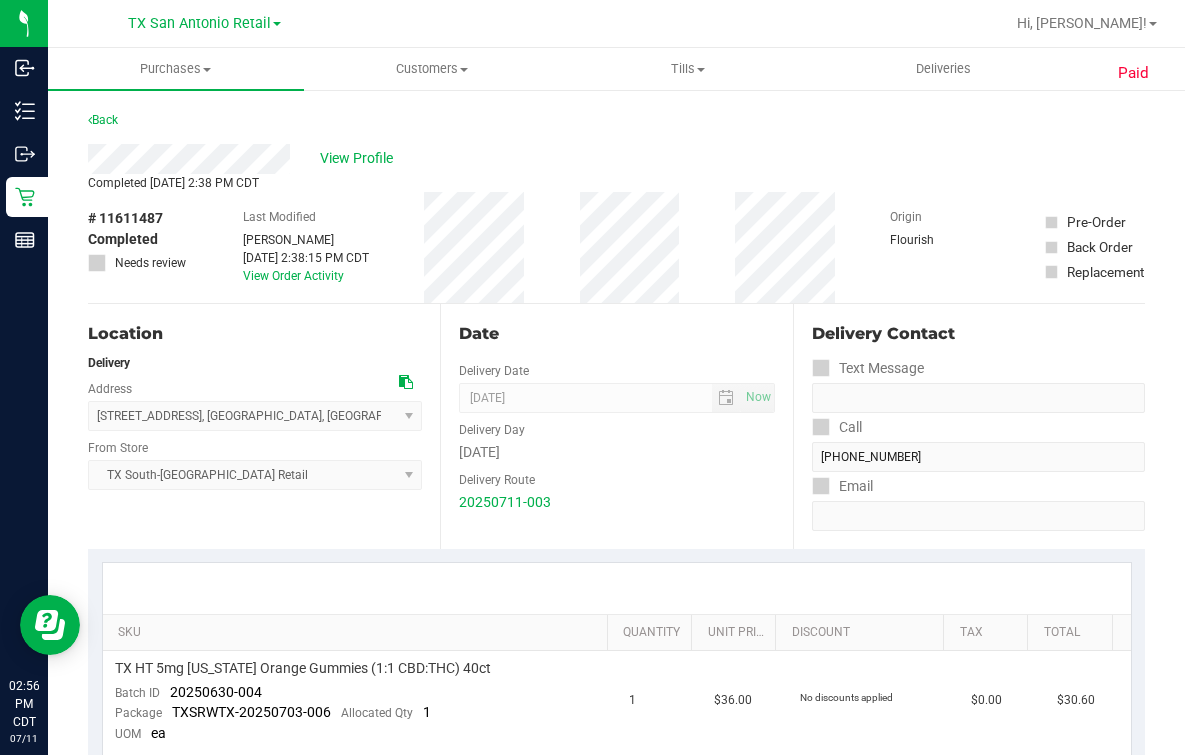 click on "Completed [DATE] 2:38 PM CDT" at bounding box center (616, 183) 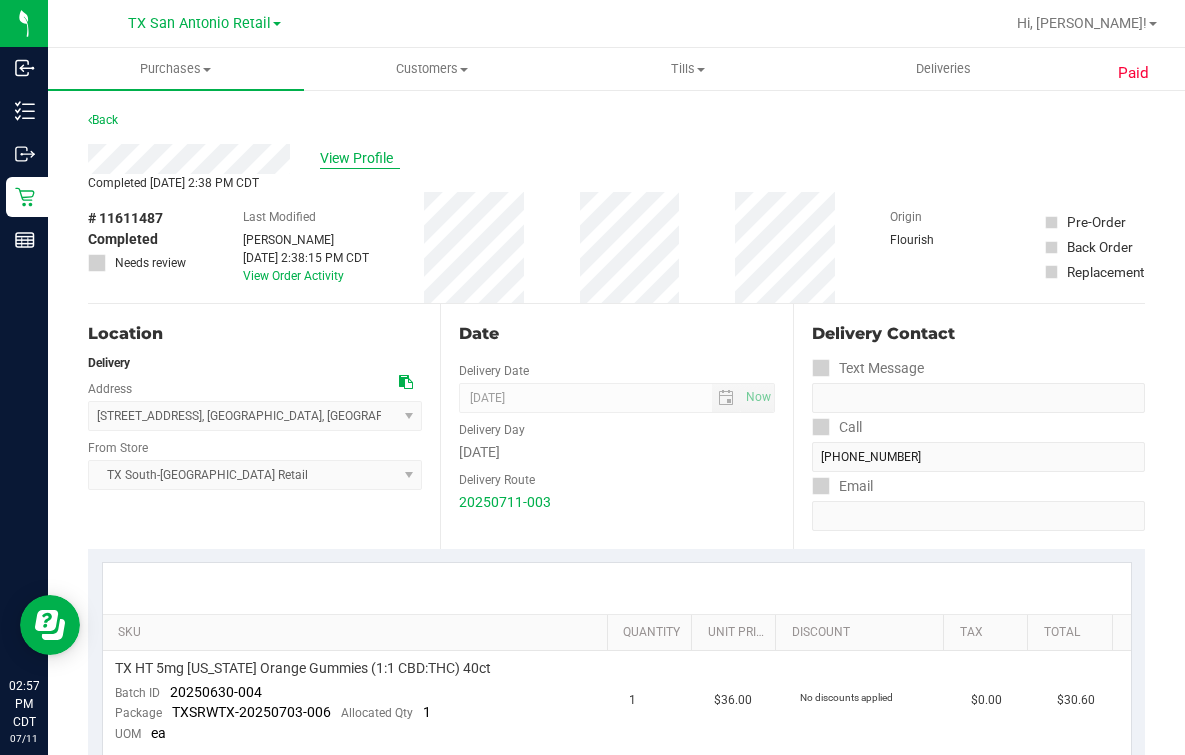 click on "View Profile" at bounding box center [360, 158] 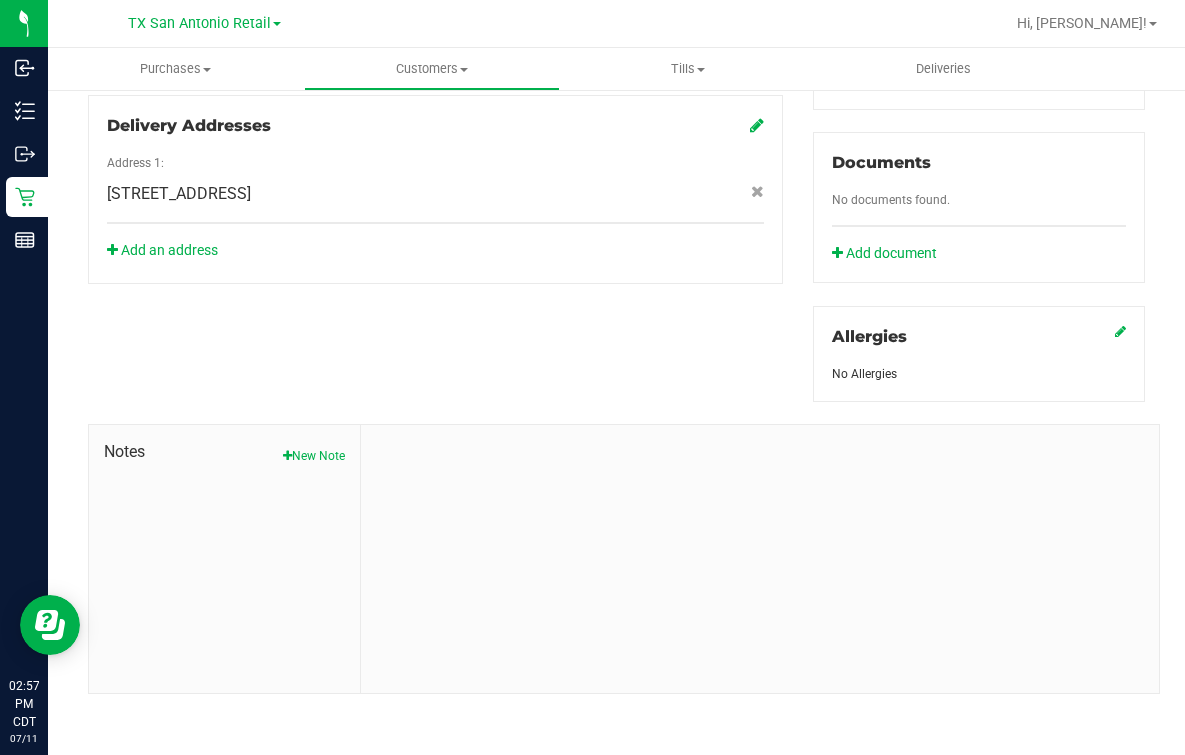 scroll, scrollTop: 0, scrollLeft: 0, axis: both 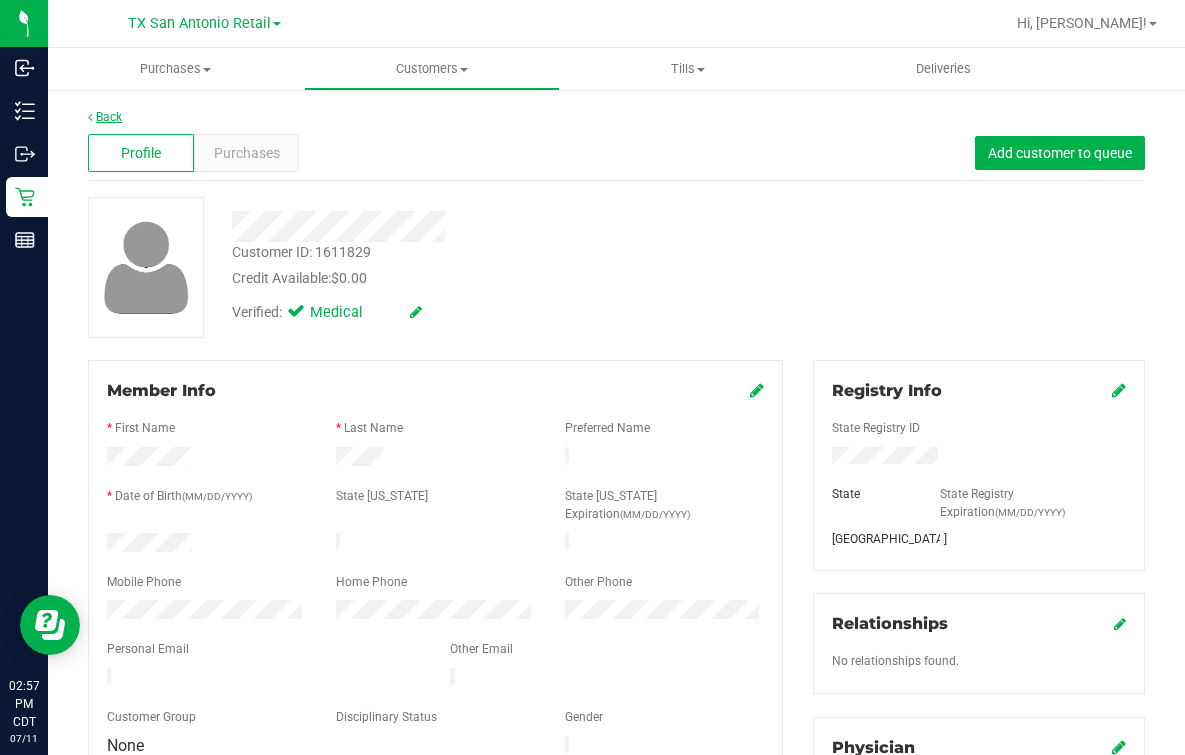 click on "Back" at bounding box center (105, 117) 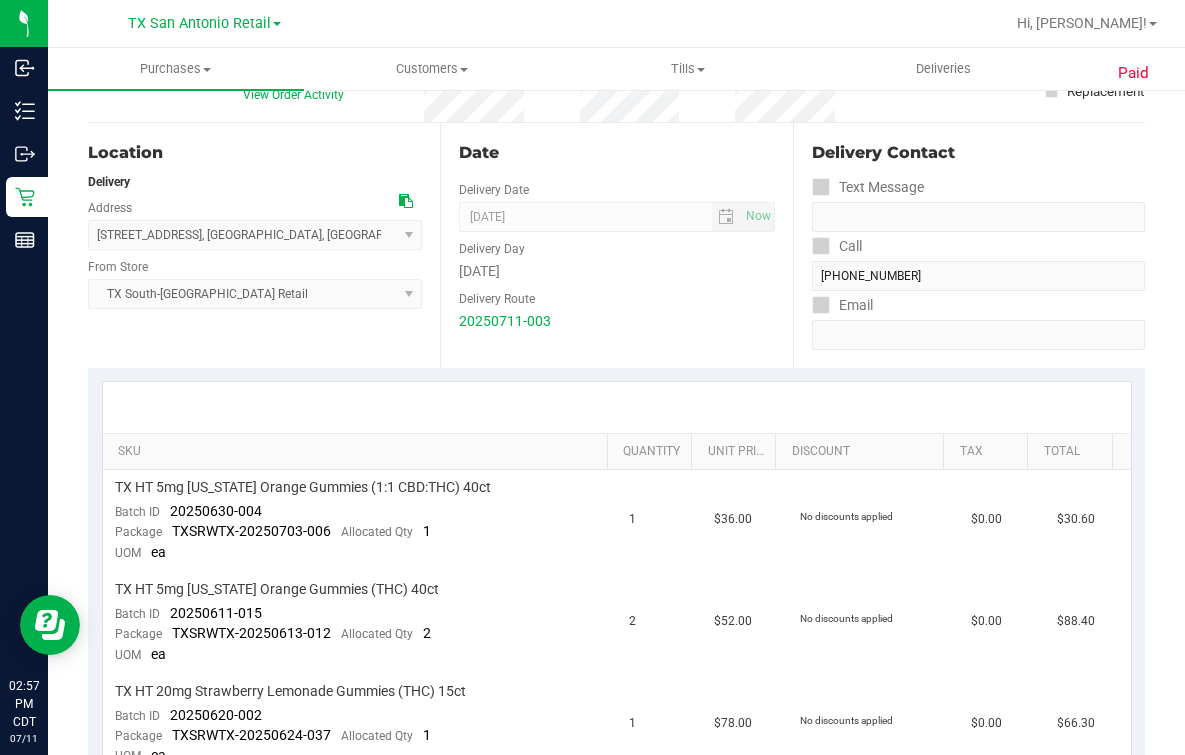 scroll, scrollTop: 0, scrollLeft: 0, axis: both 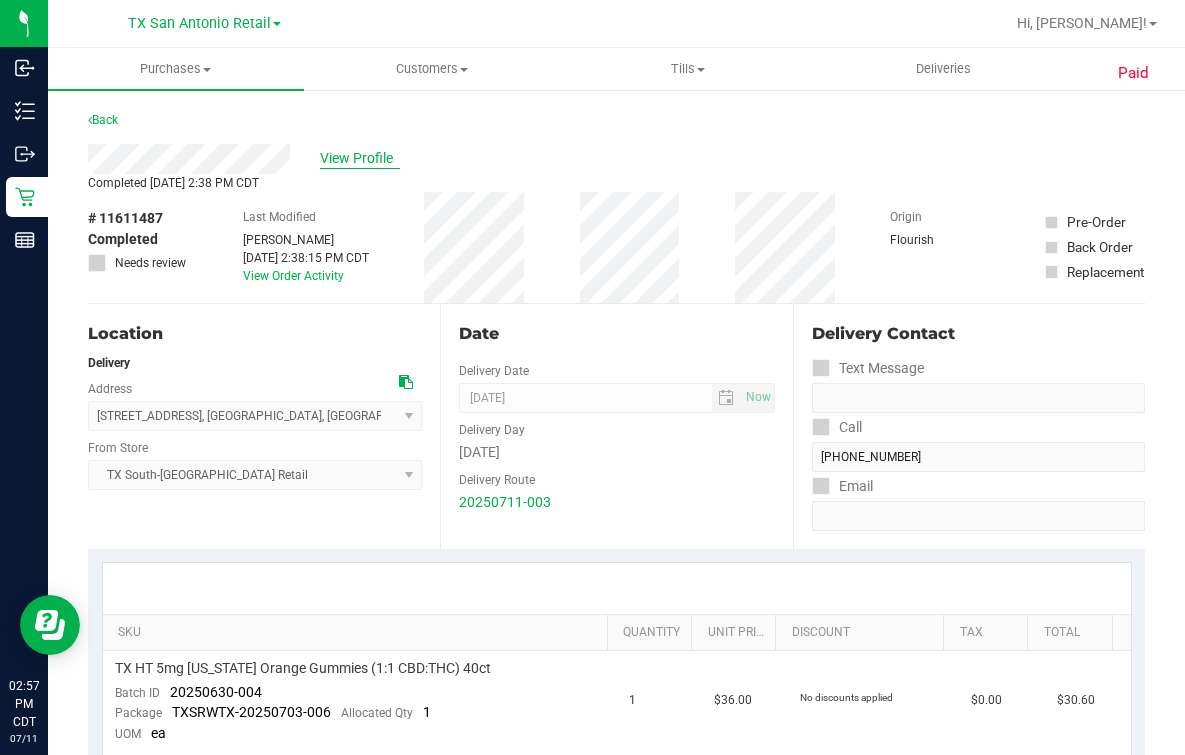 click on "View Profile" at bounding box center (360, 158) 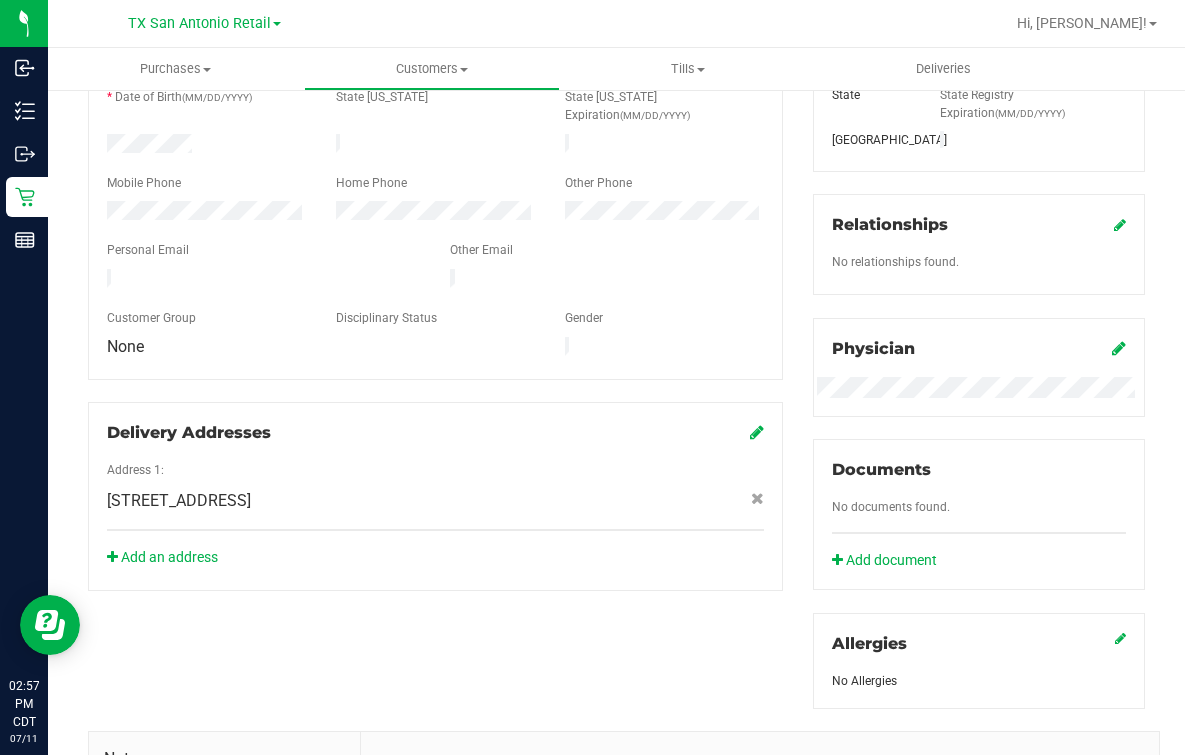 scroll, scrollTop: 249, scrollLeft: 0, axis: vertical 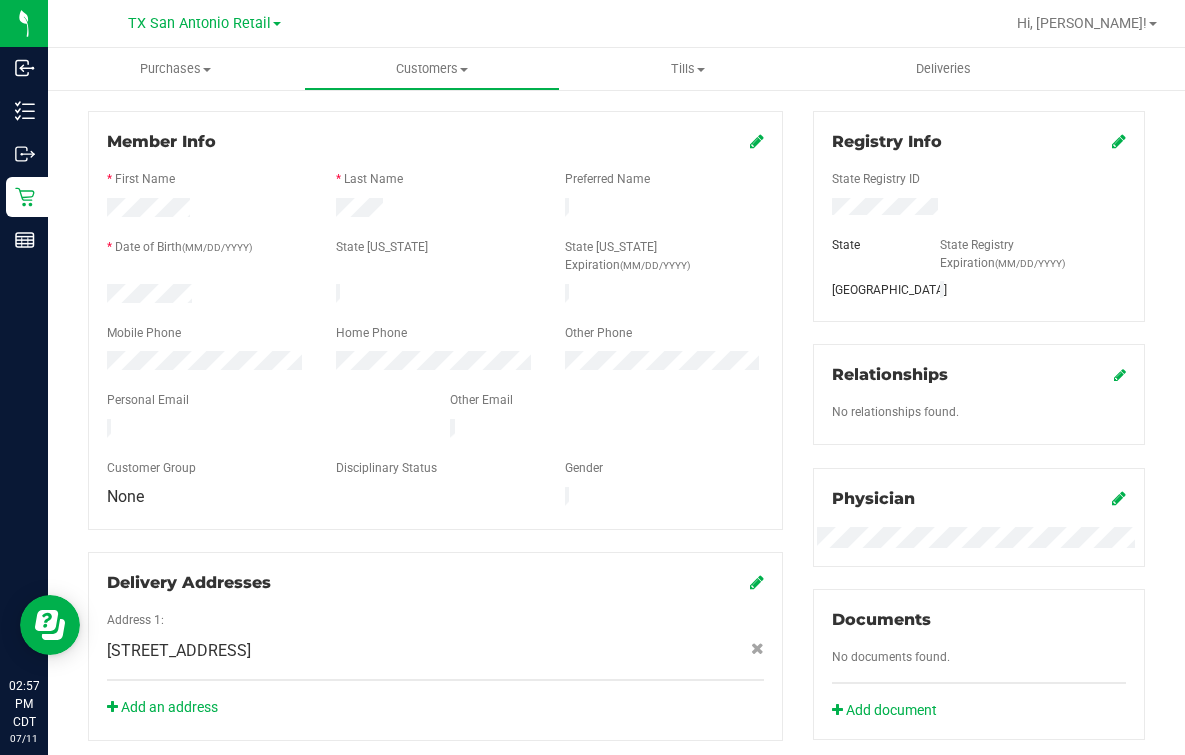 click on "Member Info
*
First Name
*
Last Name
Preferred Name
*
Date of Birth
(MM/DD/YYYY)
State [US_STATE]
State [US_STATE] Expiration
(MM/DD/YYYY)" at bounding box center [435, 320] 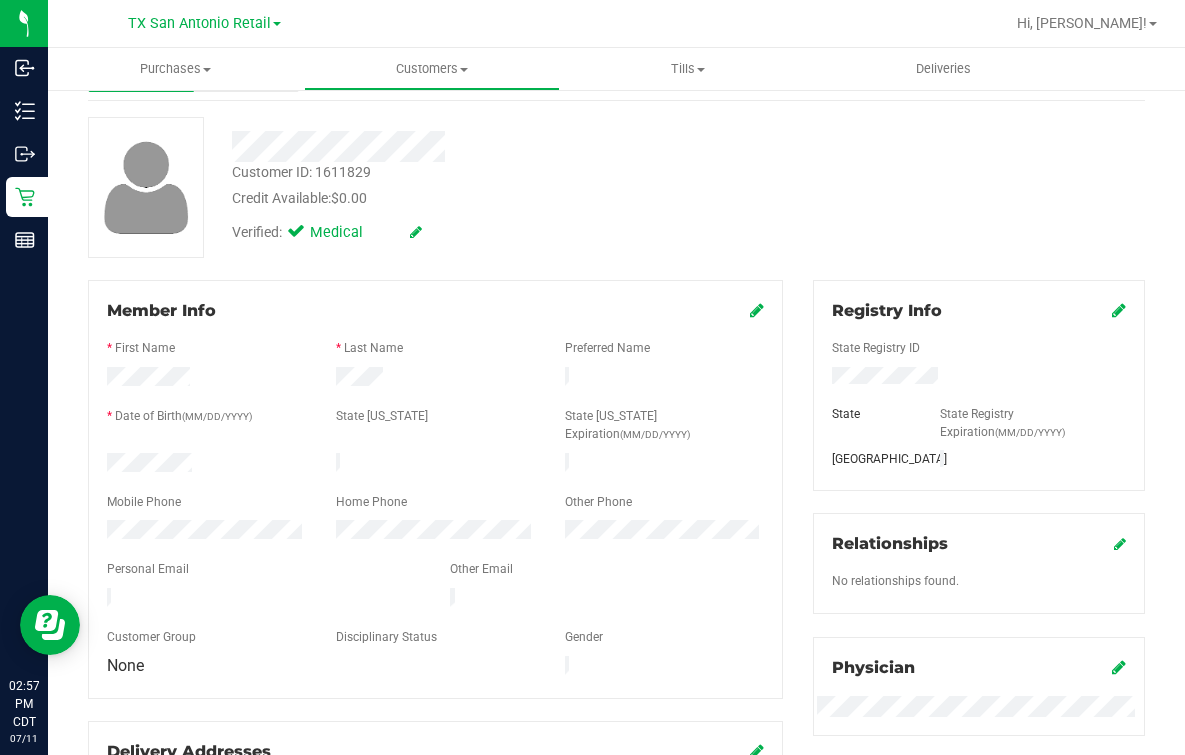 scroll, scrollTop: 0, scrollLeft: 0, axis: both 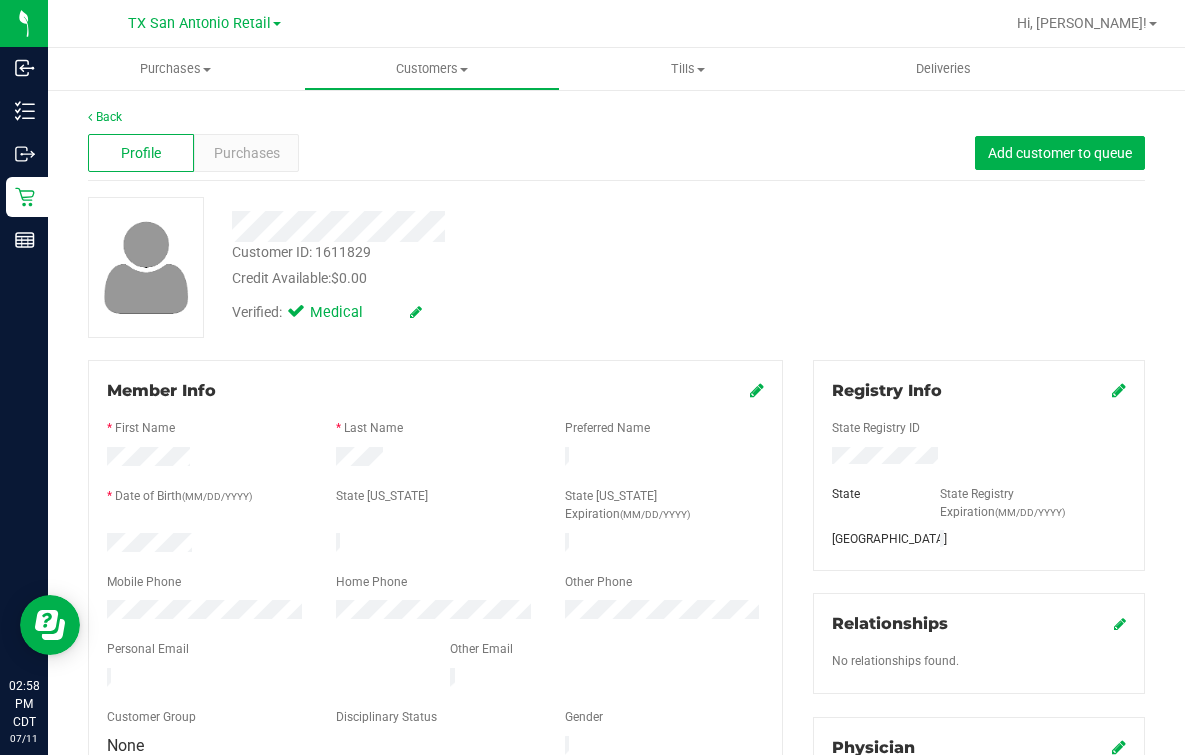 click on "Personal Email" at bounding box center [263, 651] 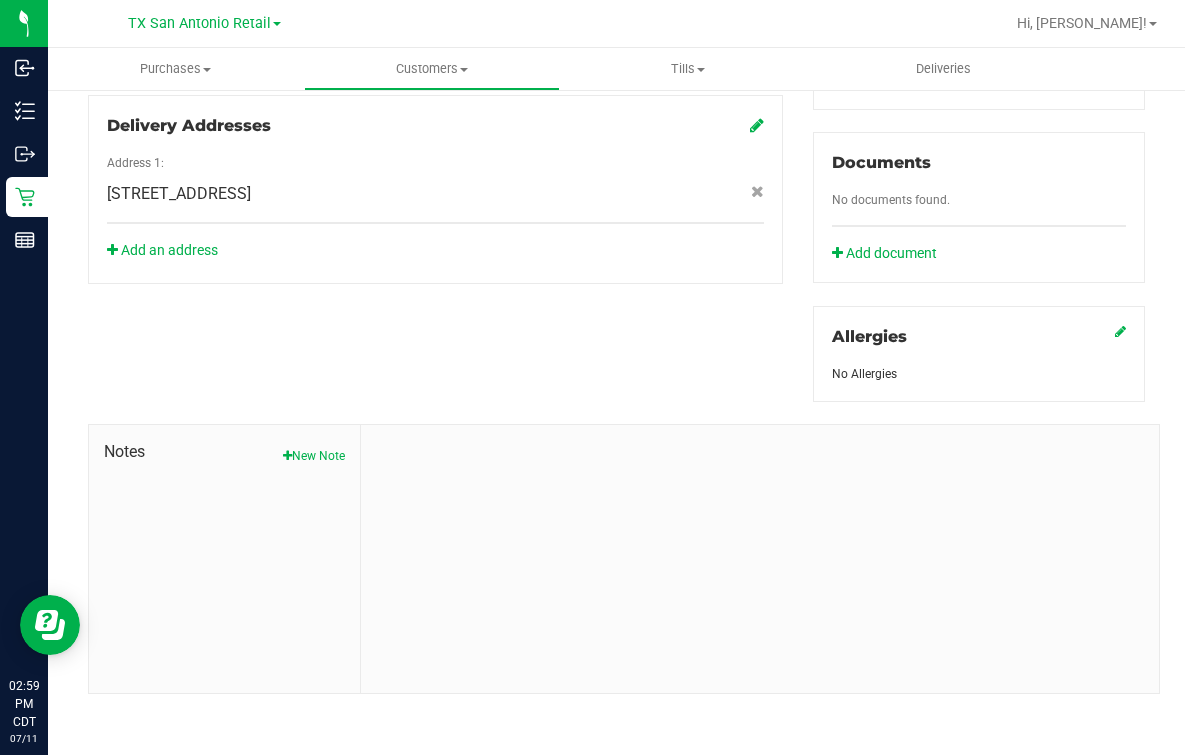 scroll, scrollTop: 456, scrollLeft: 0, axis: vertical 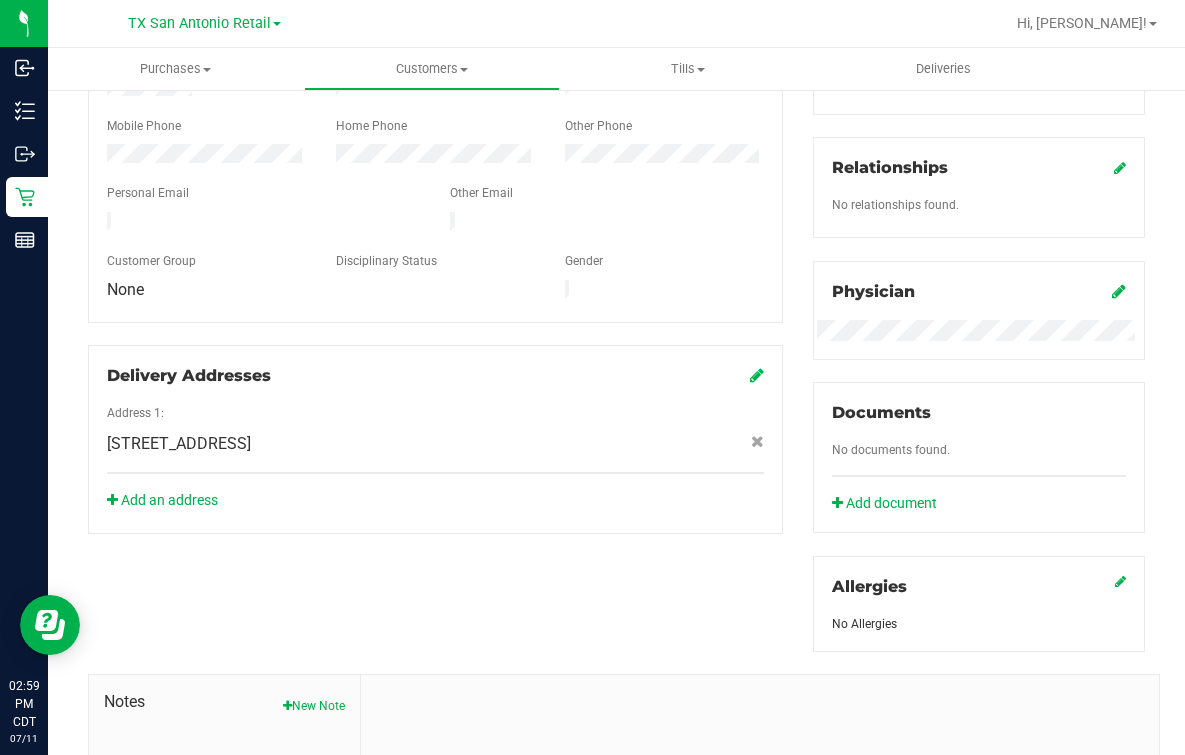 click on "[STREET_ADDRESS]" 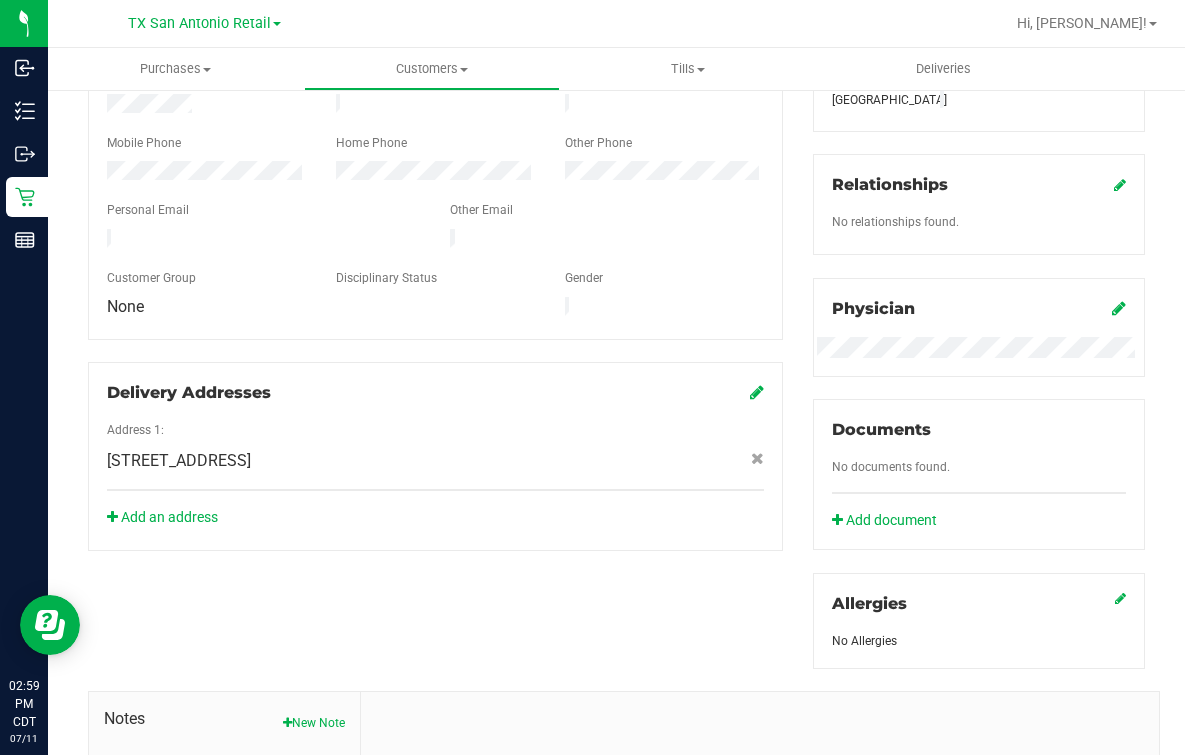 scroll, scrollTop: 581, scrollLeft: 0, axis: vertical 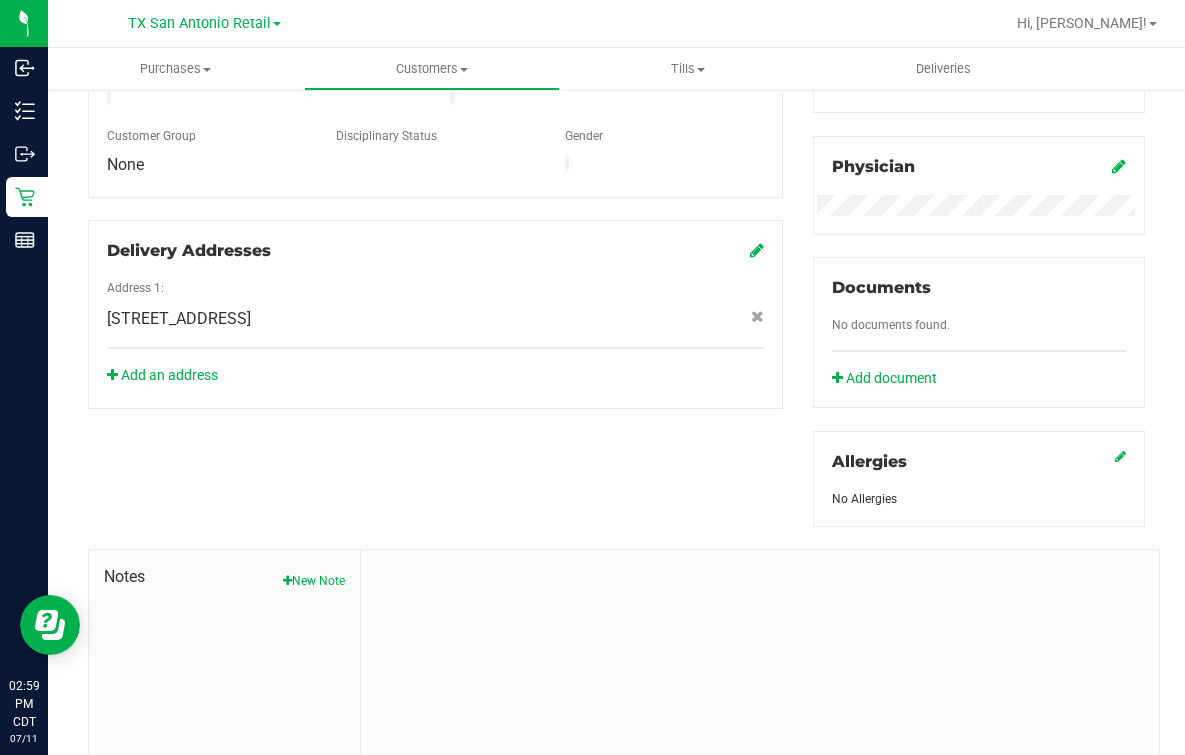 click 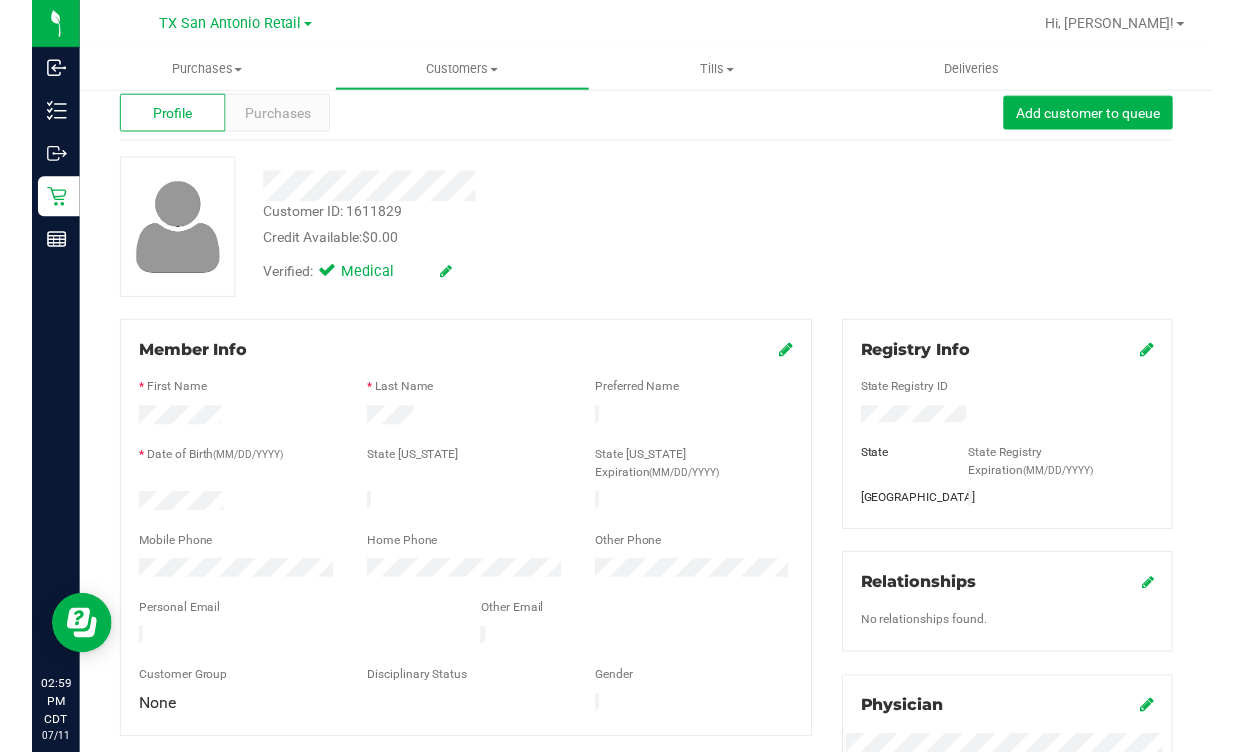 scroll, scrollTop: 0, scrollLeft: 0, axis: both 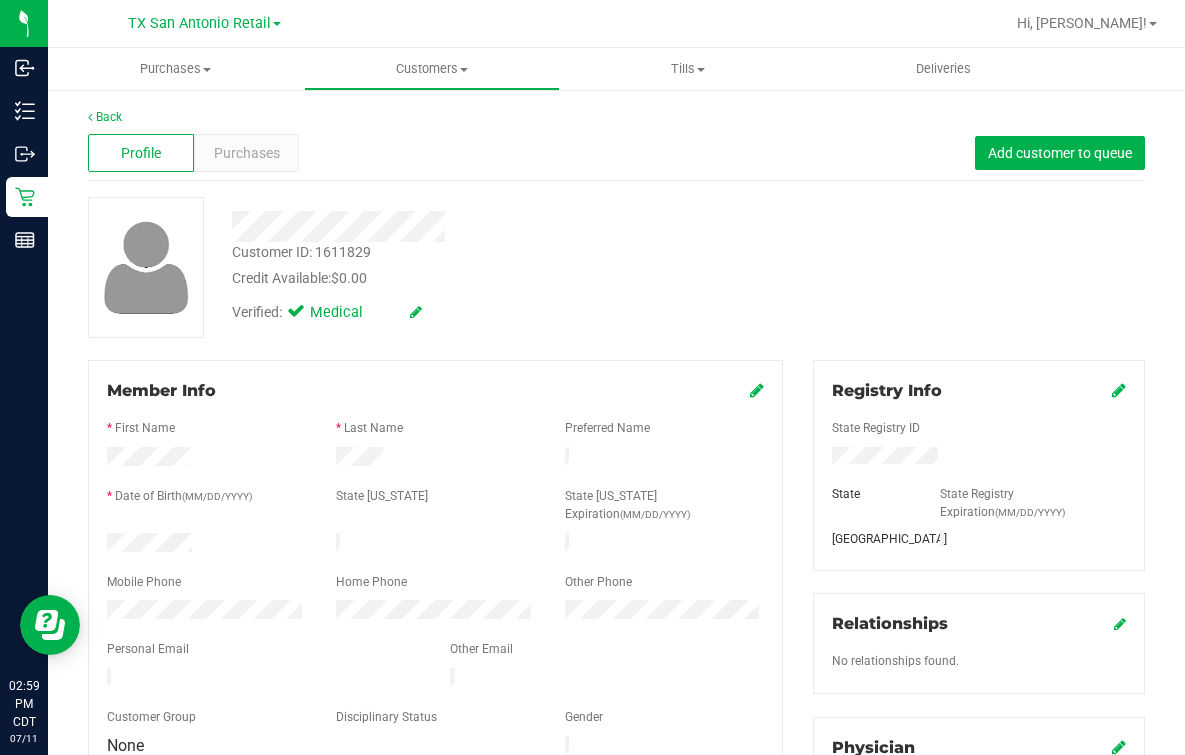 click on "Customer ID: 1611829
Credit Available:
$0.00
Verified:
Medical" at bounding box center (616, 267) 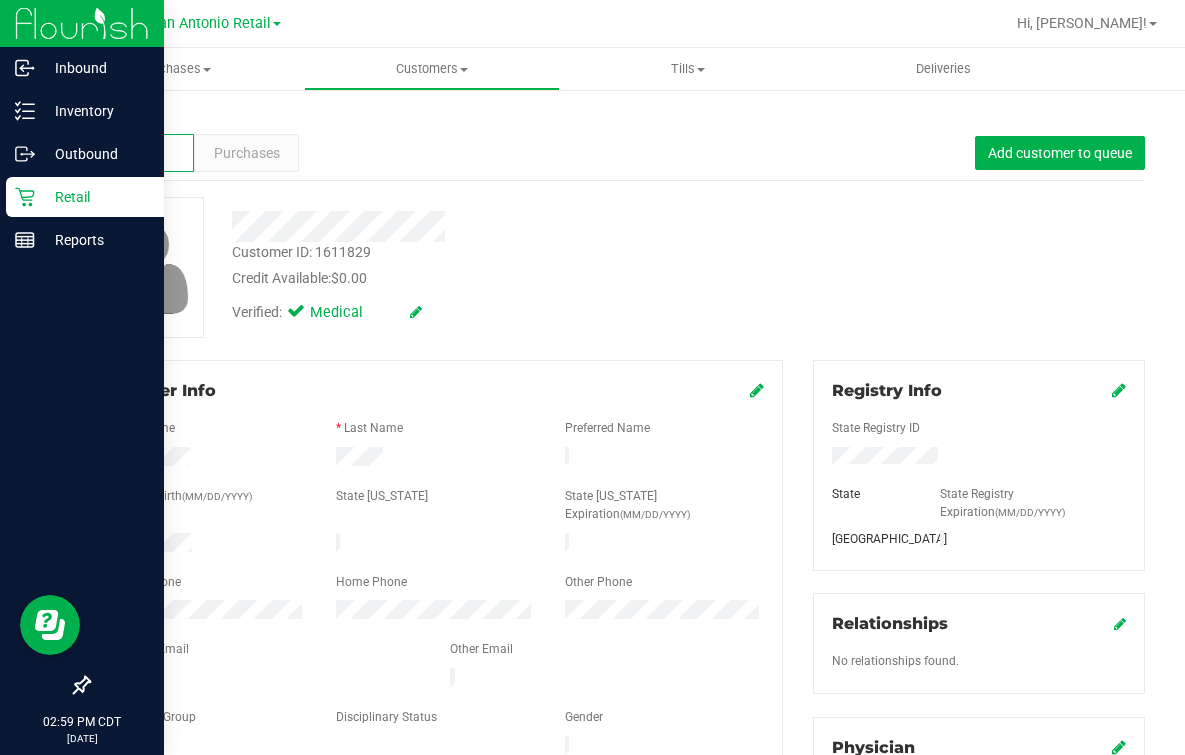 click on "Retail" at bounding box center [95, 197] 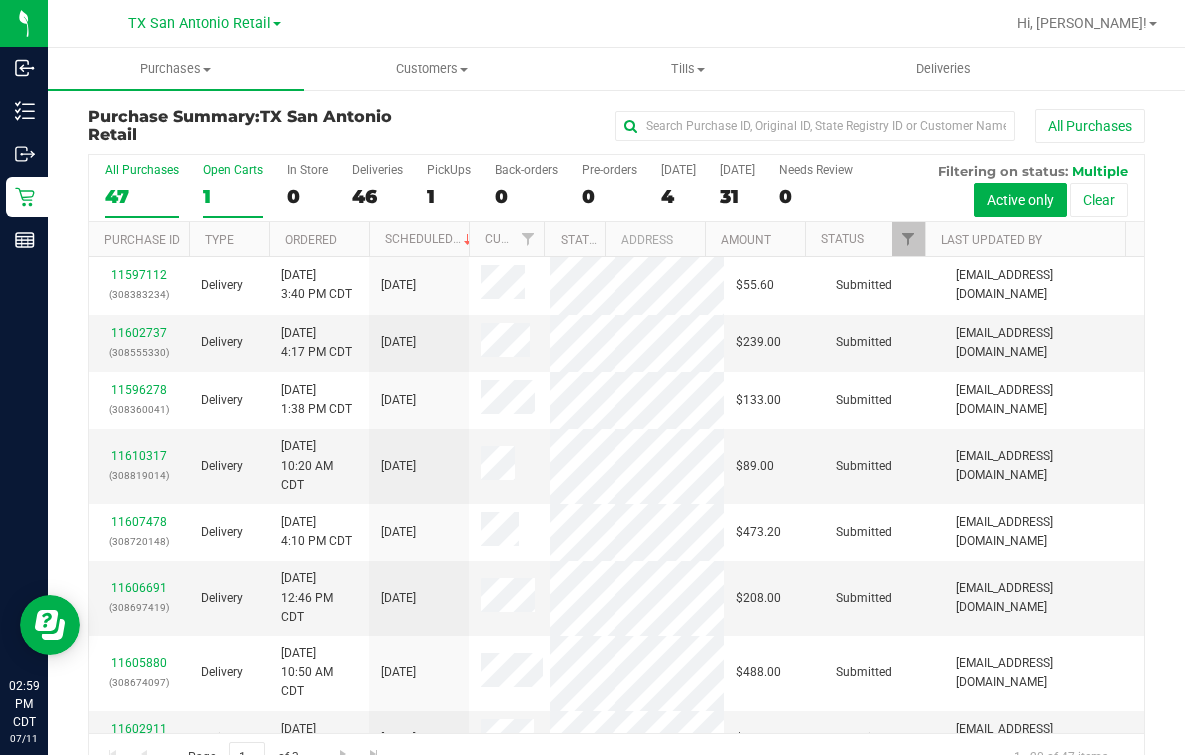 click on "1" at bounding box center [233, 196] 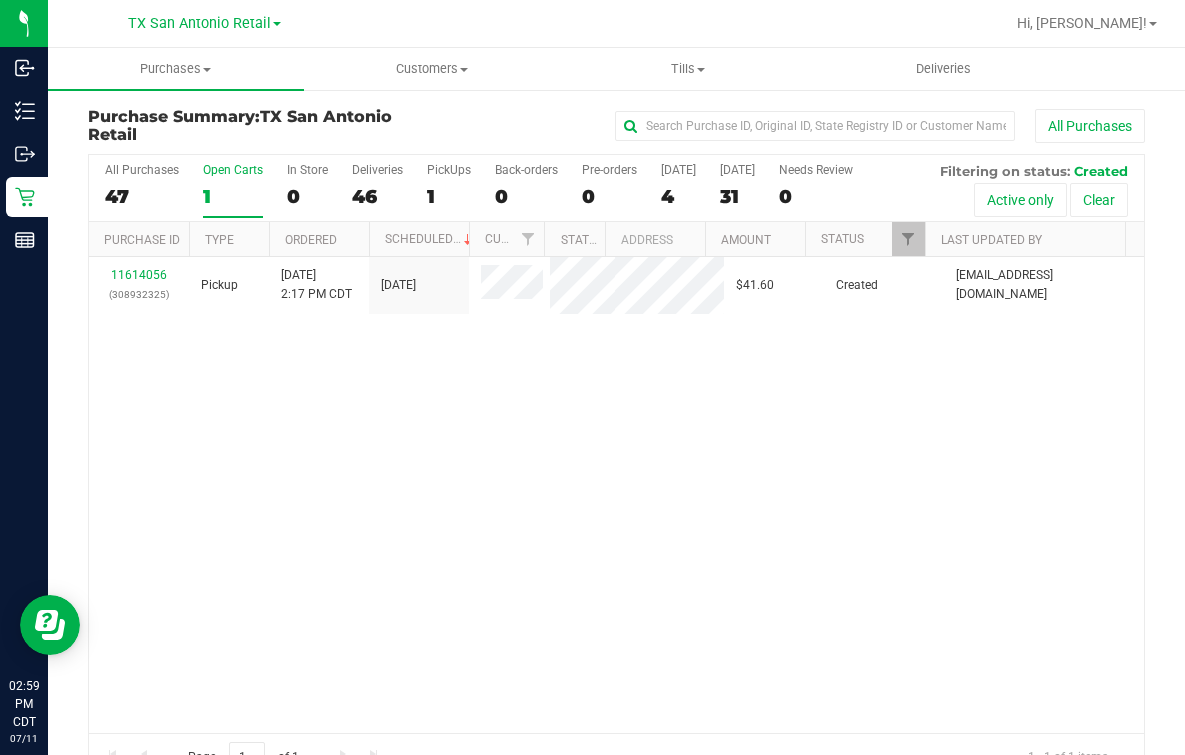 click on "11614056
(308932325)
Pickup [DATE] 2:17 PM CDT 7/12/2025
$41.60
Created [EMAIL_ADDRESS][DOMAIN_NAME]" at bounding box center (616, 495) 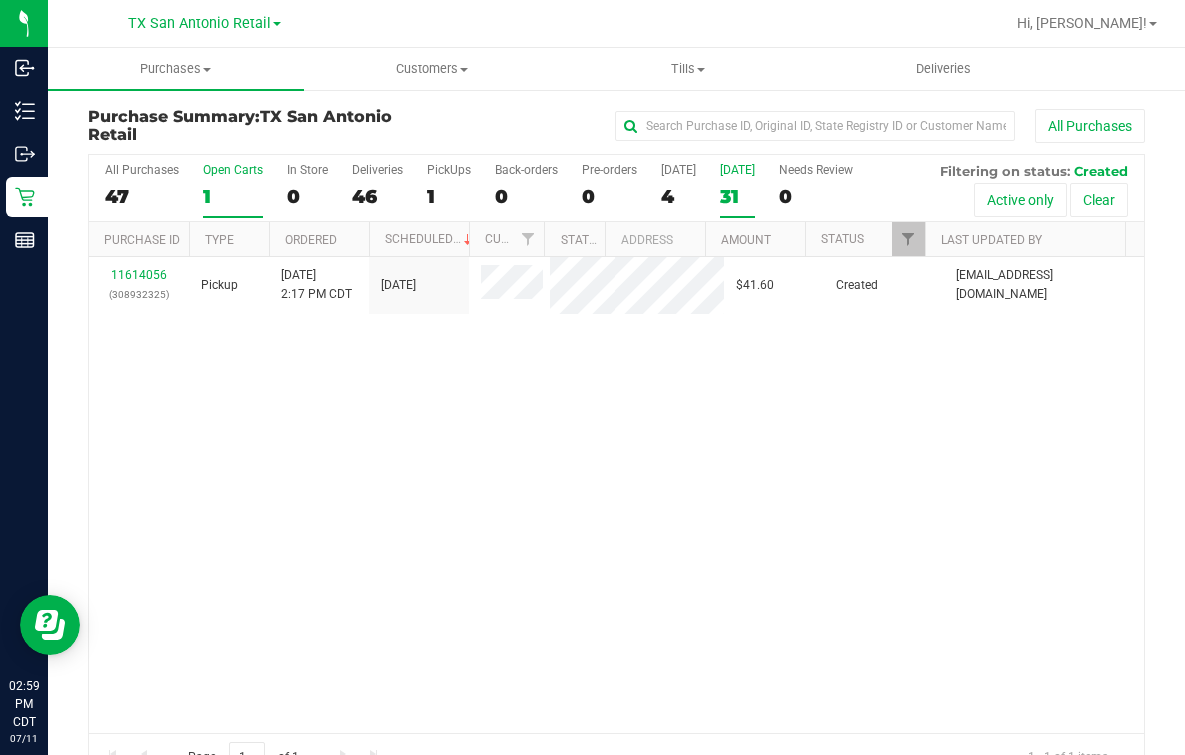 click on "31" at bounding box center (737, 196) 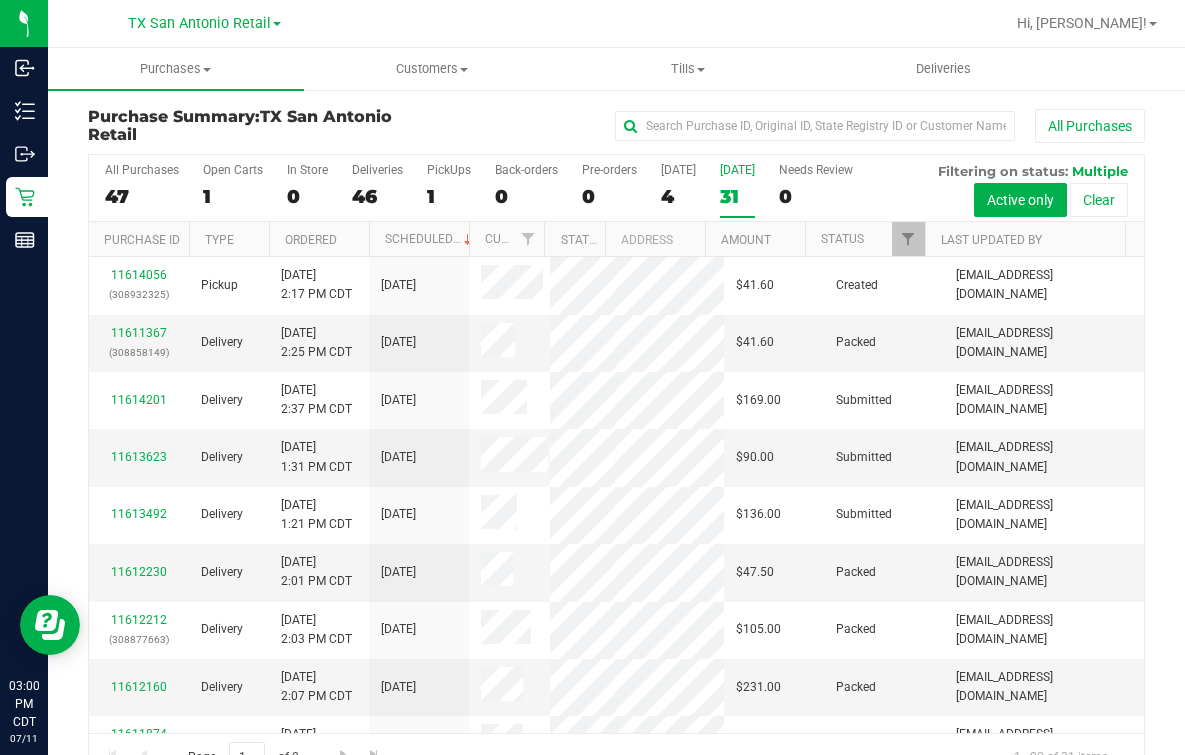 click on "All Purchases
47
Open Carts
1
In Store
0
Deliveries
46
PickUps
1
Back-orders
0
Pre-orders
0
[DATE]
4
[DATE]
31" at bounding box center (616, 188) 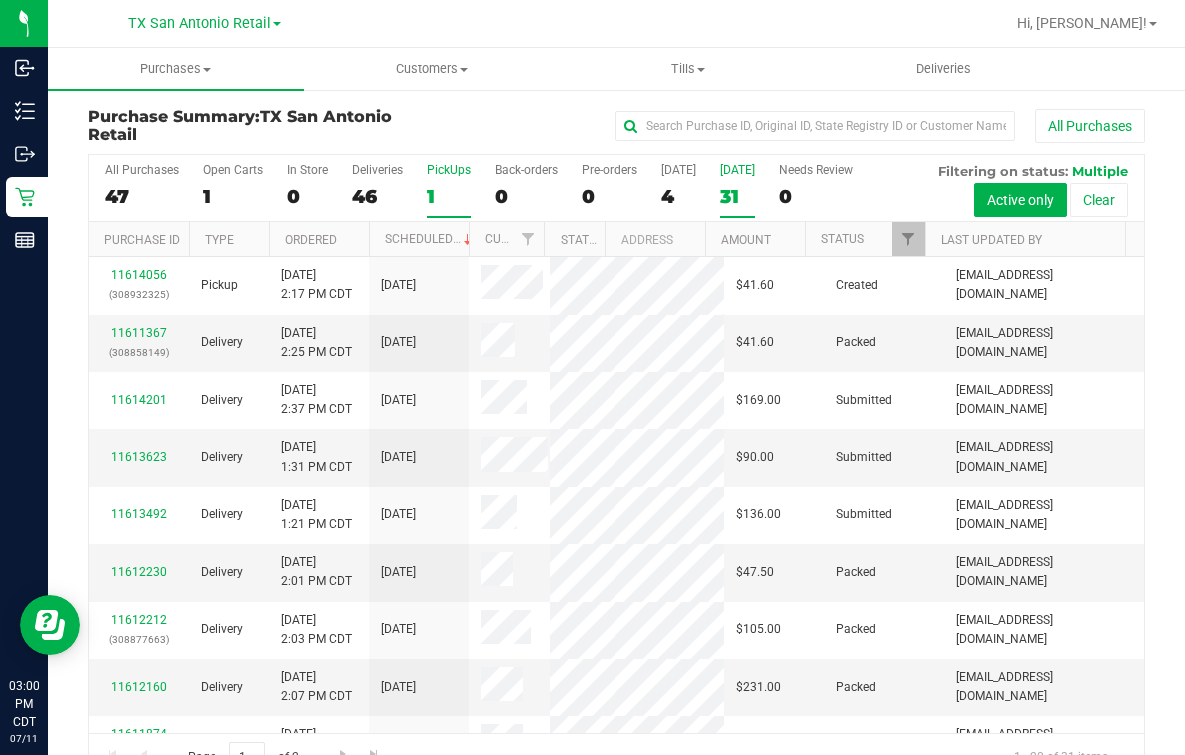 click on "1" at bounding box center [449, 196] 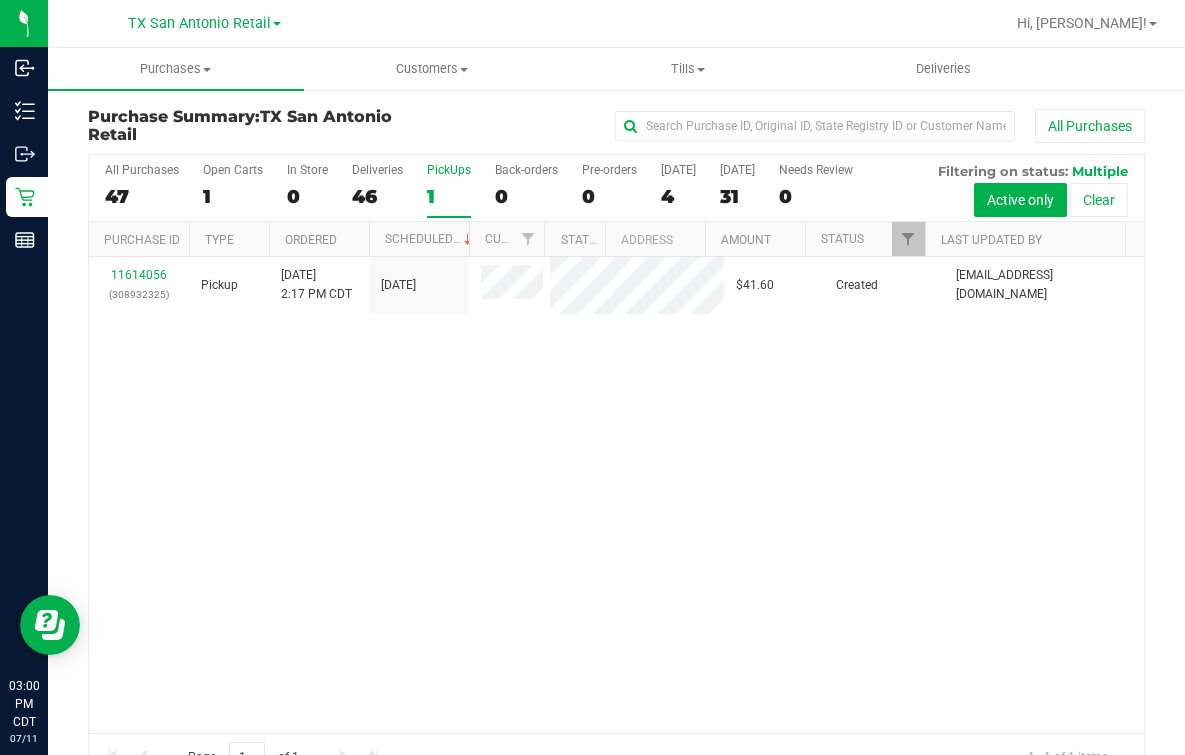 click on "11614056
(308932325)
Pickup [DATE] 2:17 PM CDT 7/12/2025
$41.60
Created [EMAIL_ADDRESS][DOMAIN_NAME]" at bounding box center [616, 495] 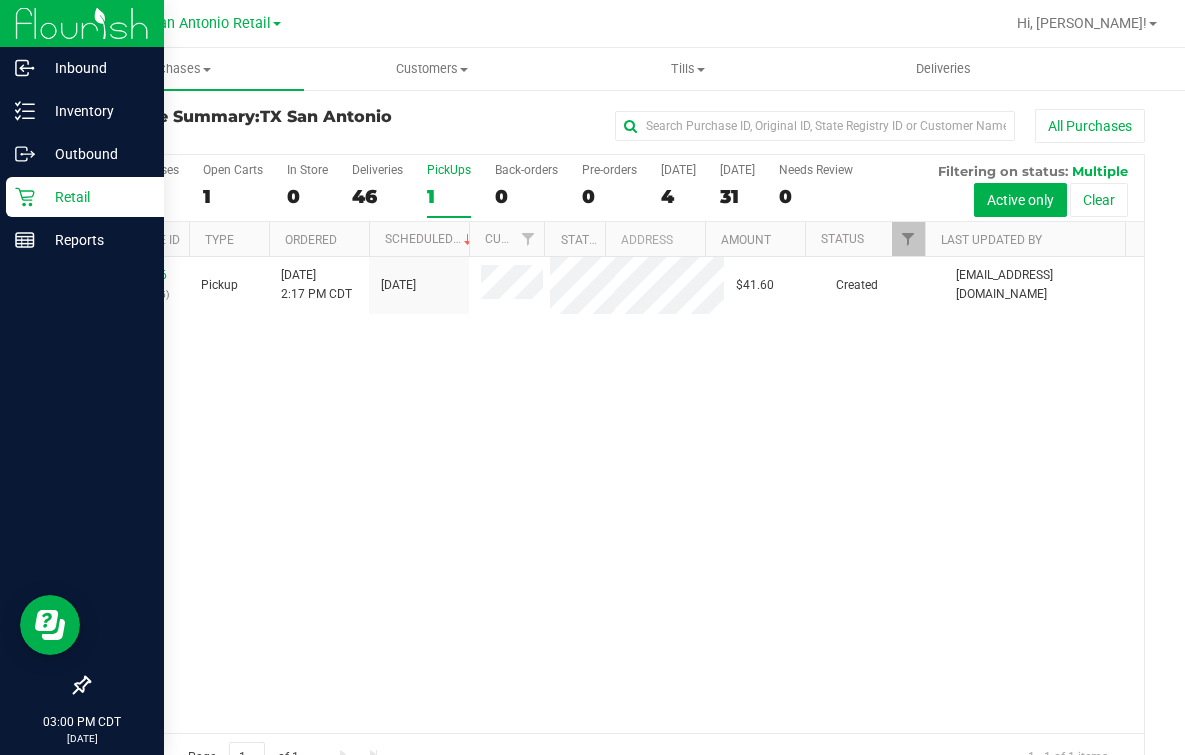 click 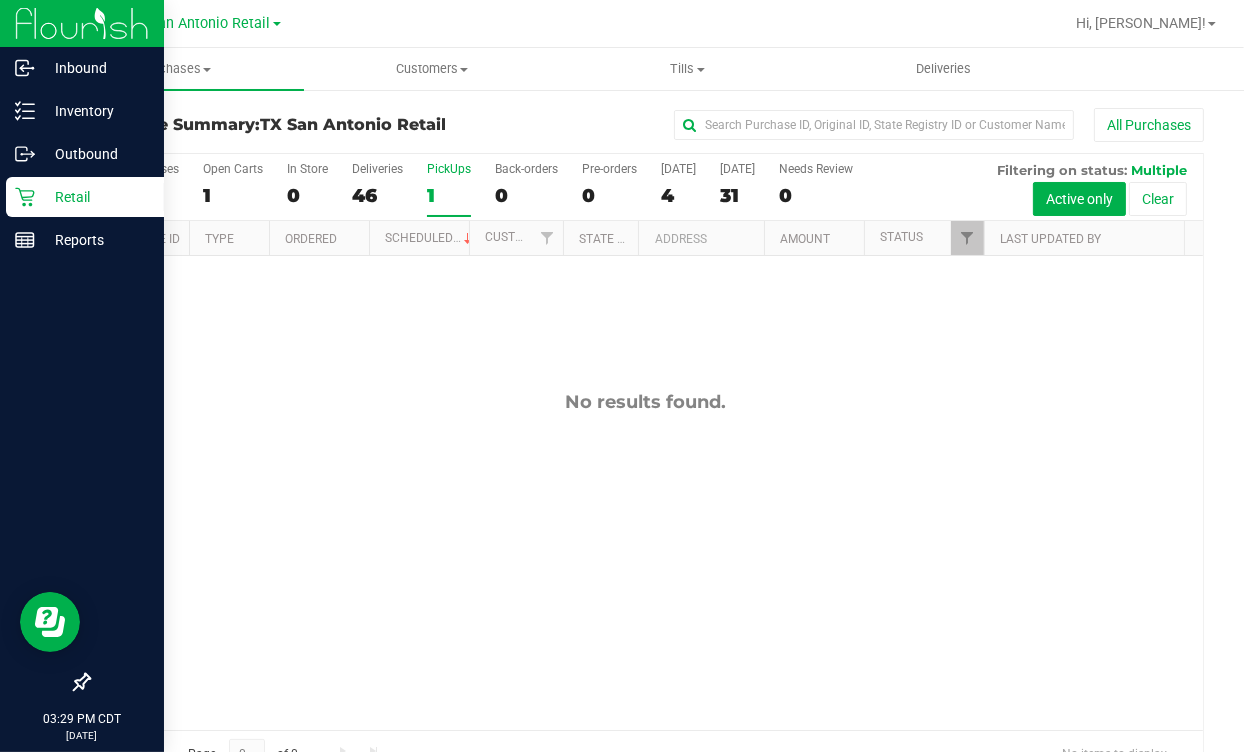click on "Retail" at bounding box center [85, 197] 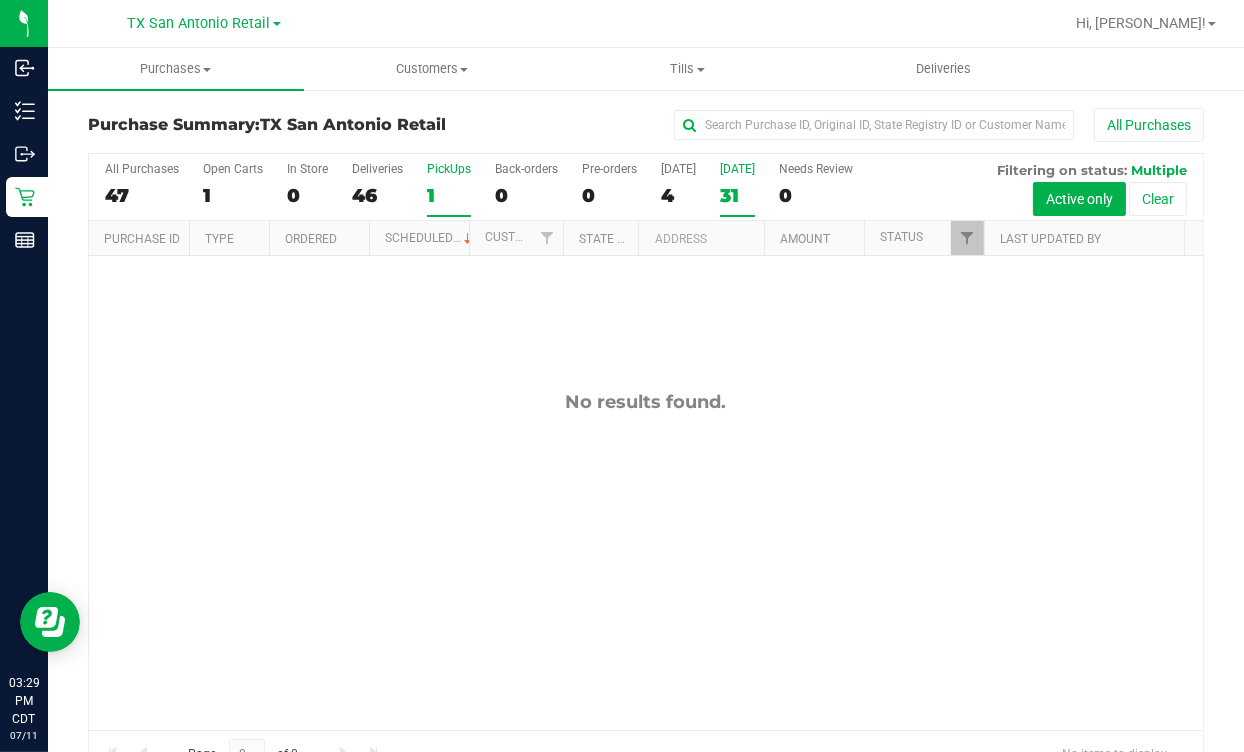 click on "31" at bounding box center [737, 195] 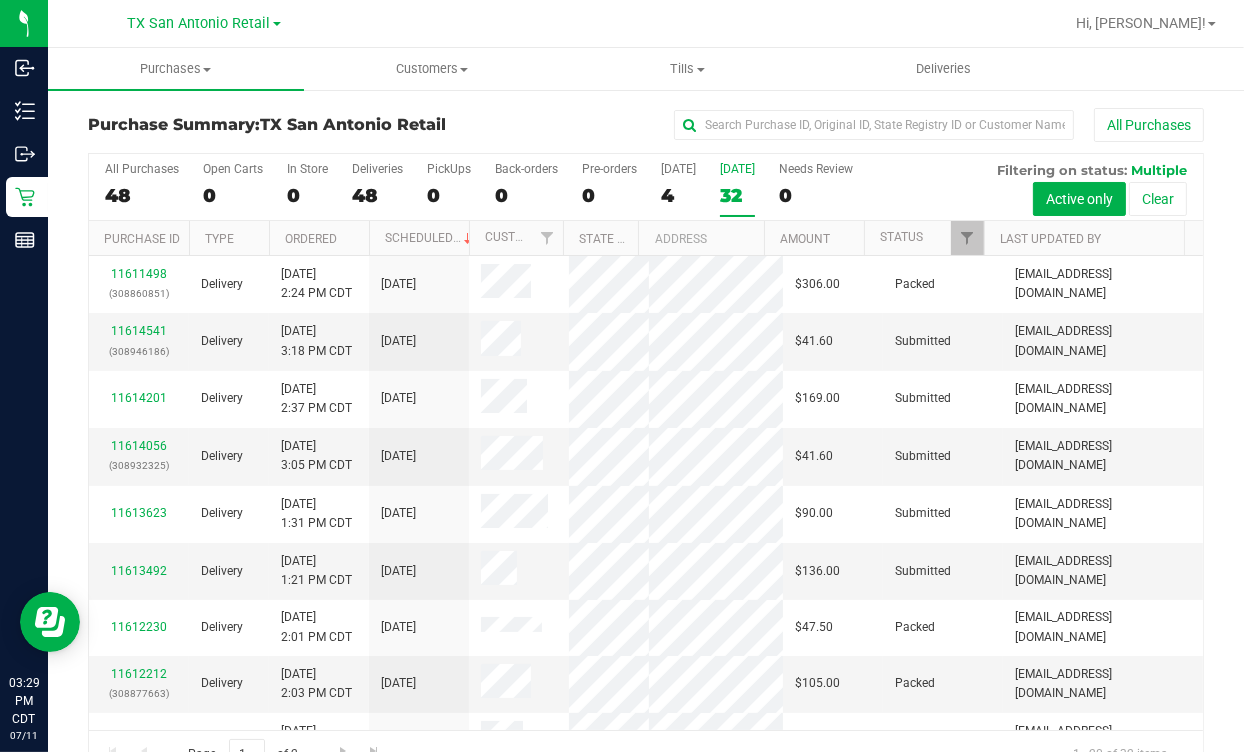 click on "32" at bounding box center (737, 195) 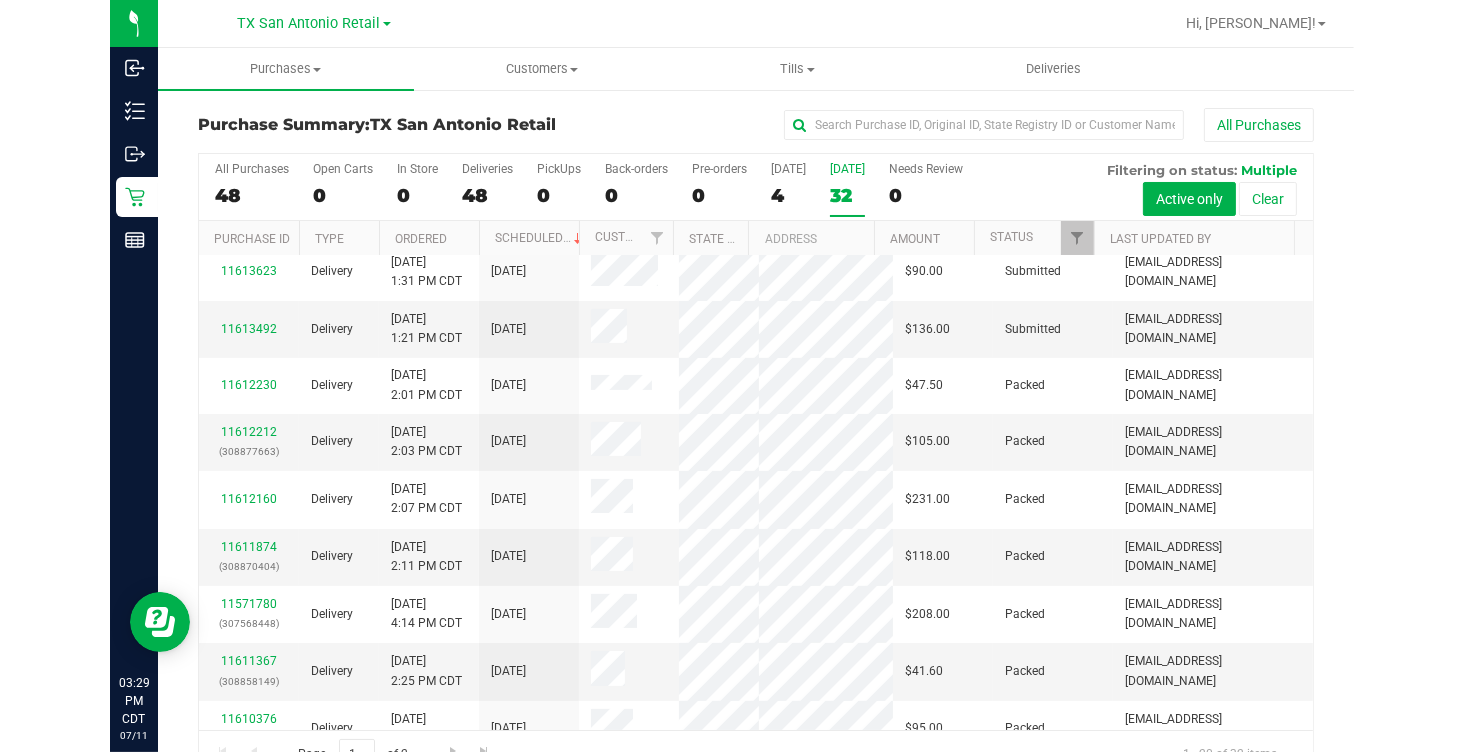 scroll, scrollTop: 224, scrollLeft: 0, axis: vertical 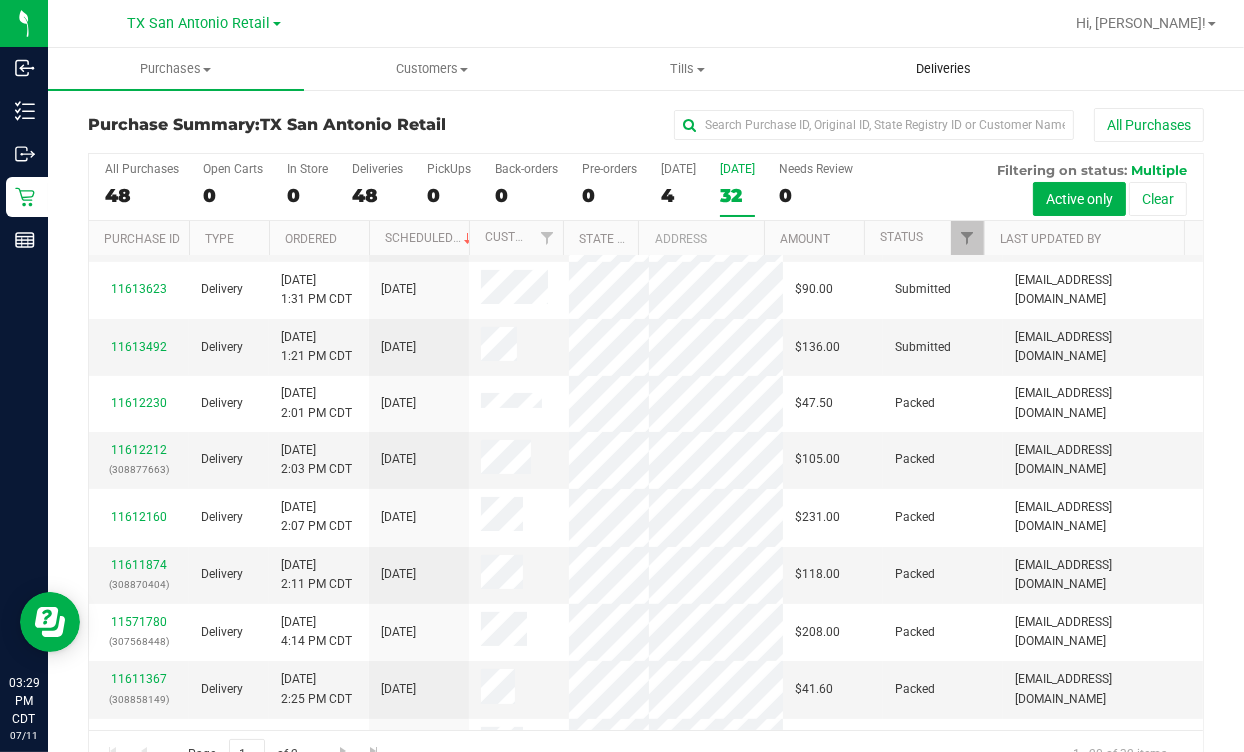 click on "Deliveries" at bounding box center (943, 69) 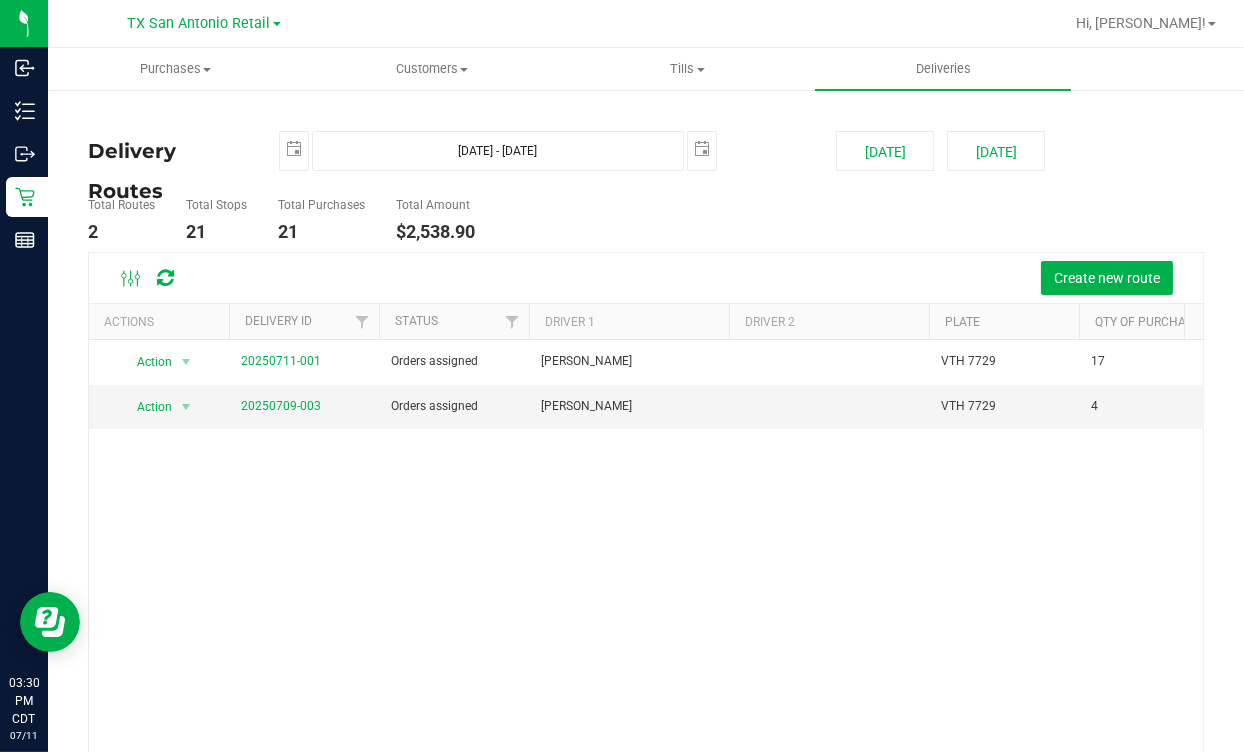 click on "Action Action Cancel Delivery Edit Delivery View Delivery
20250711-001
Orders assigned [PERSON_NAME] VTH 7729 17 $1,804.90
Action Action Cancel Delivery Edit Delivery View Delivery
20250709-003
Orders assigned [PERSON_NAME] VTH 7729 4 $734.00" at bounding box center [646, 577] 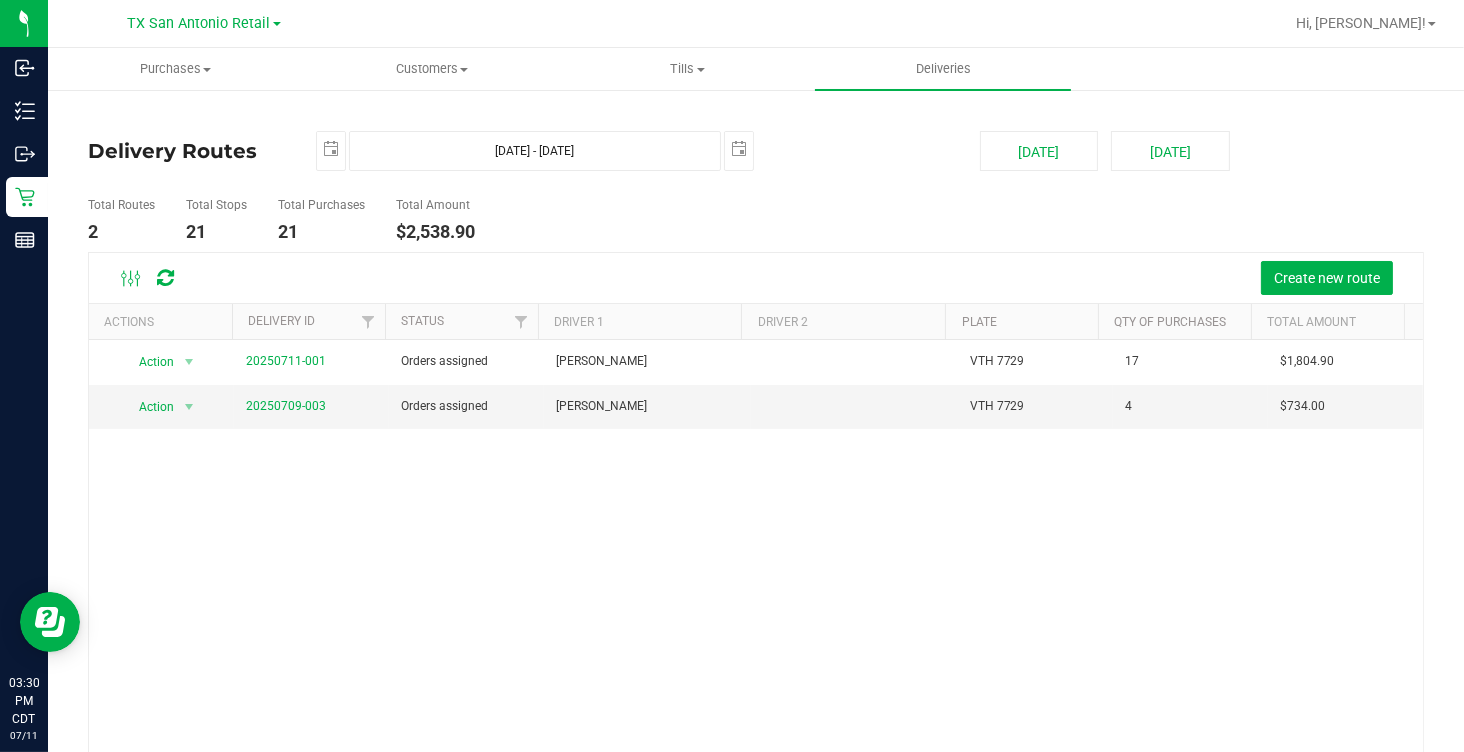 drag, startPoint x: 1330, startPoint y: 480, endPoint x: 1142, endPoint y: 460, distance: 189.06084 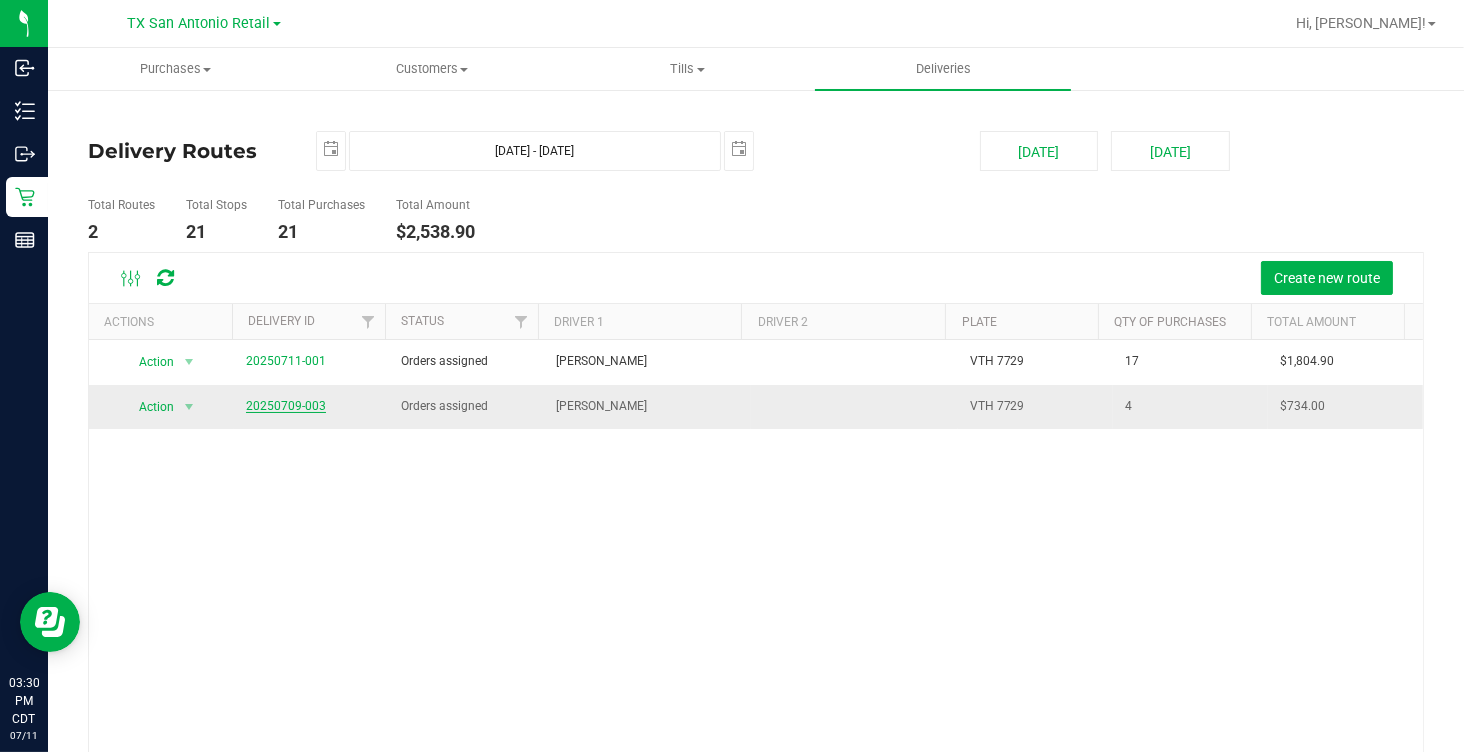 click on "20250709-003" at bounding box center (286, 406) 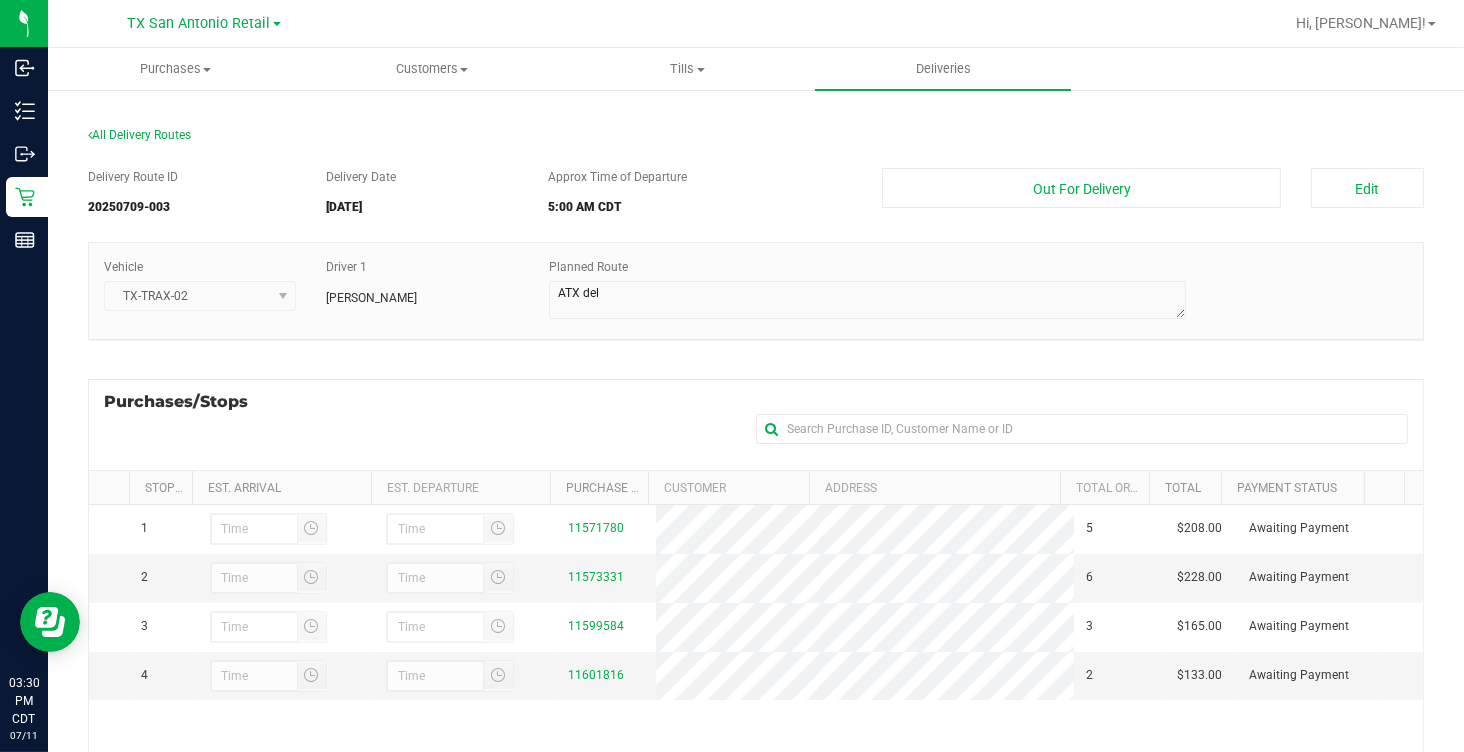 click on "Delivery Route ID
20250709-003
Delivery Date
[DATE]
Approx Time of Departure
5:00 AM CDT
Edit
Out For Delivery
Vehicle
TX-TRAX-02
[PERSON_NAME]" at bounding box center (756, 598) 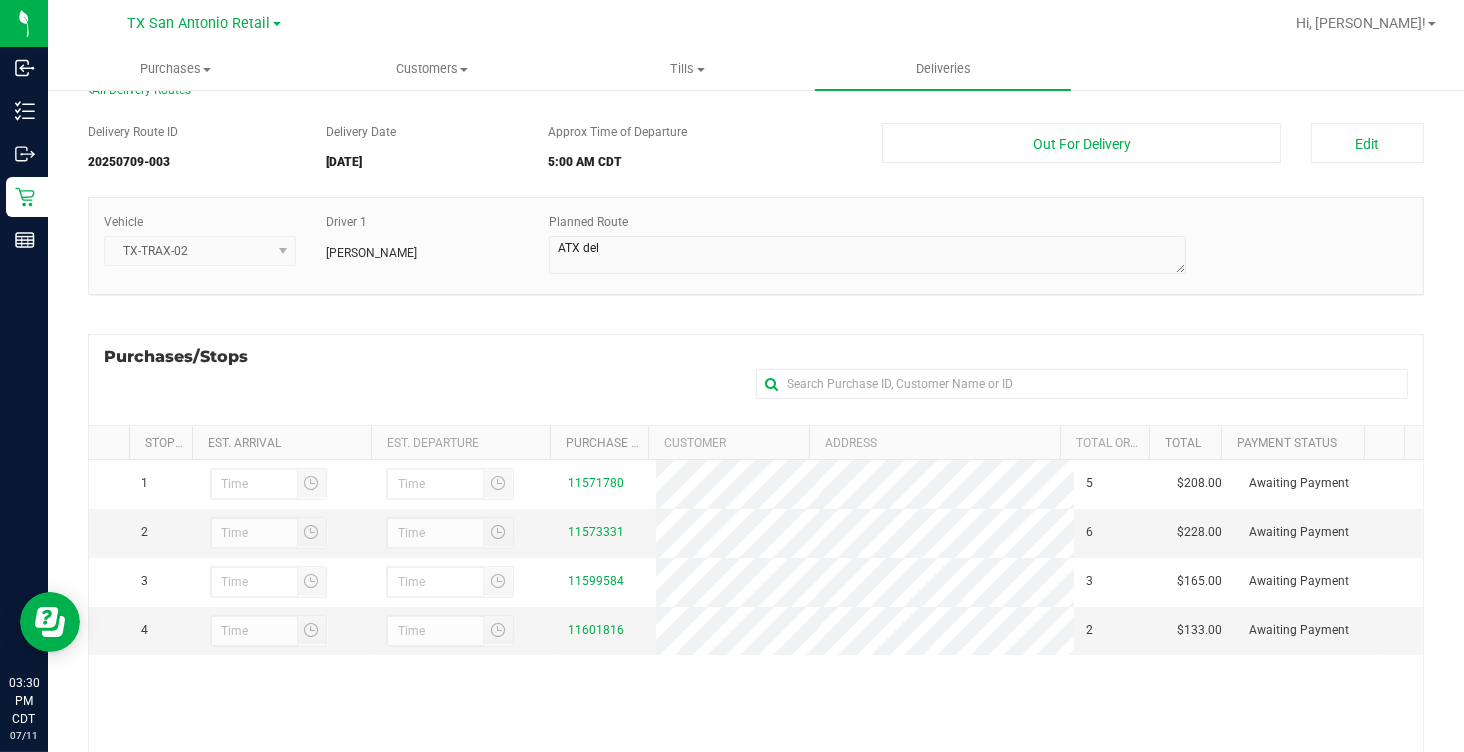 scroll, scrollTop: 0, scrollLeft: 0, axis: both 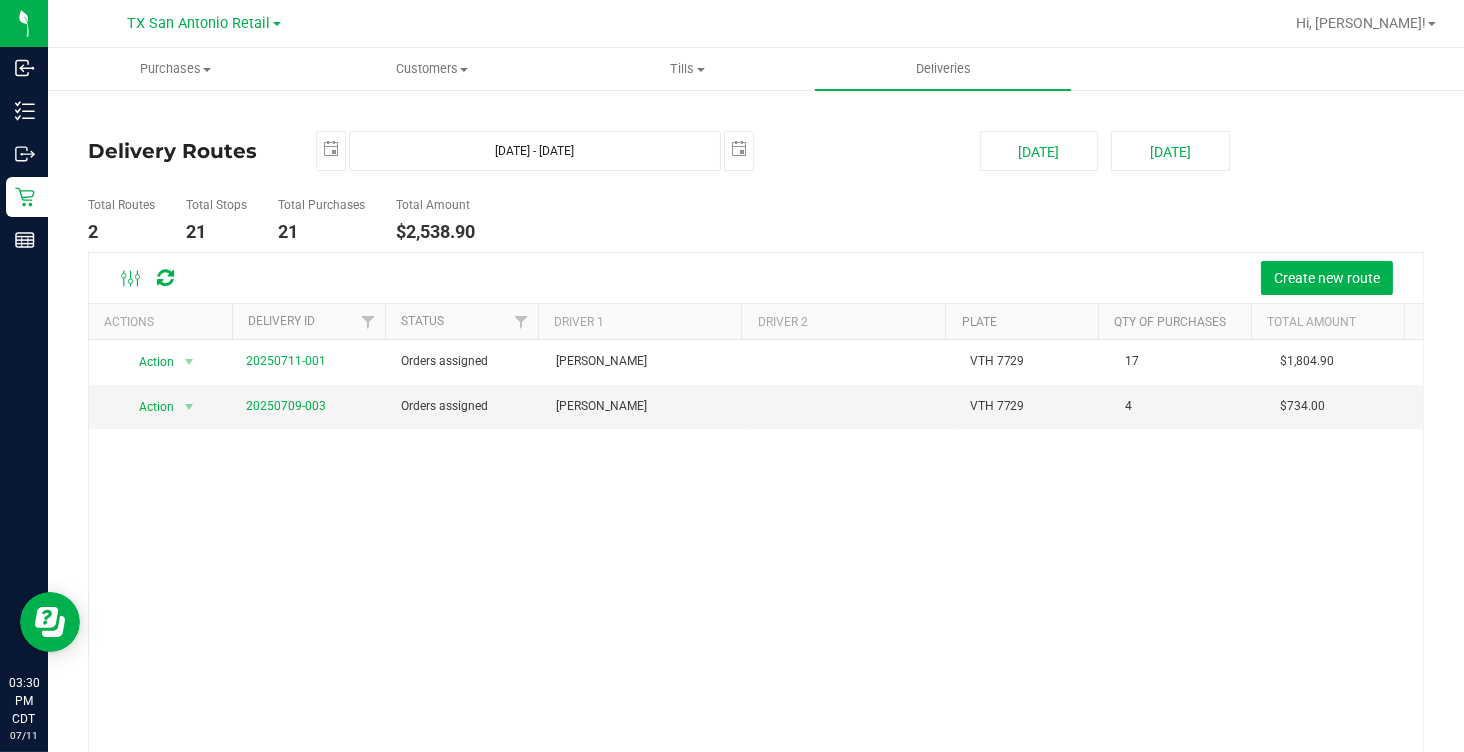 click on "Total Routes
2
Total Stops
21
Total Purchases
21
Total Amount
$2,538.90" at bounding box center (526, 220) 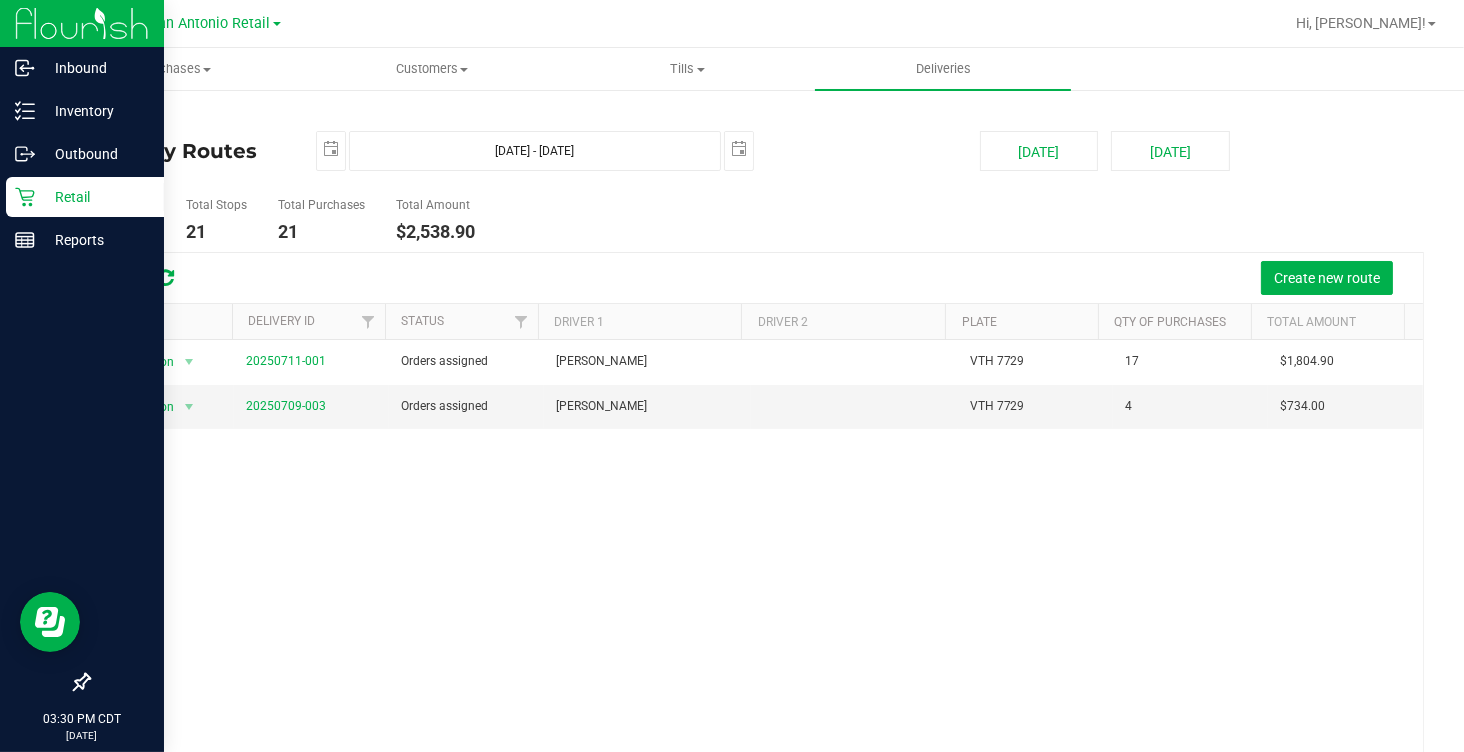 click on "Retail" at bounding box center (95, 197) 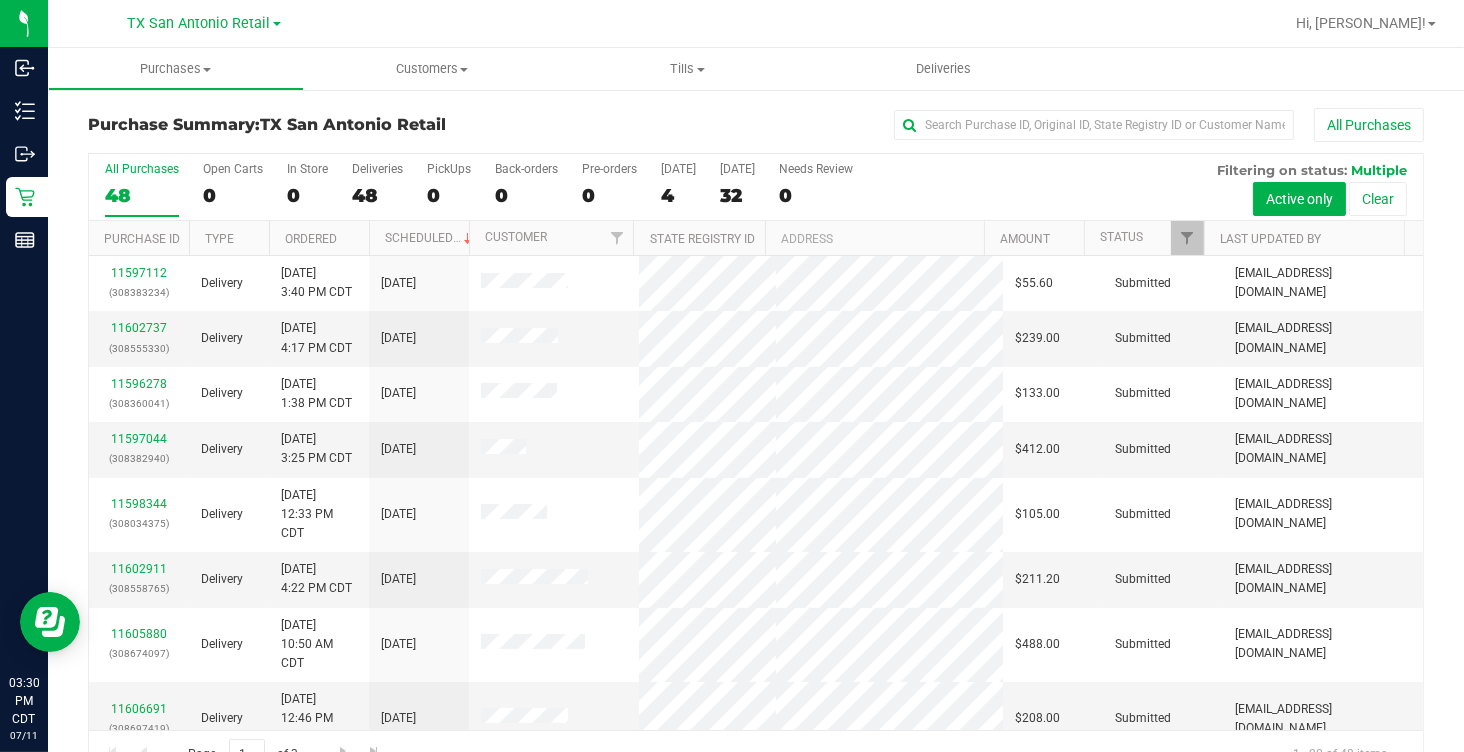 click on "Purchase Summary:
TX [GEOGRAPHIC_DATA] Retail
All Purchases
All Purchases
48
Open Carts
0
In Store
0
Deliveries
48
PickUps
0
Back-orders
0" at bounding box center (756, 443) 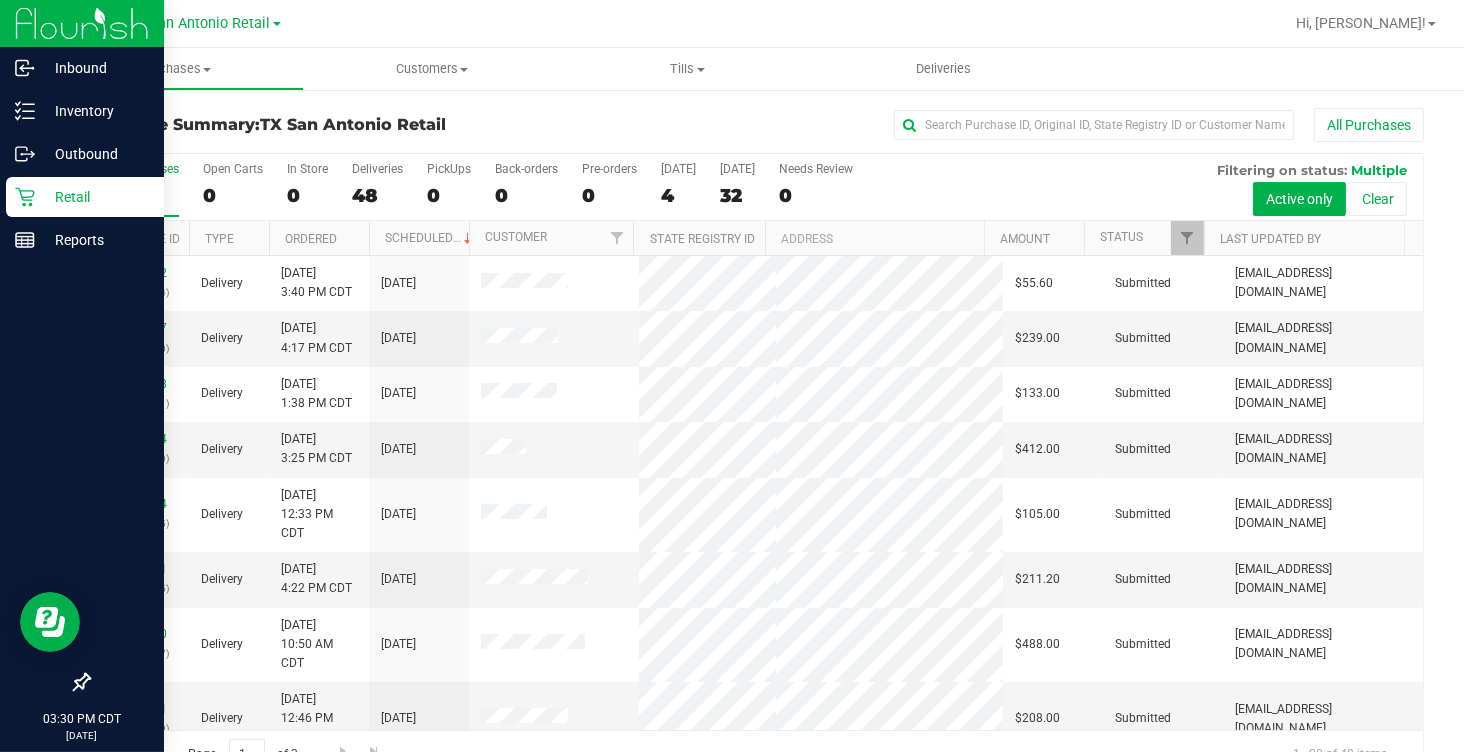 click on "Retail" at bounding box center (95, 197) 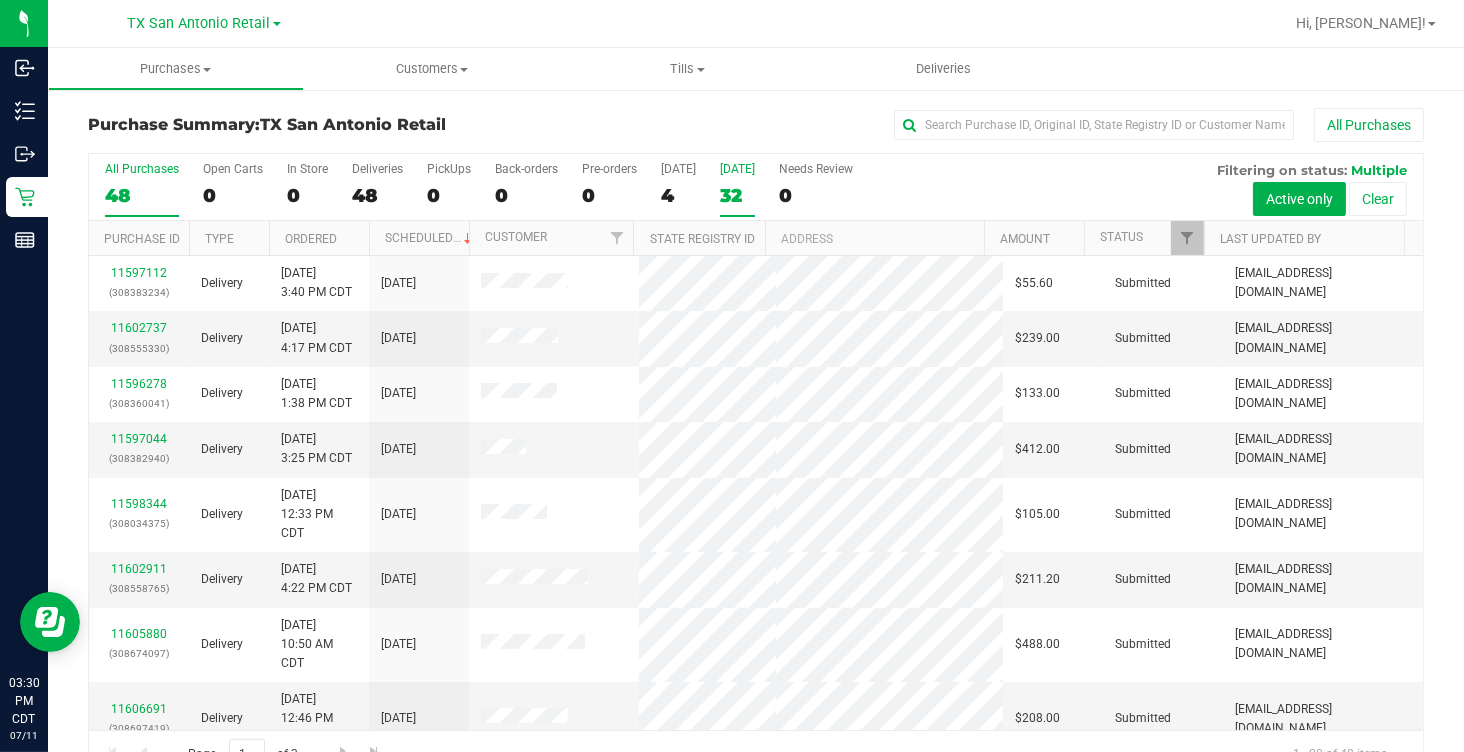 click on "32" at bounding box center (737, 195) 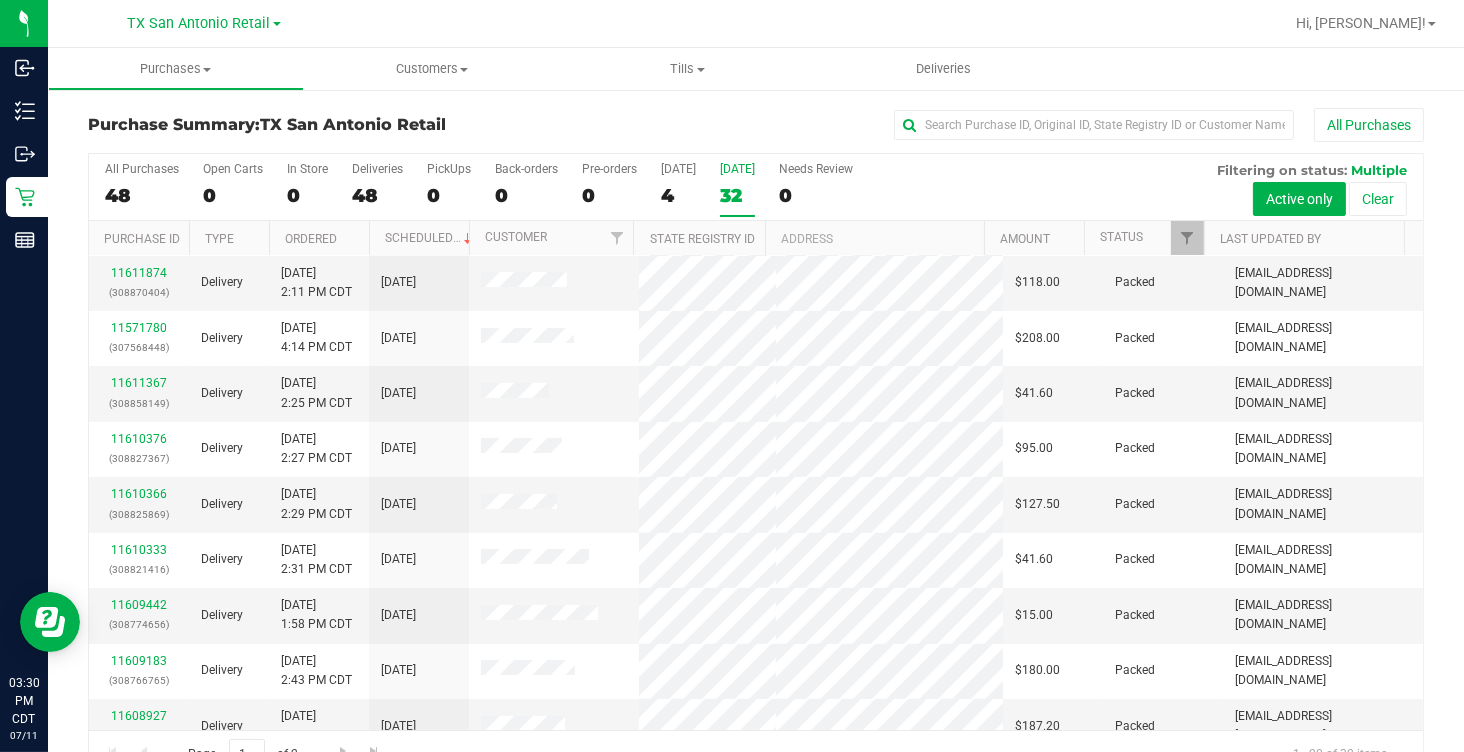 scroll, scrollTop: 706, scrollLeft: 0, axis: vertical 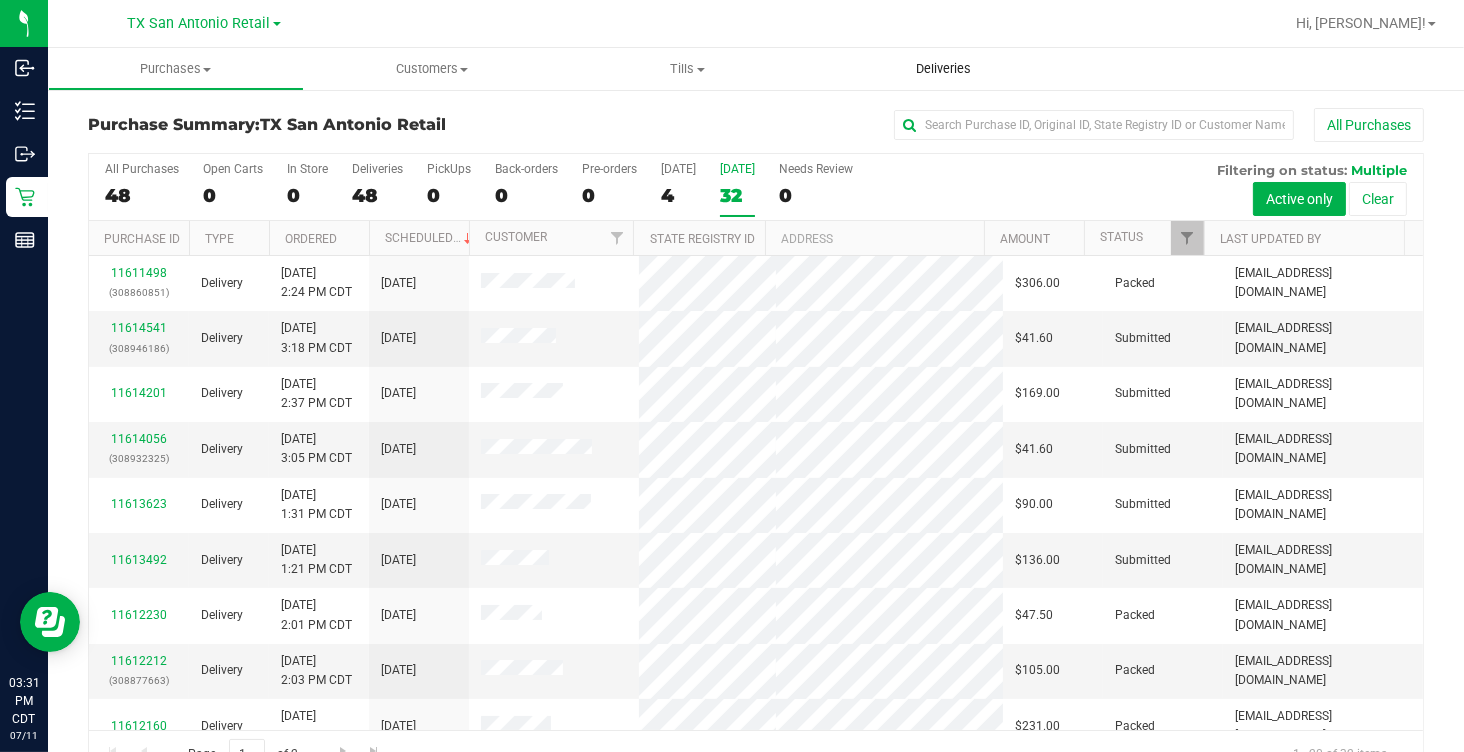 click on "Deliveries" at bounding box center [943, 69] 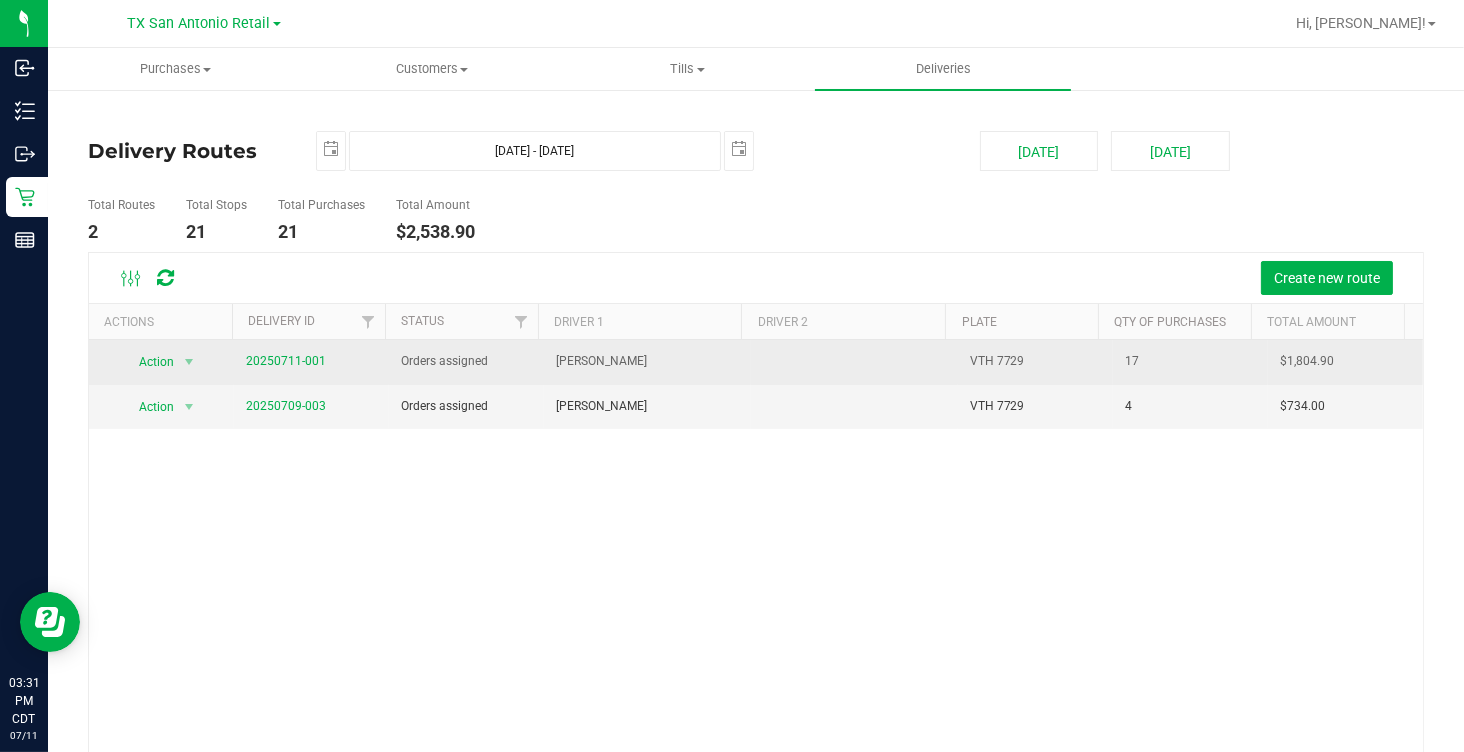 click on "Orders assigned" at bounding box center (444, 361) 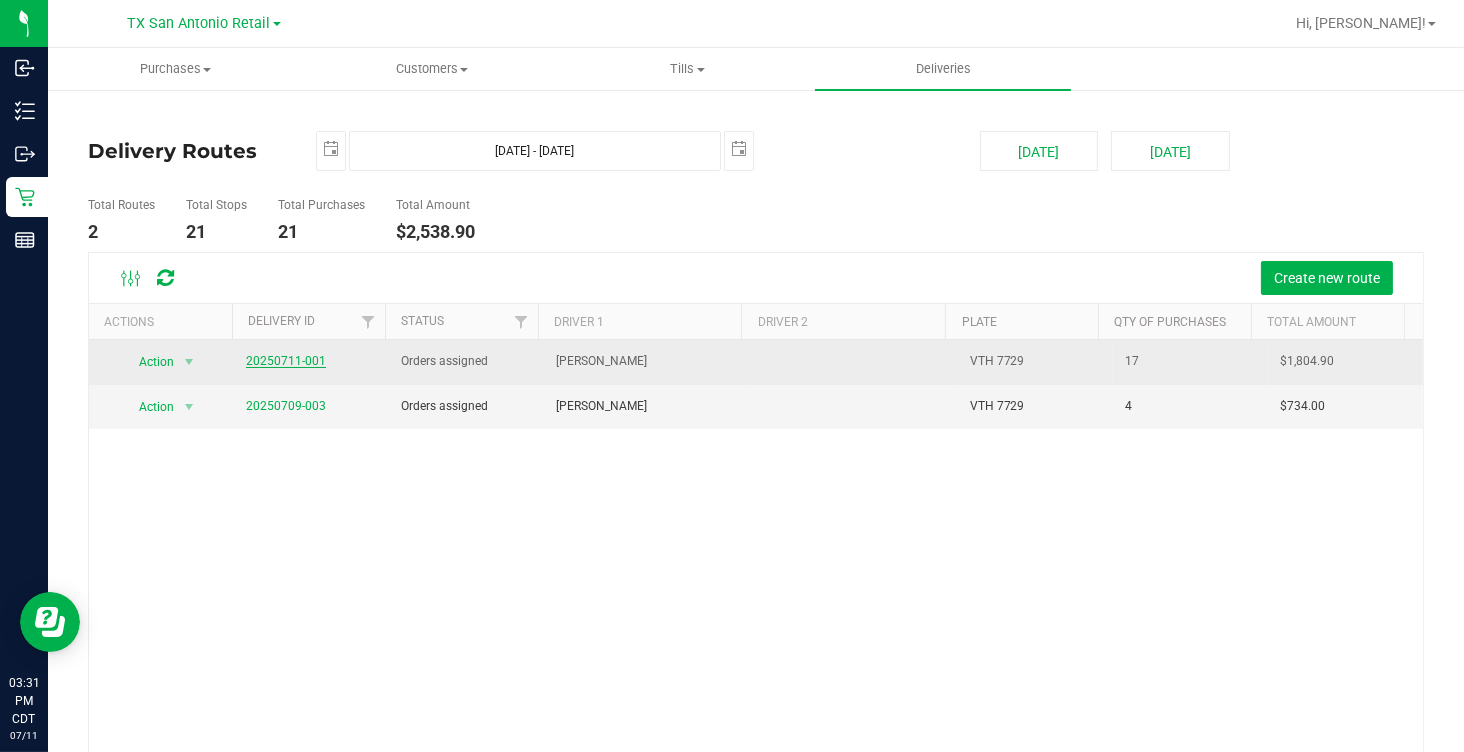 click on "20250711-001" at bounding box center [286, 361] 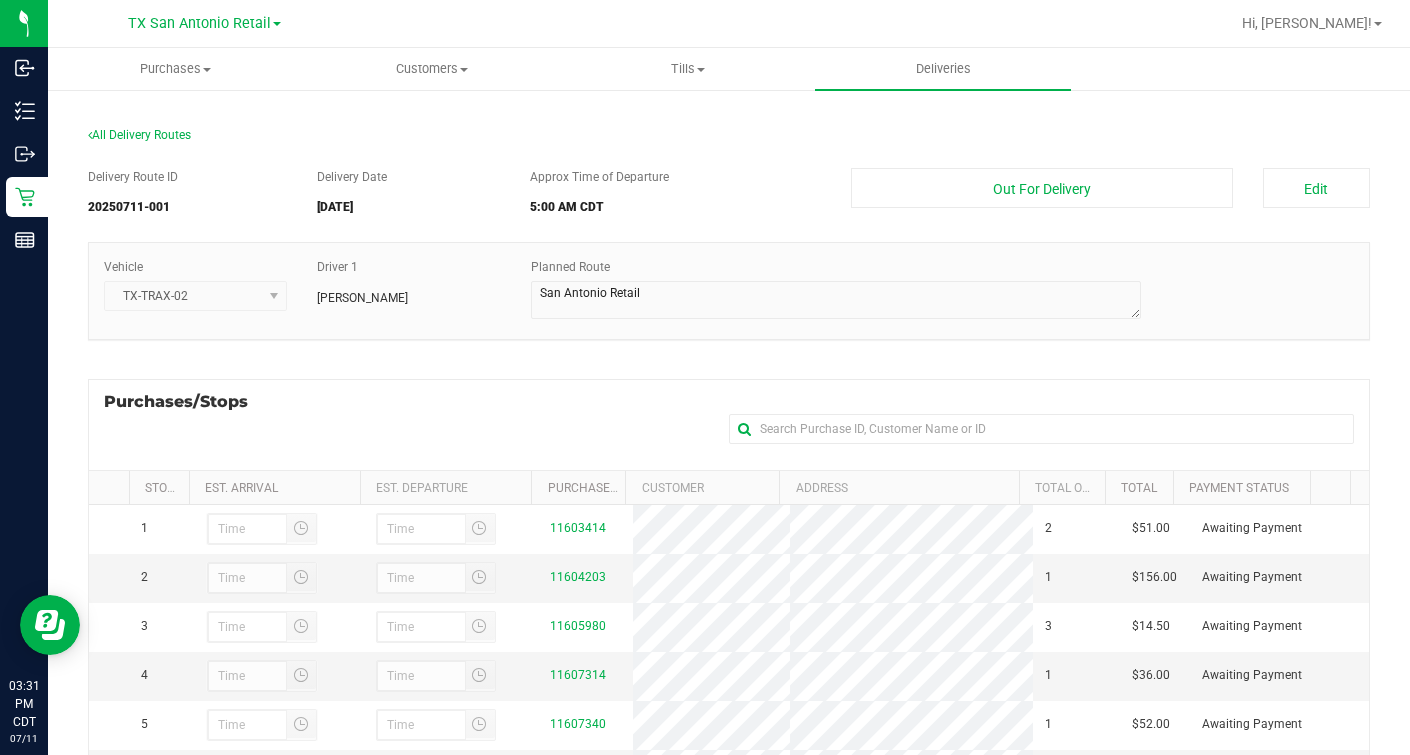 click on "Purchases/Stops
+ Add Purchase" at bounding box center [729, 424] 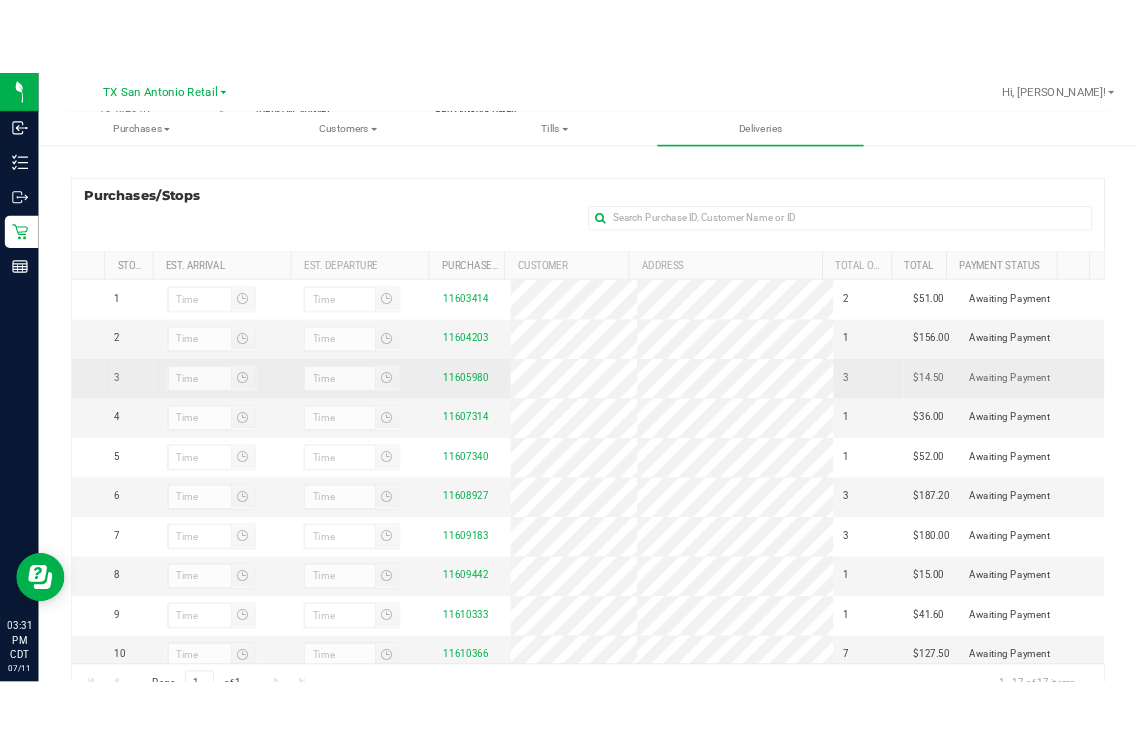 scroll, scrollTop: 0, scrollLeft: 0, axis: both 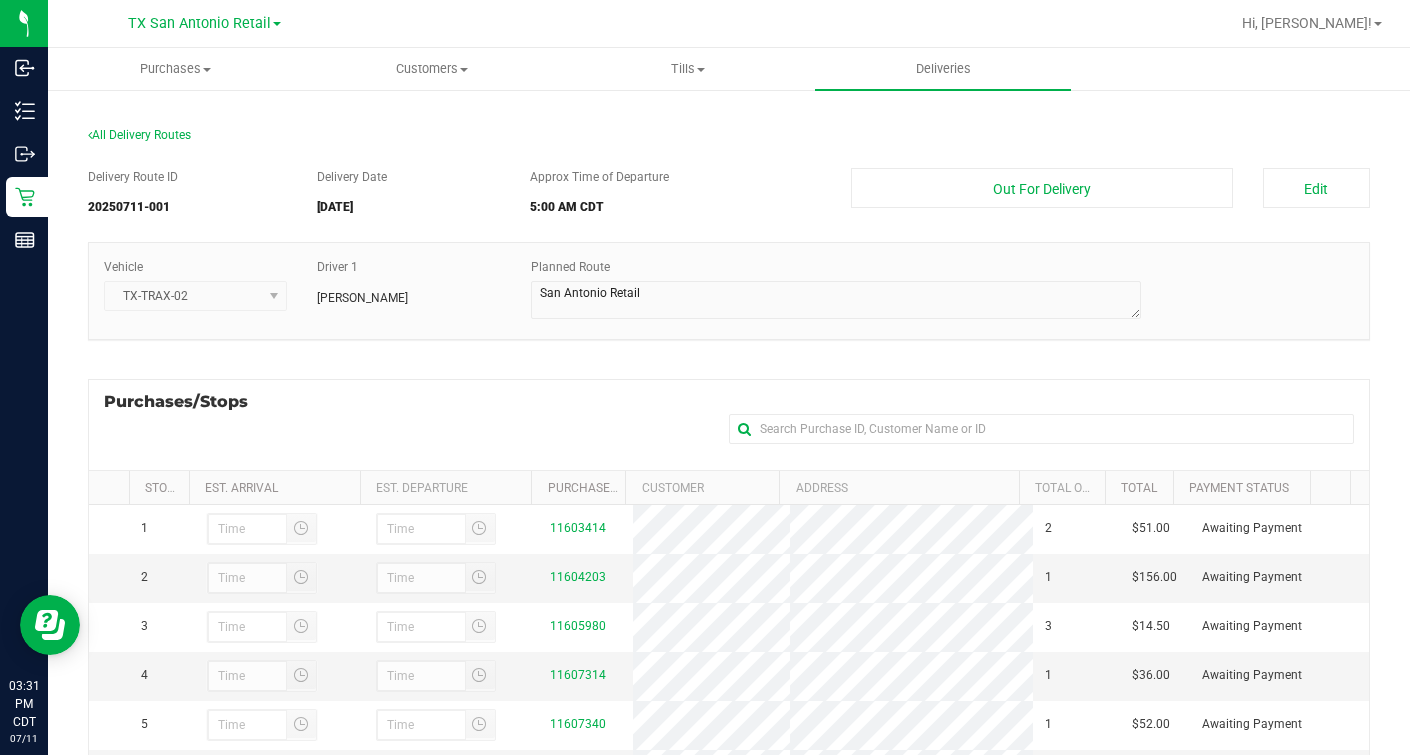 click on "Delivery Route ID
20250711-001
Delivery Date
[DATE]
Approx Time of Departure
5:00 AM CDT
Edit
Out For Delivery
Vehicle
TX-TRAX-02
[PERSON_NAME]" at bounding box center [729, 598] 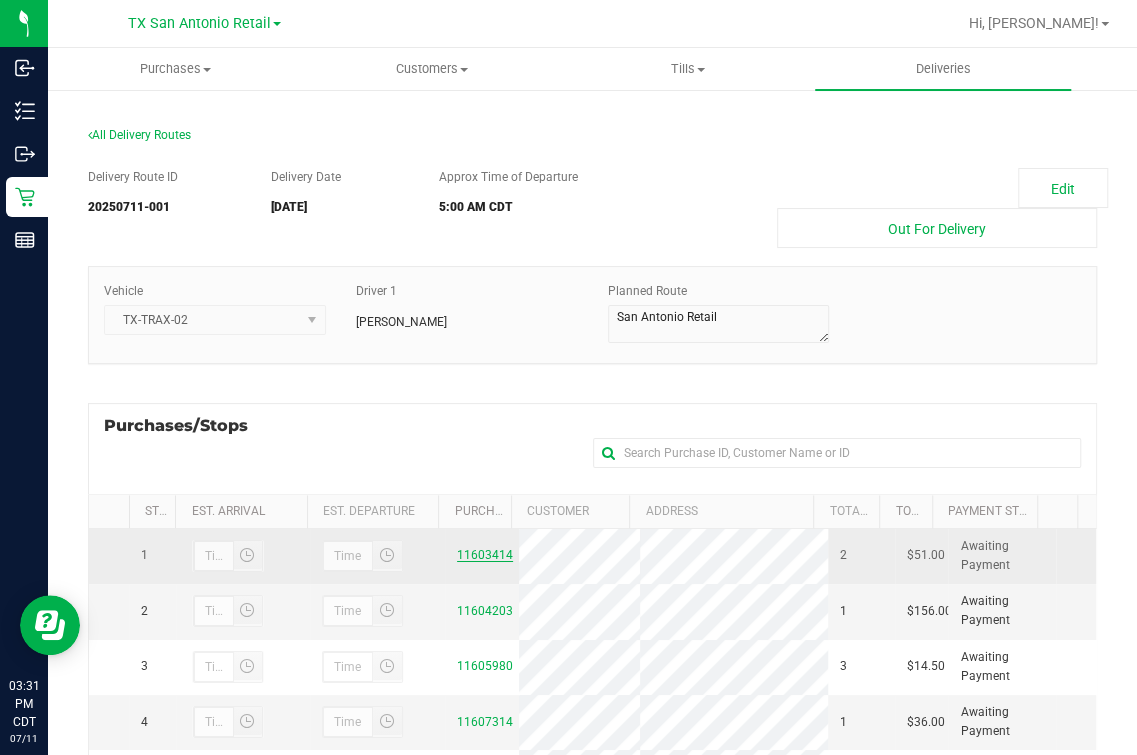 click on "11603414" at bounding box center (485, 555) 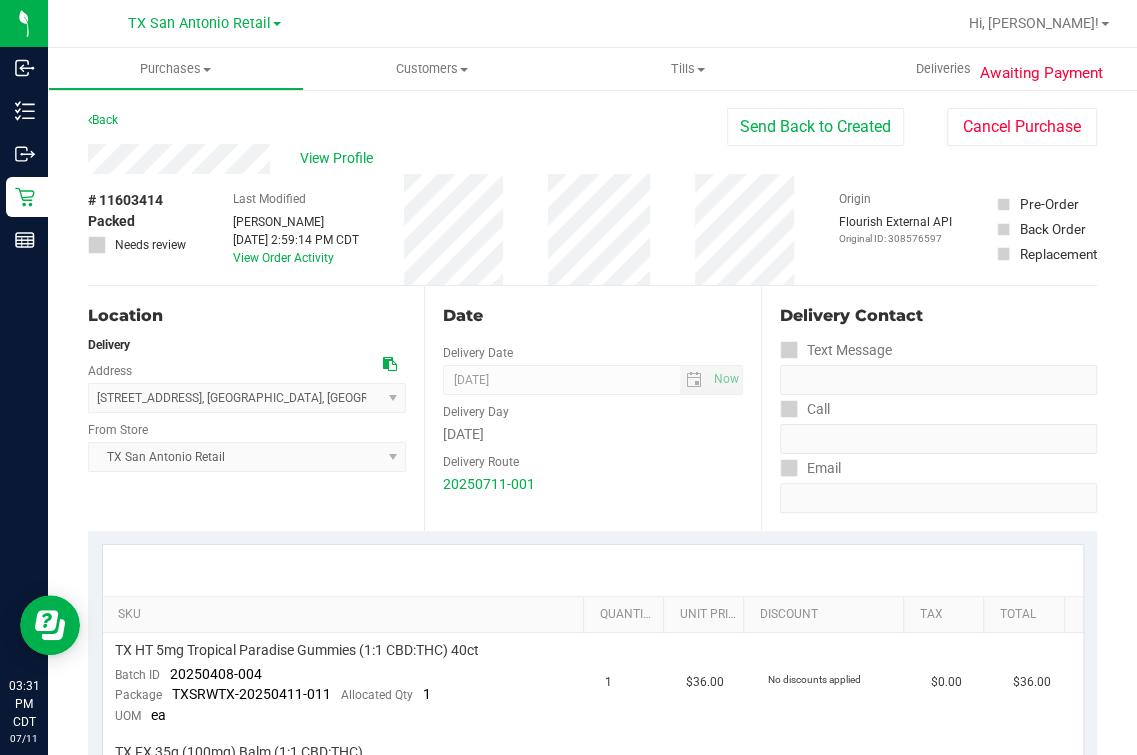 click on "Location
Delivery
Address
[STREET_ADDRESS]
, [GEOGRAPHIC_DATA]
, [GEOGRAPHIC_DATA]
78758
Select address [STREET_ADDRESS]
From Store
[GEOGRAPHIC_DATA] [GEOGRAPHIC_DATA] Retail Select Store [PERSON_NAME][GEOGRAPHIC_DATA] [GEOGRAPHIC_DATA][PERSON_NAME][GEOGRAPHIC_DATA] [GEOGRAPHIC_DATA] [GEOGRAPHIC_DATA] [PERSON_NAME][GEOGRAPHIC_DATA] WC [GEOGRAPHIC_DATA] WC Call Center [PERSON_NAME] [GEOGRAPHIC_DATA] WC [GEOGRAPHIC_DATA] WC [GEOGRAPHIC_DATA] WC [GEOGRAPHIC_DATA] WC [GEOGRAPHIC_DATA][PERSON_NAME] WC Ft. Lauderdale WC Ft. [PERSON_NAME] [GEOGRAPHIC_DATA] WC Jax Atlantic WC JAX DC REP Jax WC [GEOGRAPHIC_DATA][PERSON_NAME] WC [GEOGRAPHIC_DATA][PERSON_NAME][GEOGRAPHIC_DATA] [GEOGRAPHIC_DATA] REP [PERSON_NAME][GEOGRAPHIC_DATA] WC [GEOGRAPHIC_DATA] 72nd WC [GEOGRAPHIC_DATA] WC [GEOGRAPHIC_DATA] [GEOGRAPHIC_DATA] [GEOGRAPHIC_DATA] [GEOGRAPHIC_DATA] [GEOGRAPHIC_DATA] [GEOGRAPHIC_DATA] Ocala WC" at bounding box center [256, 408] 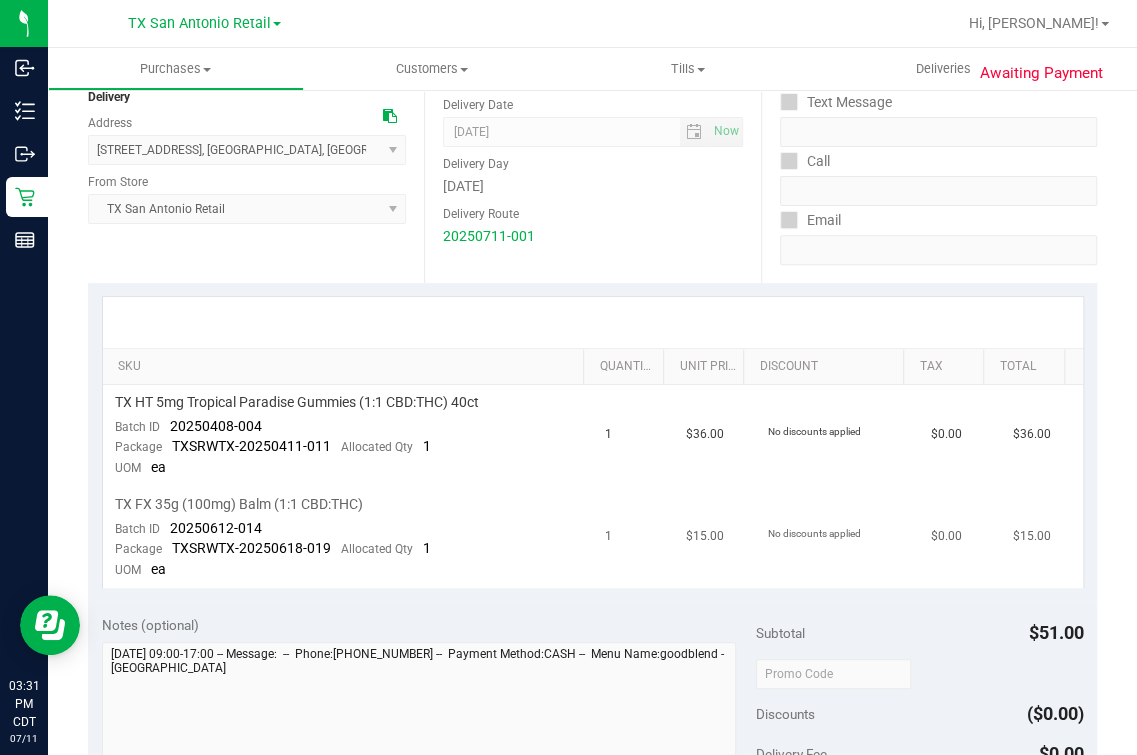 scroll, scrollTop: 249, scrollLeft: 0, axis: vertical 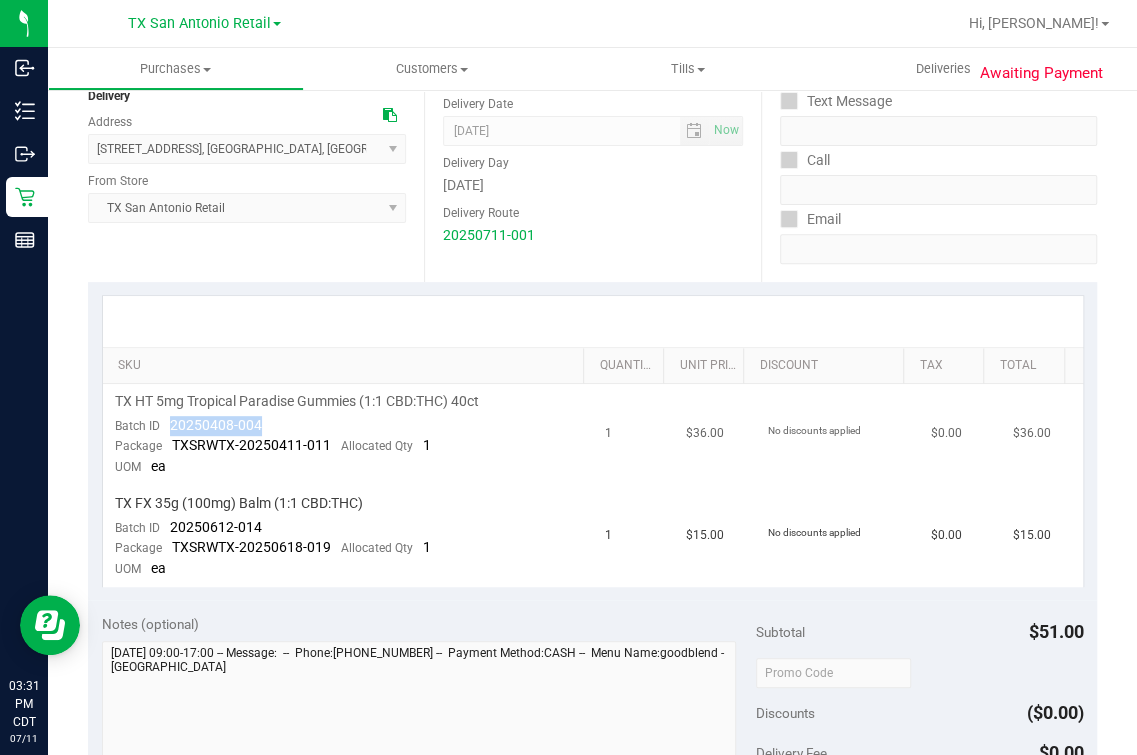 drag, startPoint x: 159, startPoint y: 420, endPoint x: 304, endPoint y: 422, distance: 145.0138 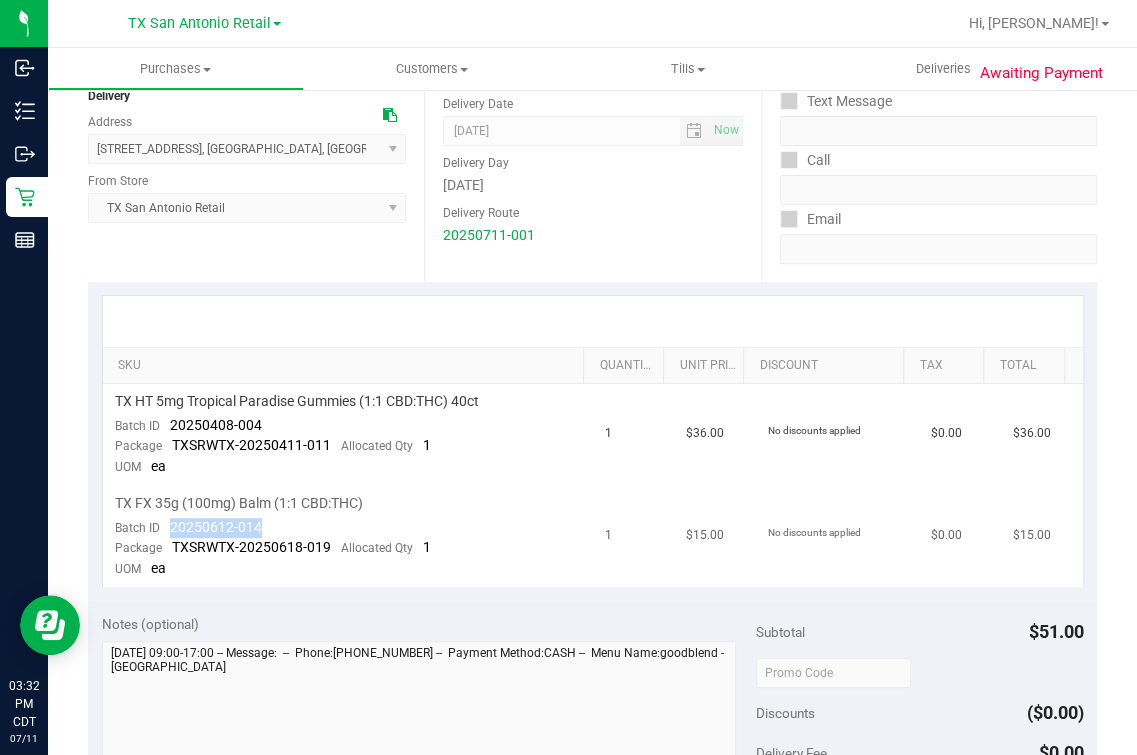 drag, startPoint x: 177, startPoint y: 528, endPoint x: 267, endPoint y: 532, distance: 90.088844 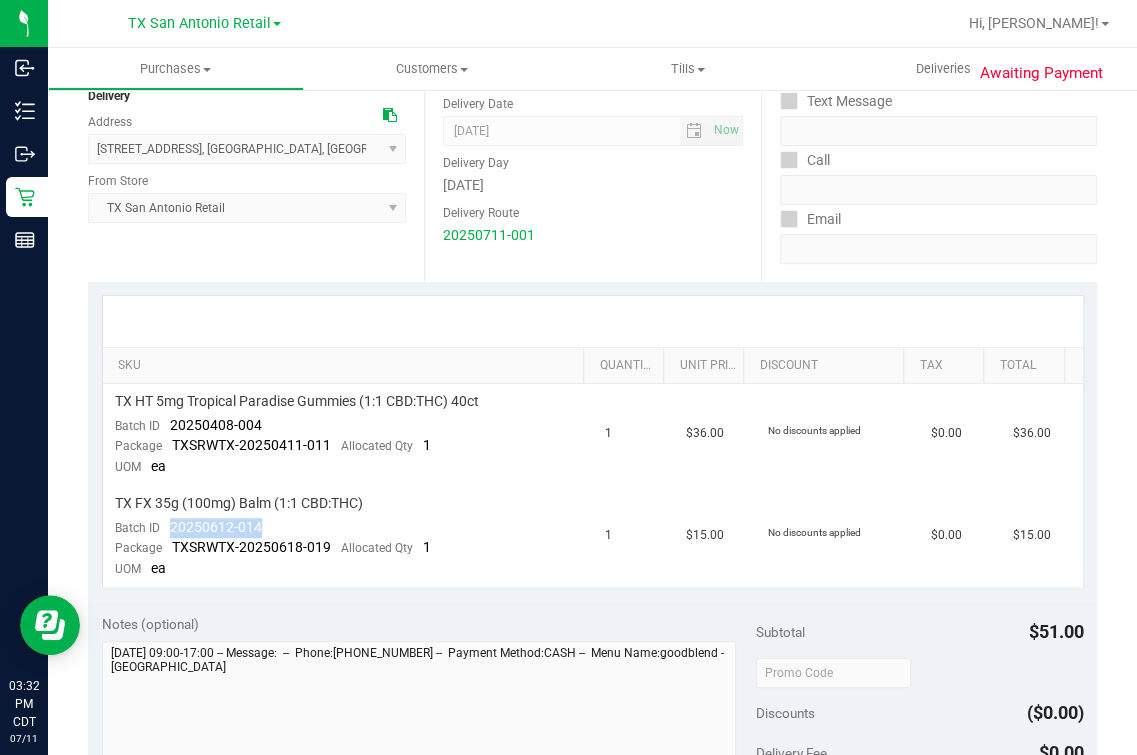 click on "Date
Delivery Date
[DATE]
Now
[DATE] 07:00 AM
Now
Delivery Day
[DATE]
Delivery Route
20250711-001" at bounding box center [592, 159] 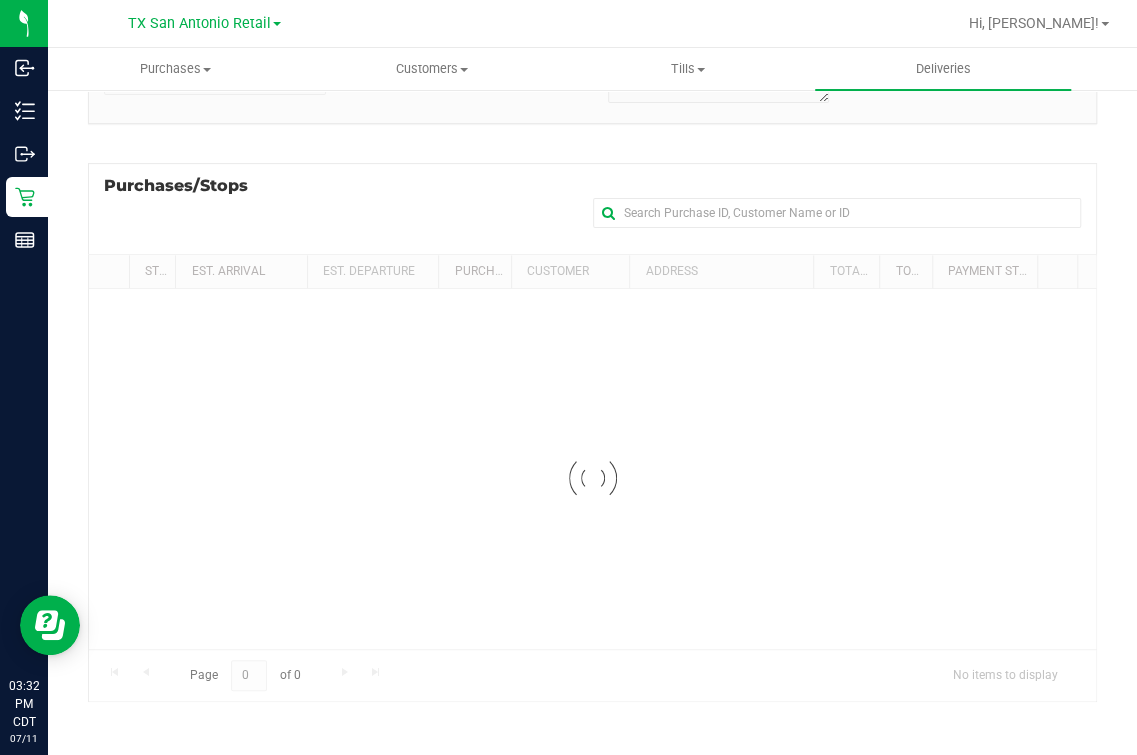 scroll, scrollTop: 0, scrollLeft: 0, axis: both 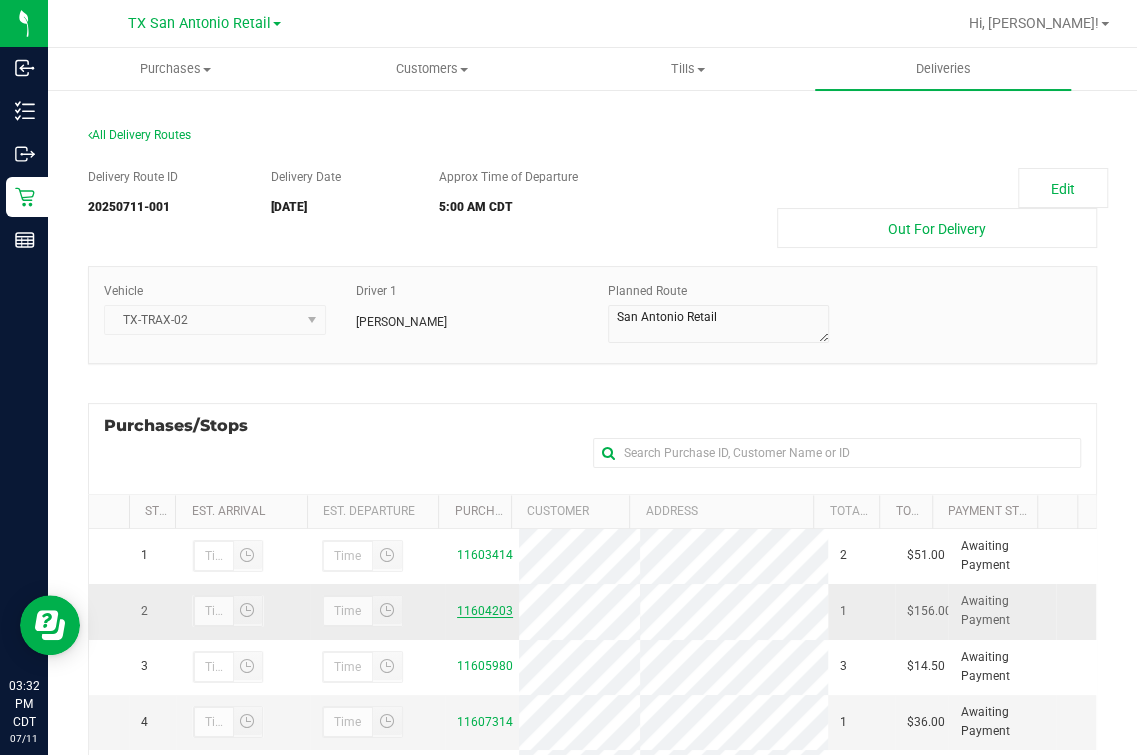 click on "11604203" at bounding box center [485, 611] 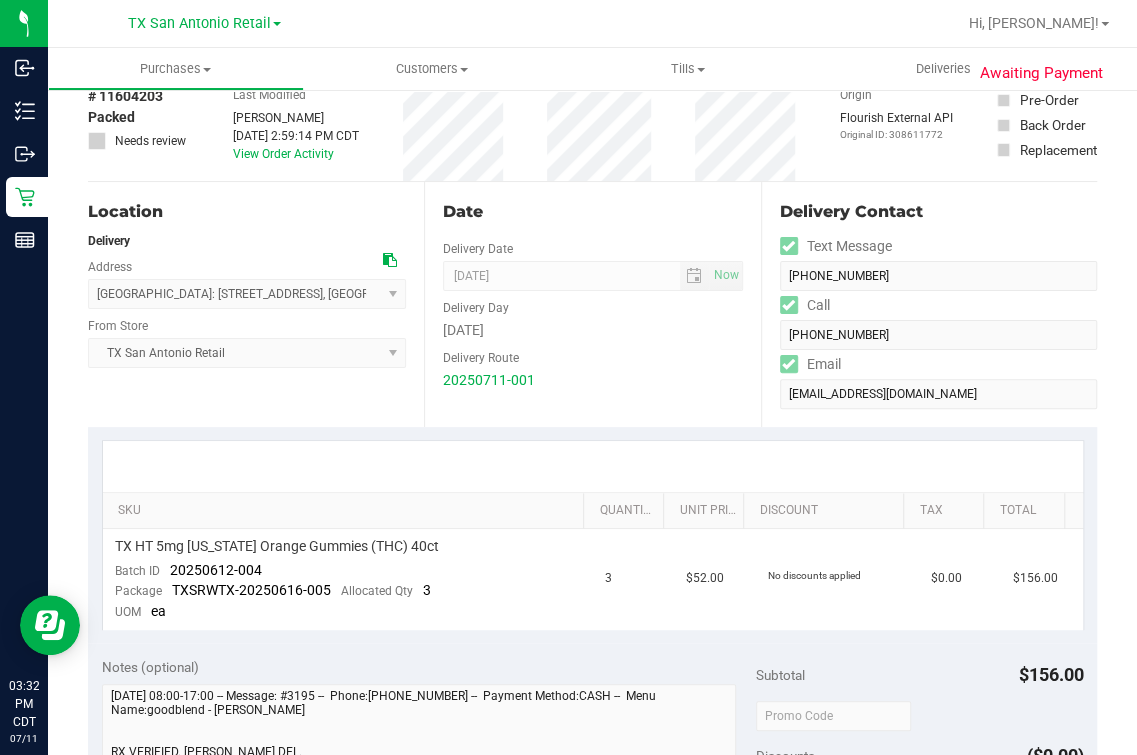 scroll, scrollTop: 249, scrollLeft: 0, axis: vertical 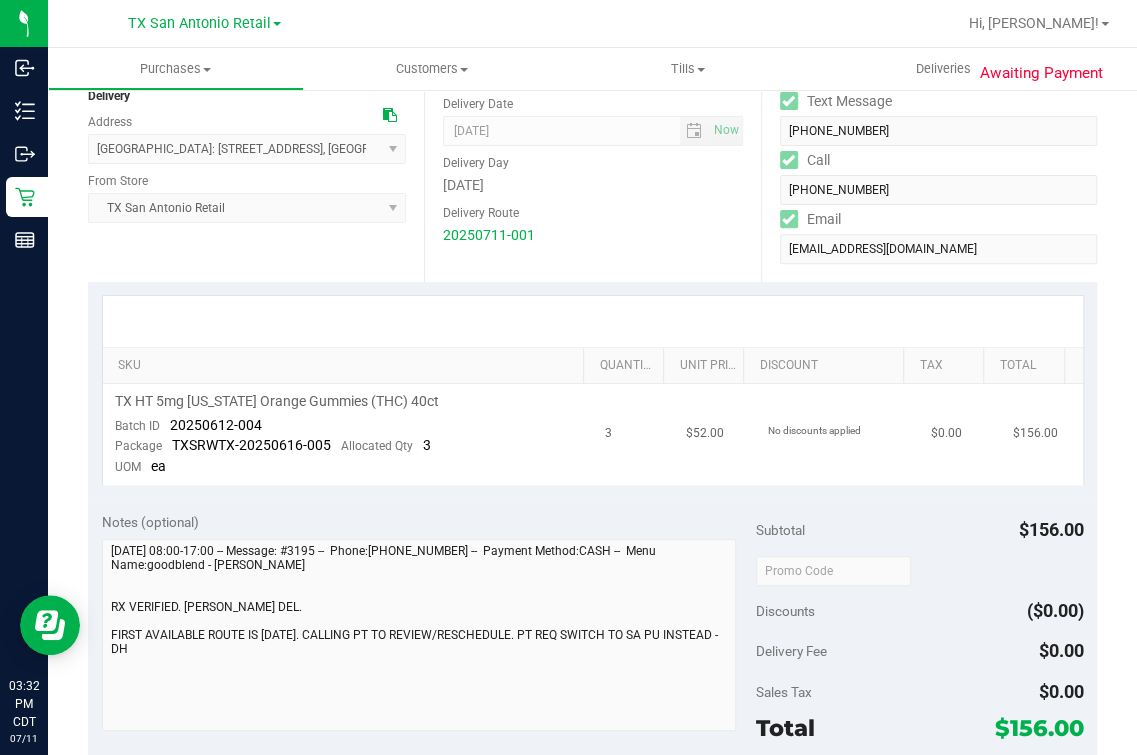 drag, startPoint x: 182, startPoint y: 436, endPoint x: 167, endPoint y: 432, distance: 15.524175 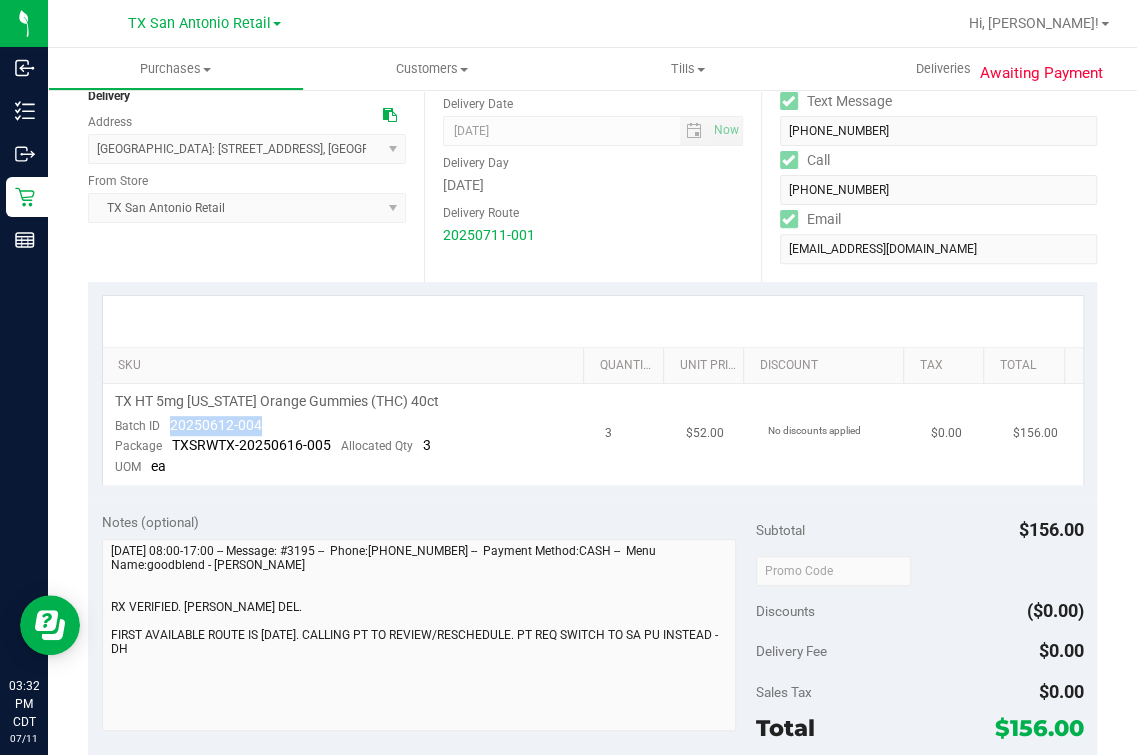drag, startPoint x: 158, startPoint y: 425, endPoint x: 303, endPoint y: 421, distance: 145.05516 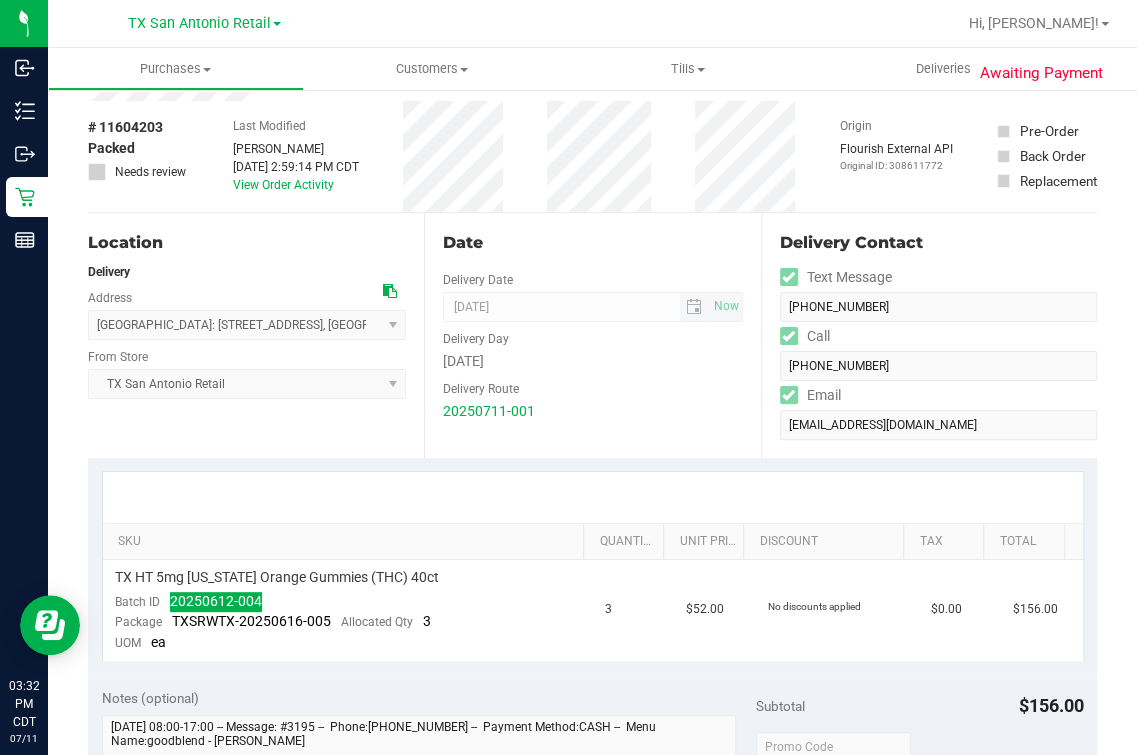 scroll, scrollTop: 0, scrollLeft: 0, axis: both 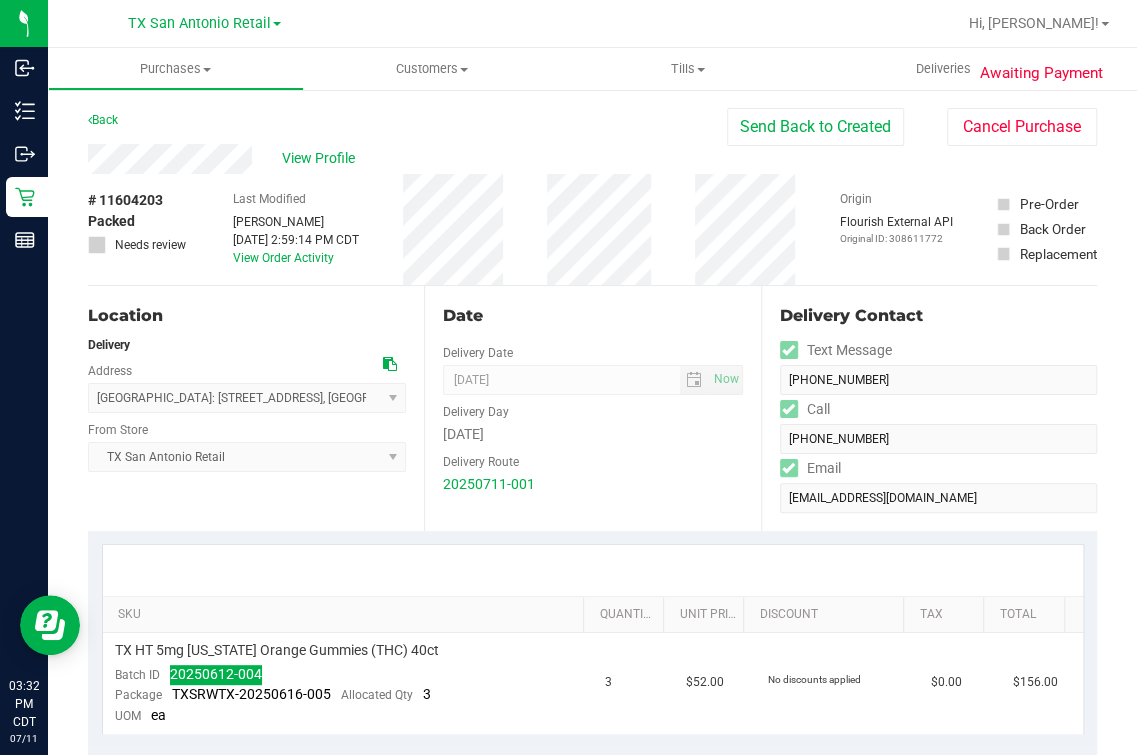 drag, startPoint x: 562, startPoint y: 303, endPoint x: 64, endPoint y: 232, distance: 503.0358 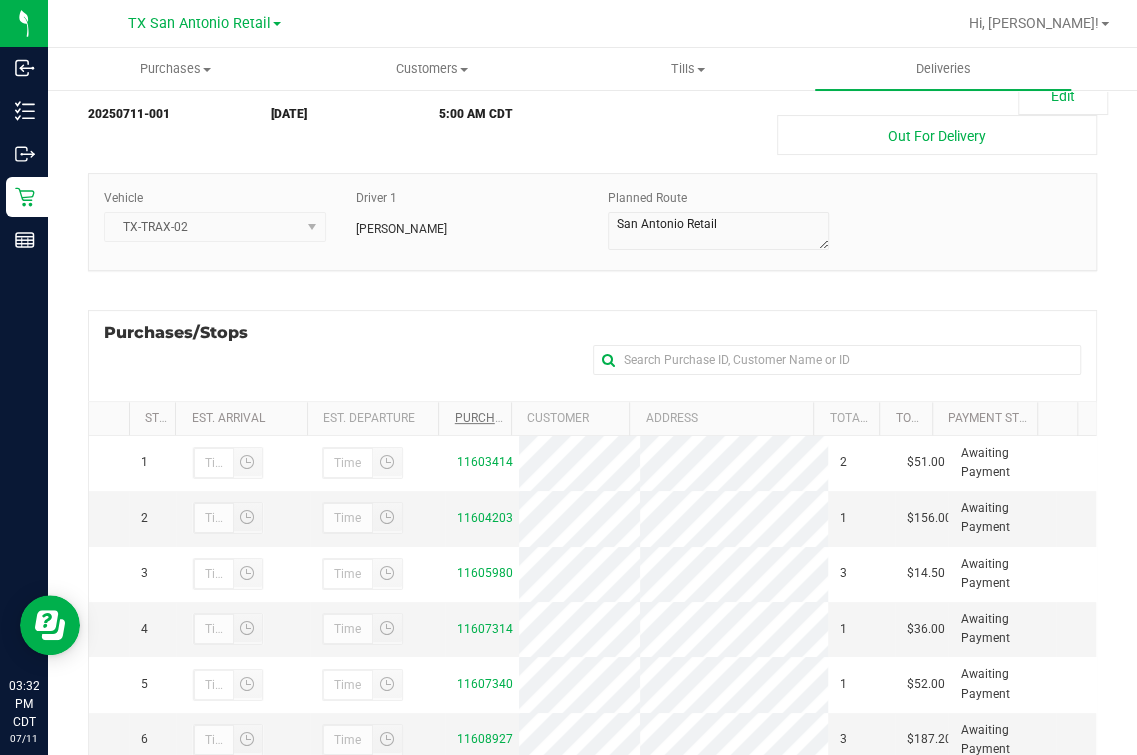 scroll, scrollTop: 124, scrollLeft: 0, axis: vertical 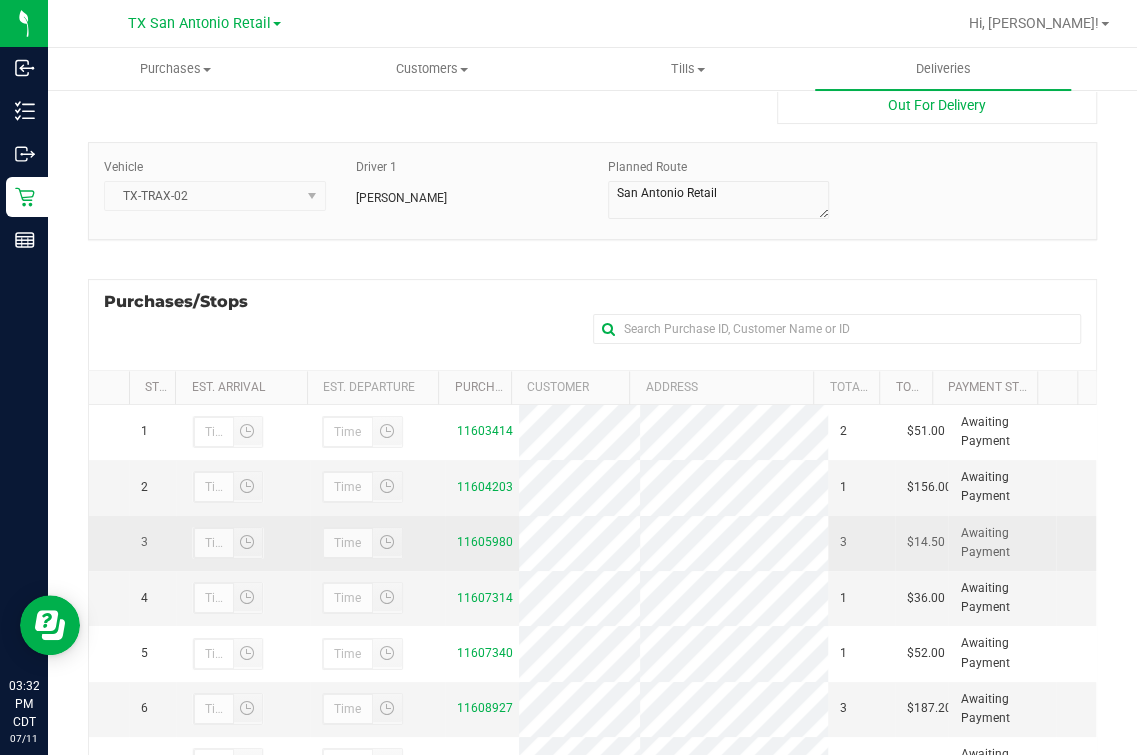 click on "11605980" at bounding box center (482, 542) 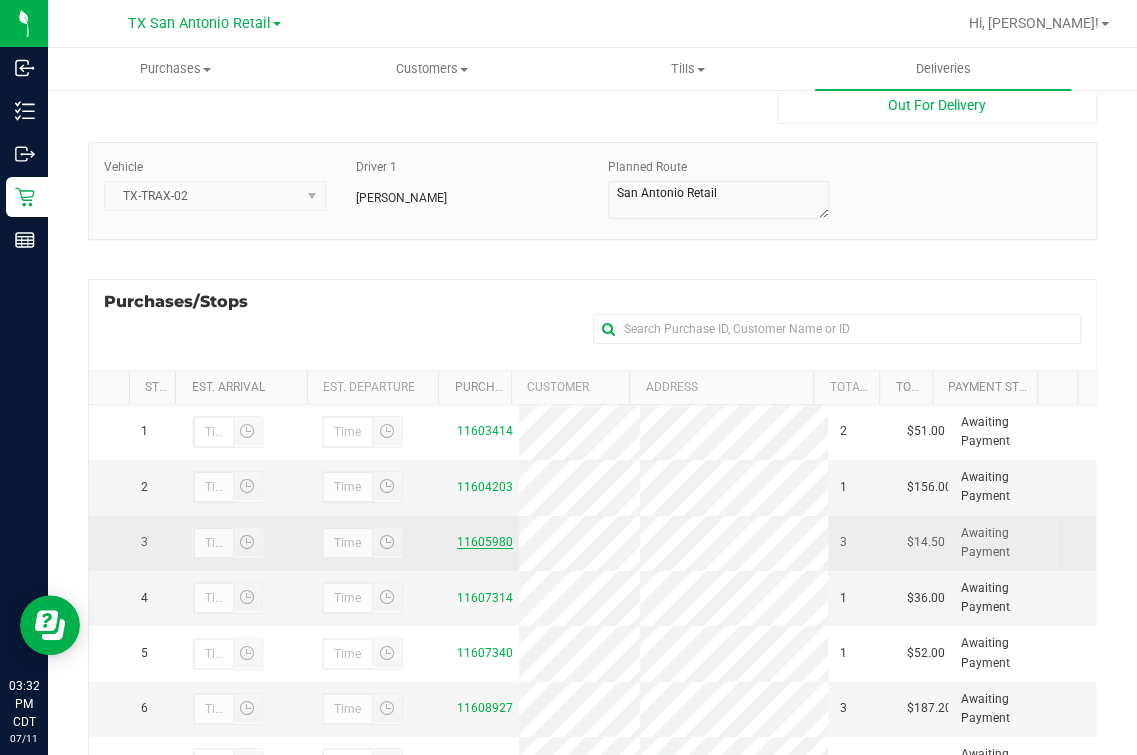 drag, startPoint x: 478, startPoint y: 582, endPoint x: 467, endPoint y: 590, distance: 13.601471 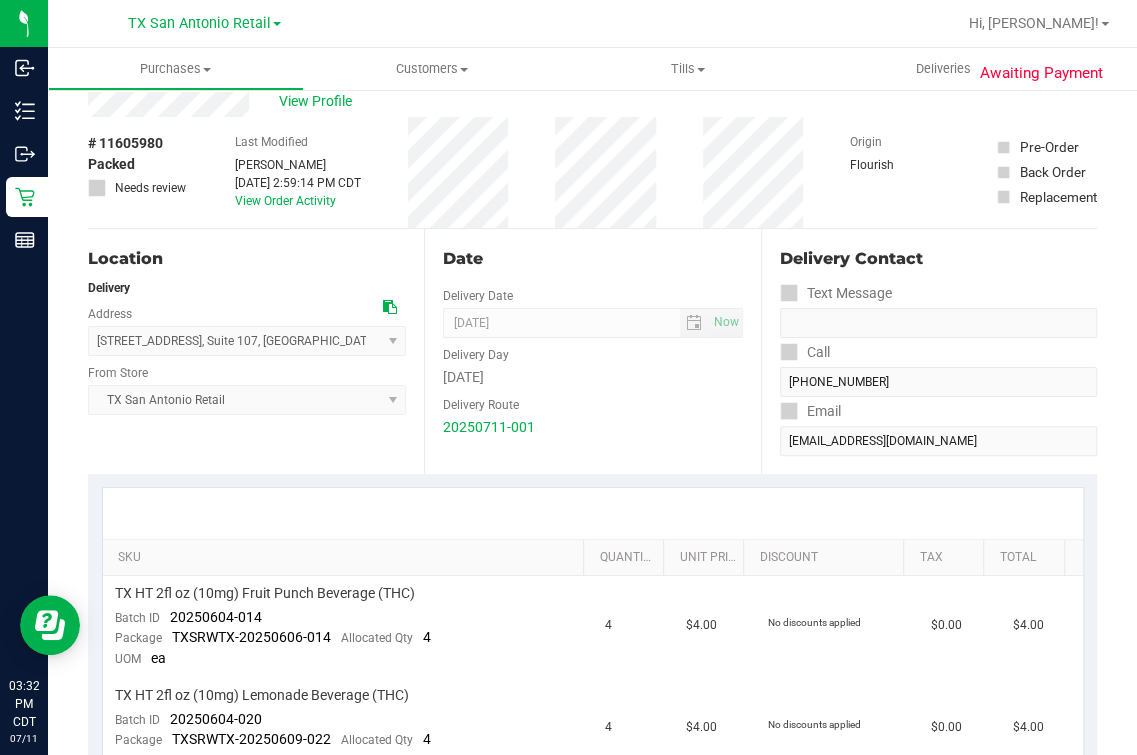 scroll, scrollTop: 0, scrollLeft: 0, axis: both 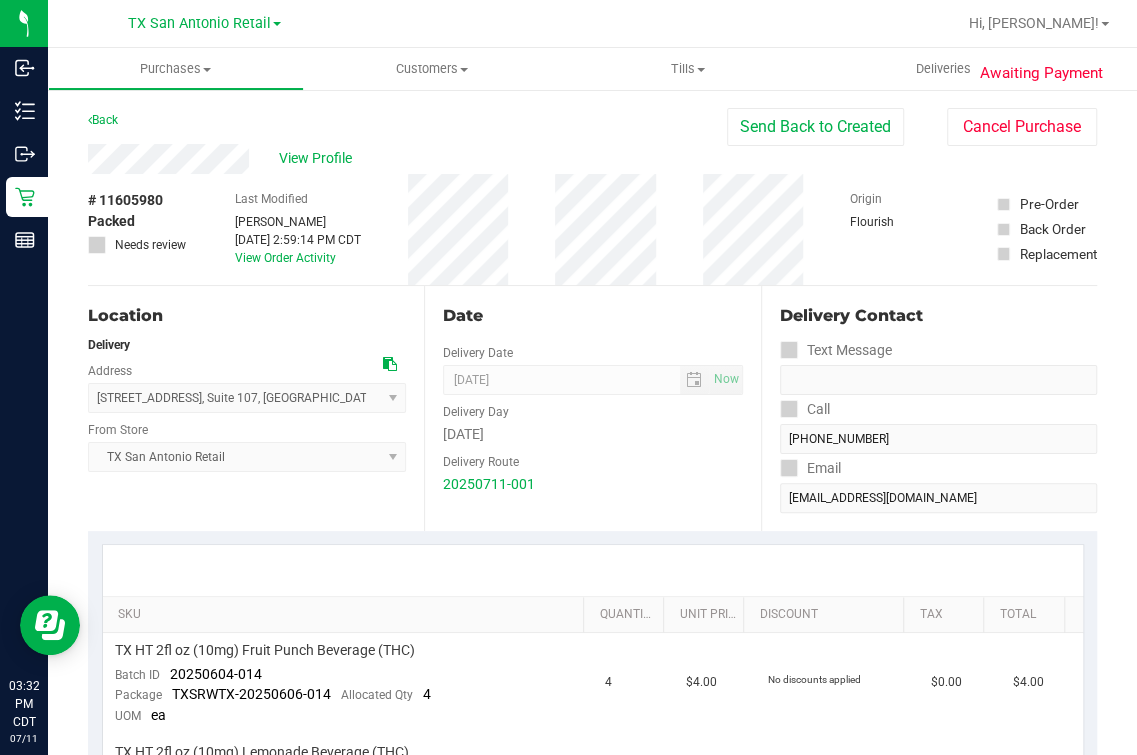 click on "# 11605980
Packed
Needs review
Last Modified
[PERSON_NAME]
[DATE] 2:59:14 PM CDT
View Order Activity
Origin
Flourish
Pre-Order
Back Order
Replacement" at bounding box center (592, 229) 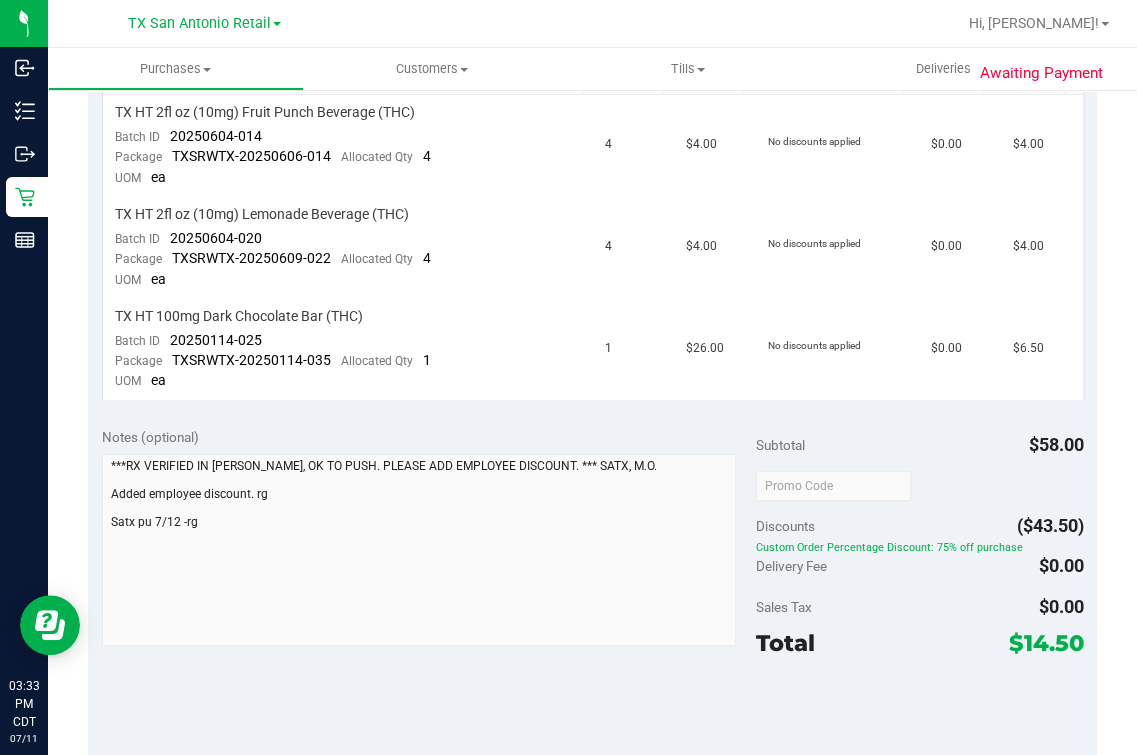 scroll, scrollTop: 499, scrollLeft: 0, axis: vertical 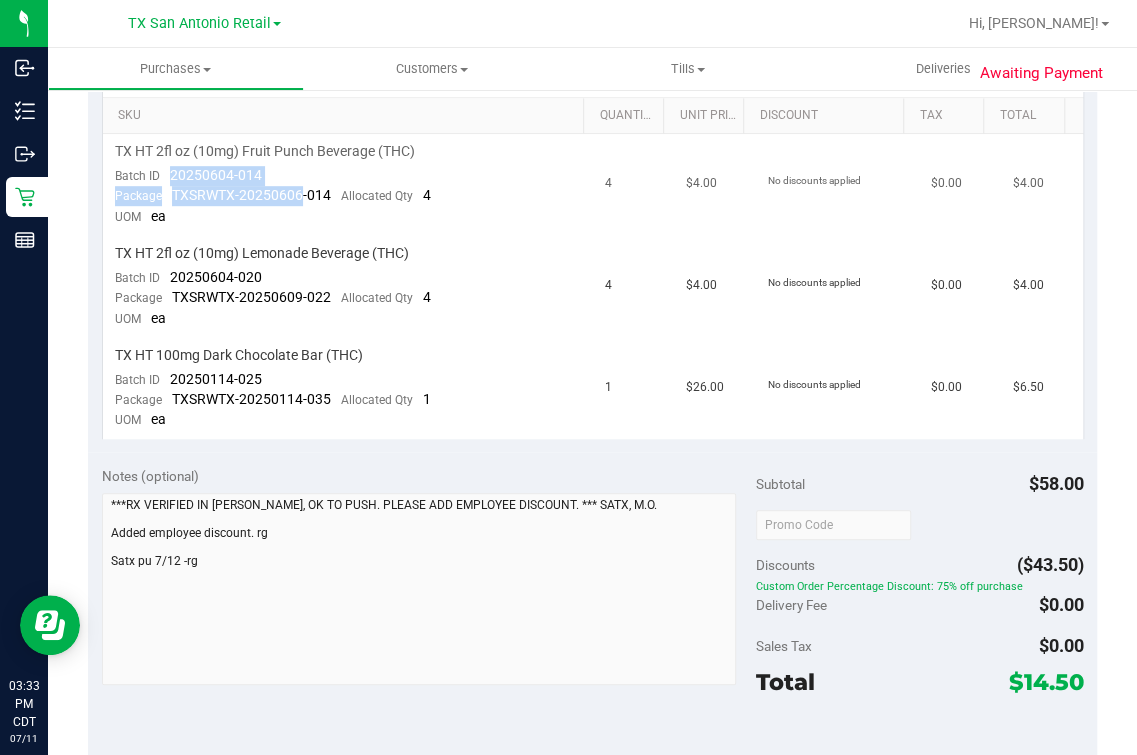 drag, startPoint x: 177, startPoint y: 170, endPoint x: 300, endPoint y: 185, distance: 123.911255 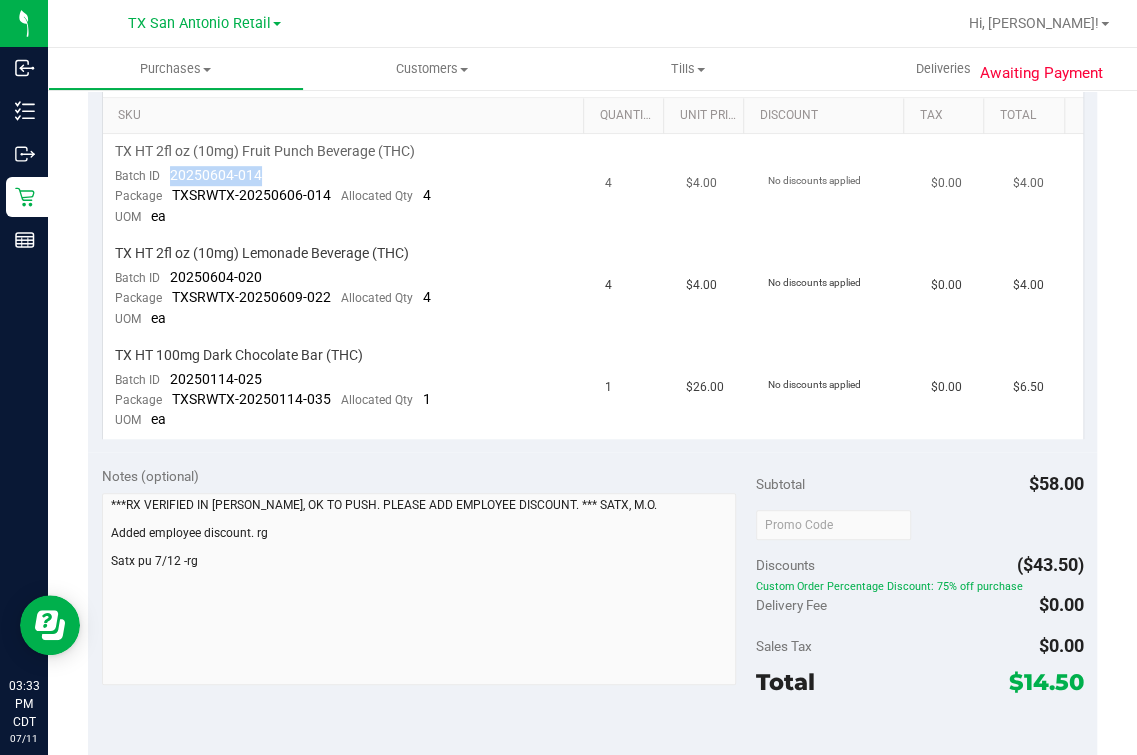 drag, startPoint x: 164, startPoint y: 173, endPoint x: 265, endPoint y: 173, distance: 101 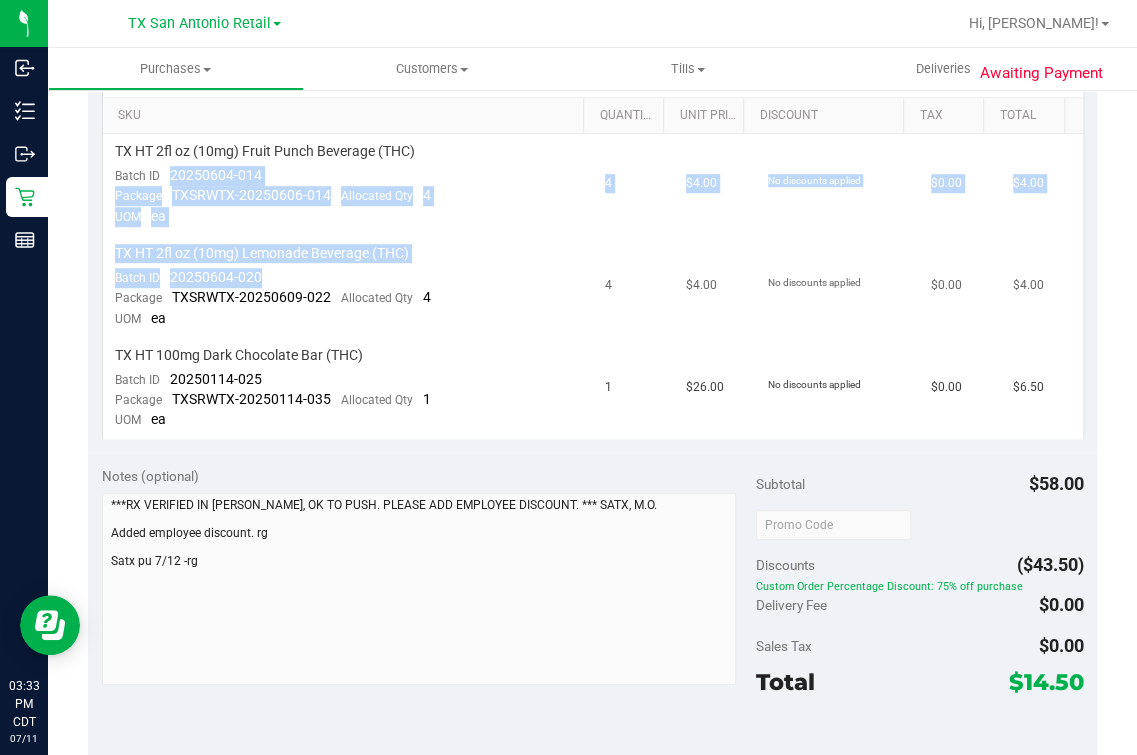 drag, startPoint x: 203, startPoint y: 173, endPoint x: 564, endPoint y: 286, distance: 378.2724 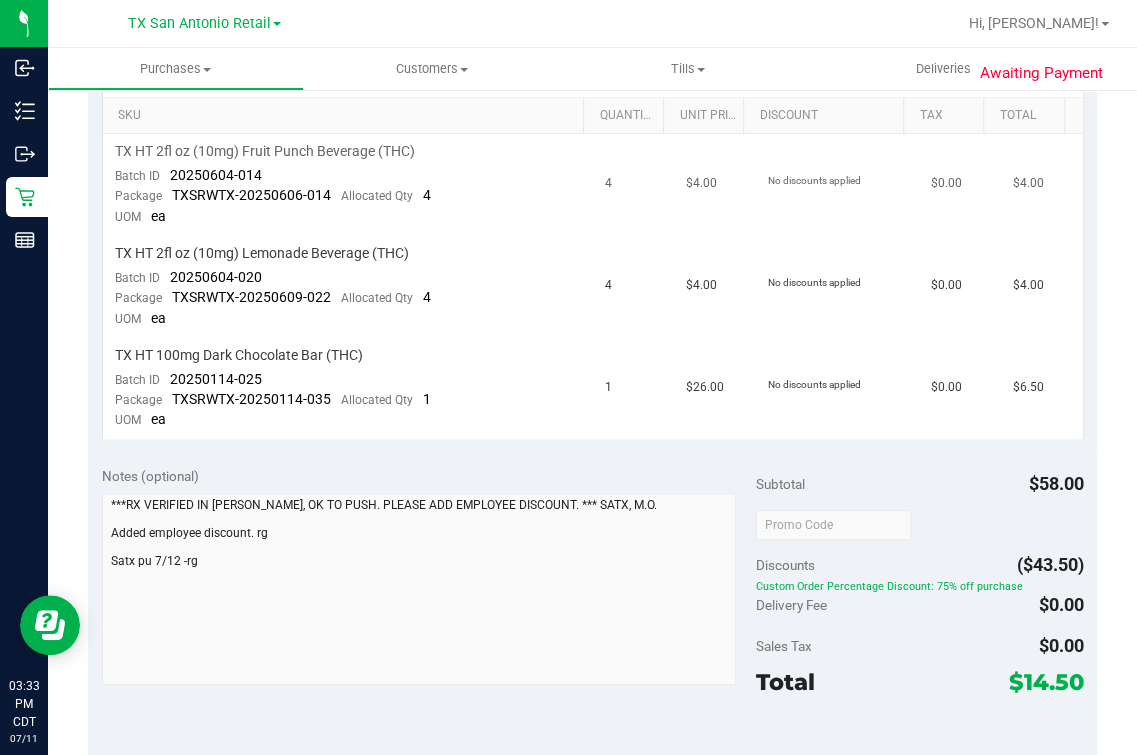click on "Batch ID
20250604-014" at bounding box center [188, 176] 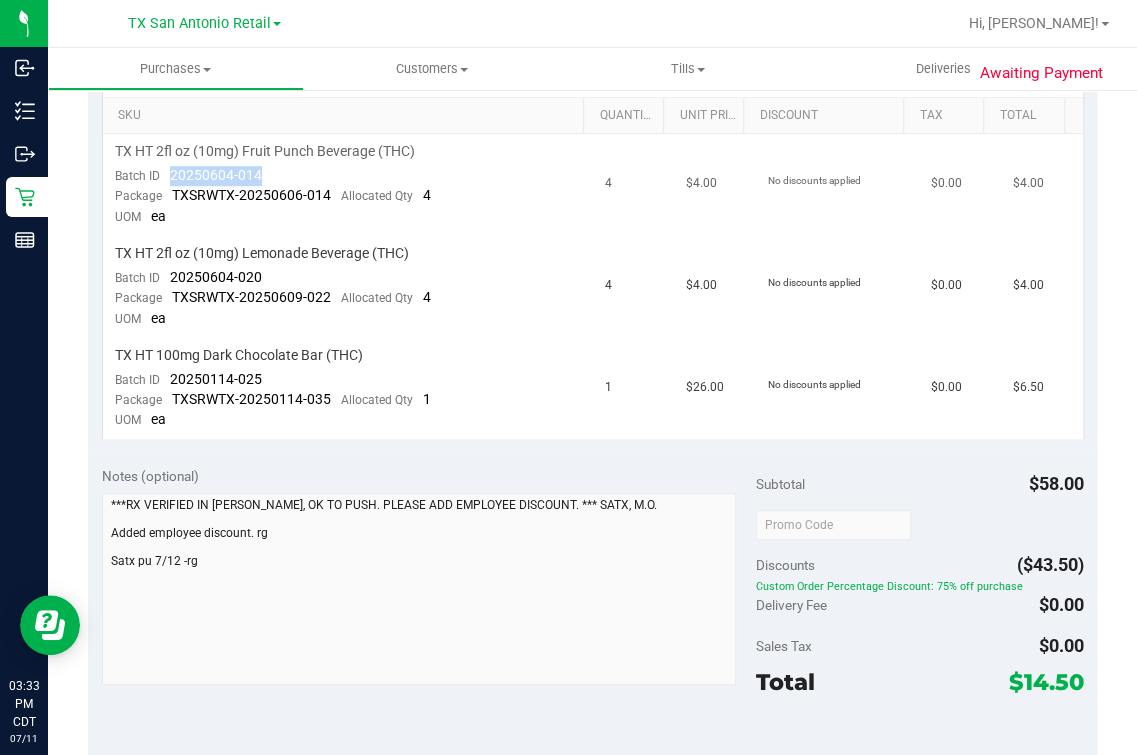 drag, startPoint x: 182, startPoint y: 173, endPoint x: 275, endPoint y: 174, distance: 93.00538 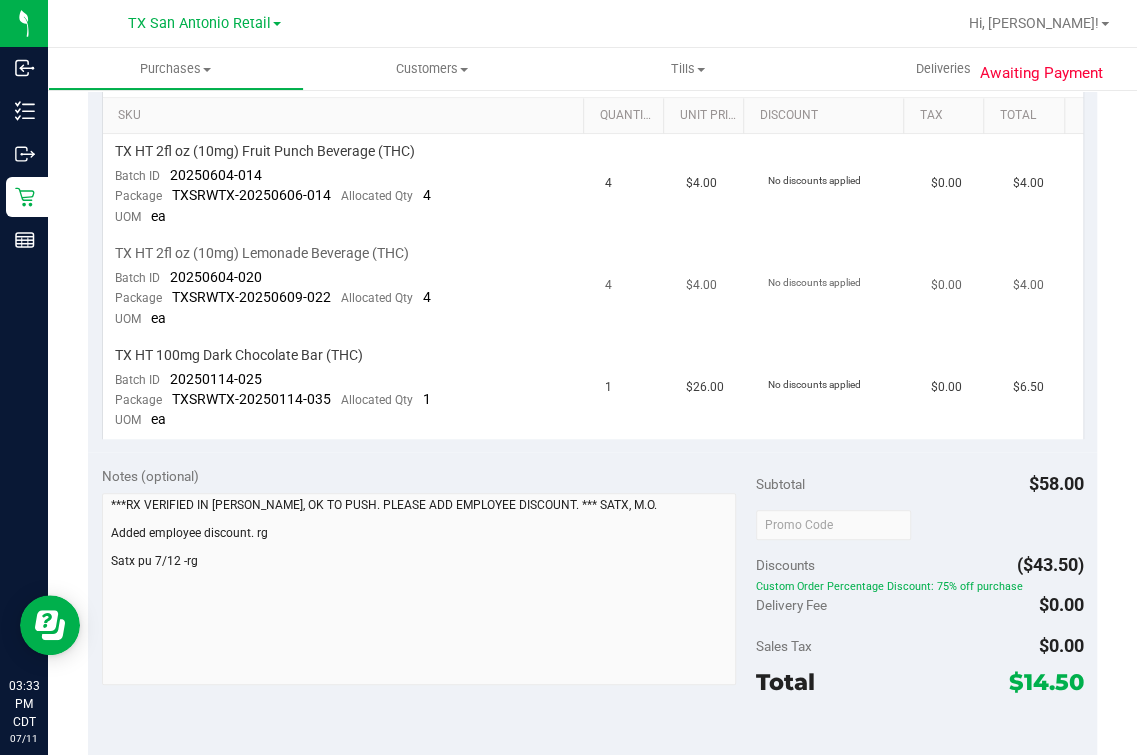 click on "20250604-020" at bounding box center (216, 277) 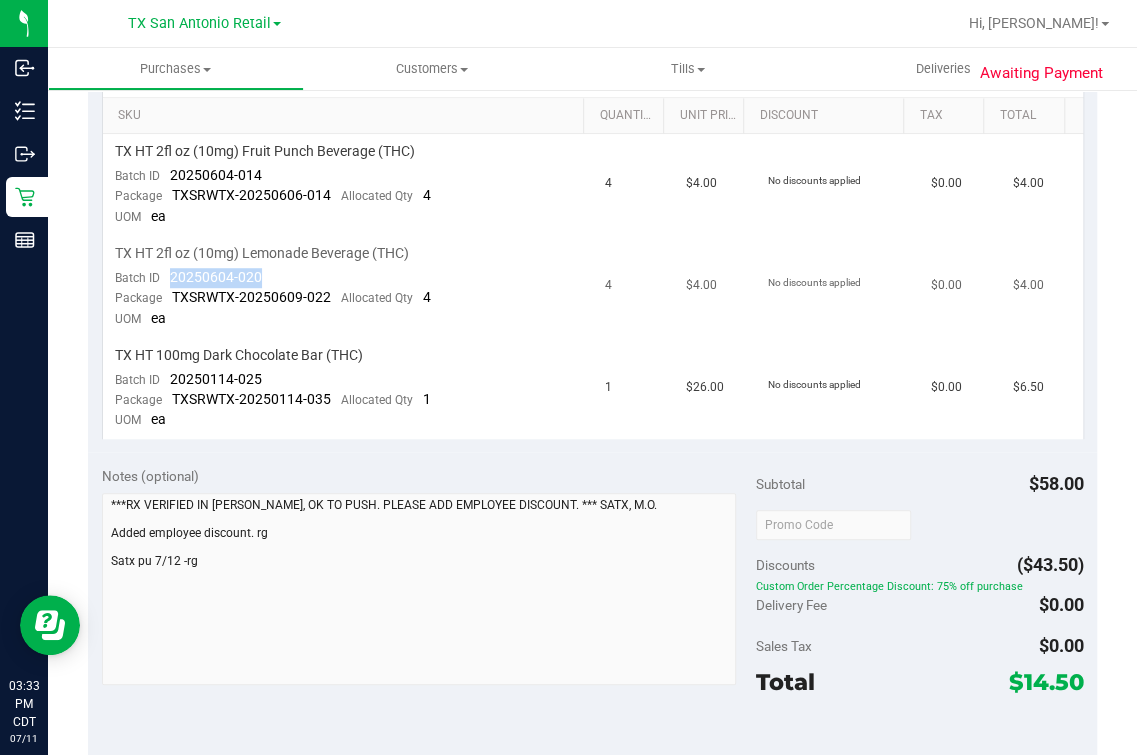 drag, startPoint x: 169, startPoint y: 273, endPoint x: 297, endPoint y: 277, distance: 128.06248 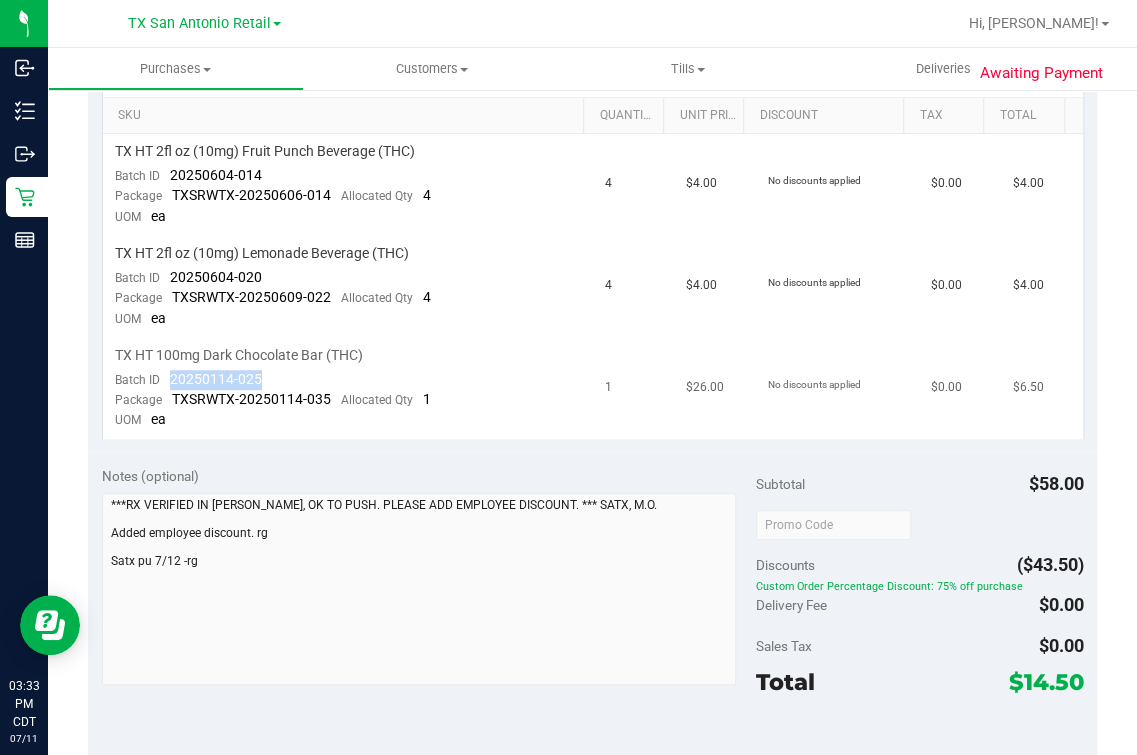 drag, startPoint x: 163, startPoint y: 381, endPoint x: 272, endPoint y: 380, distance: 109.004585 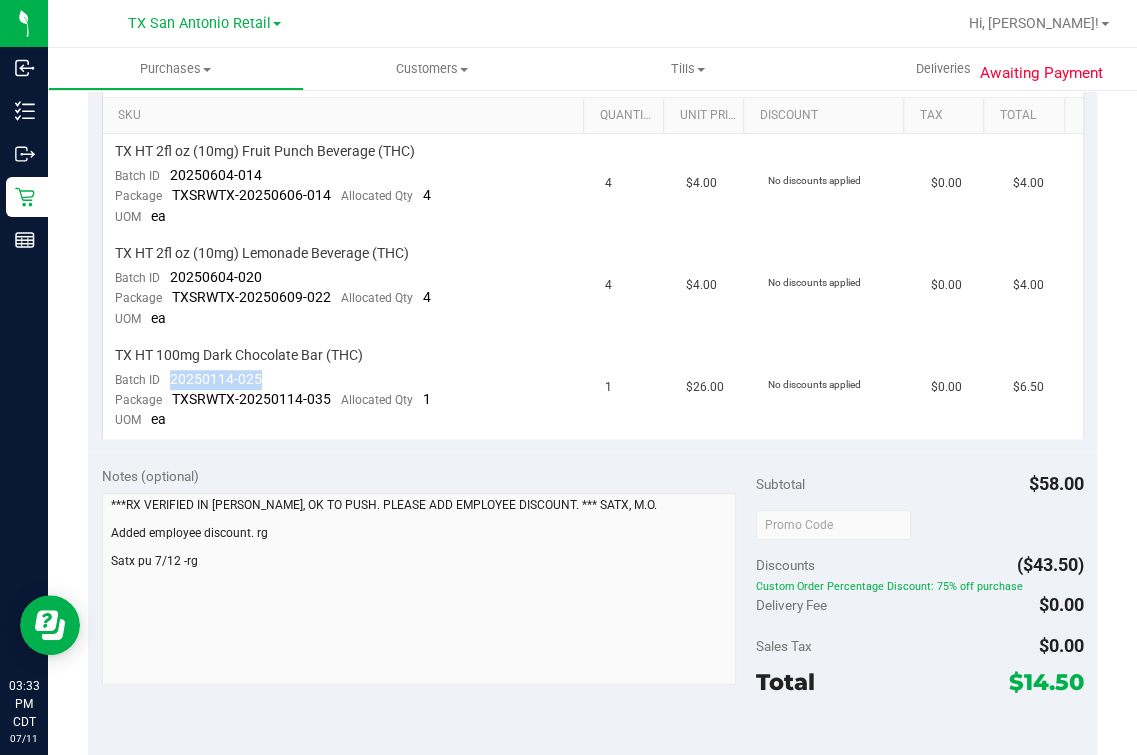 click on "Discounts
($43.50)" at bounding box center [919, 565] 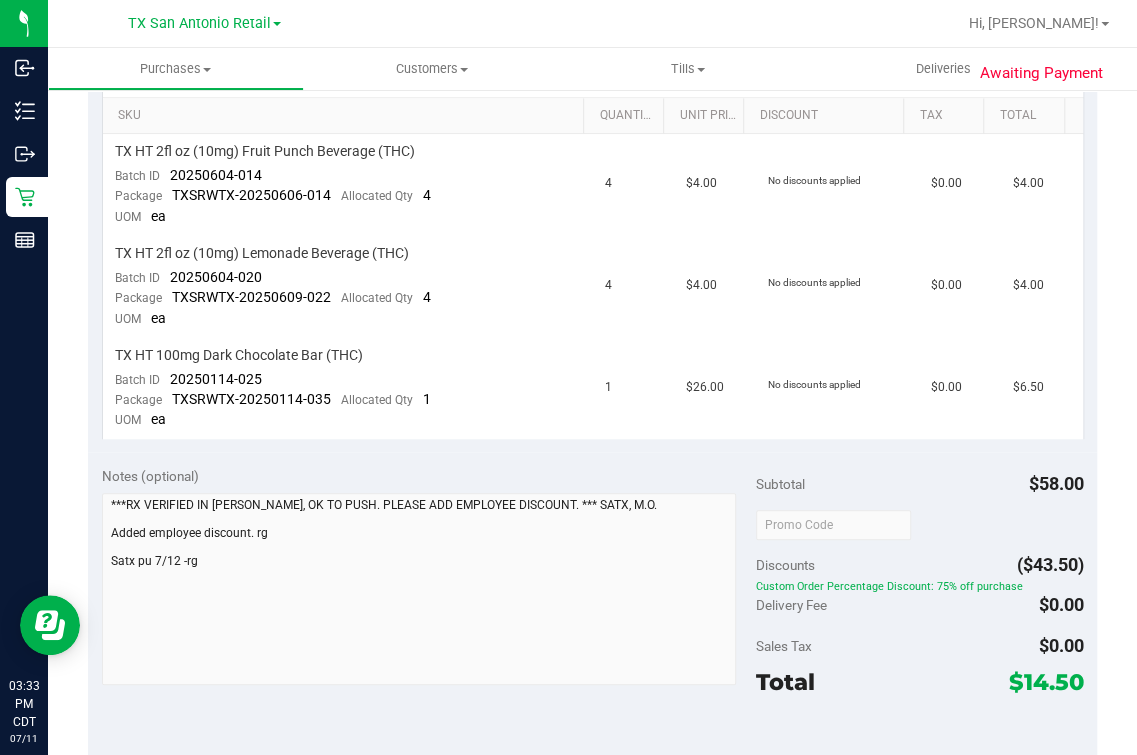 scroll, scrollTop: 0, scrollLeft: 0, axis: both 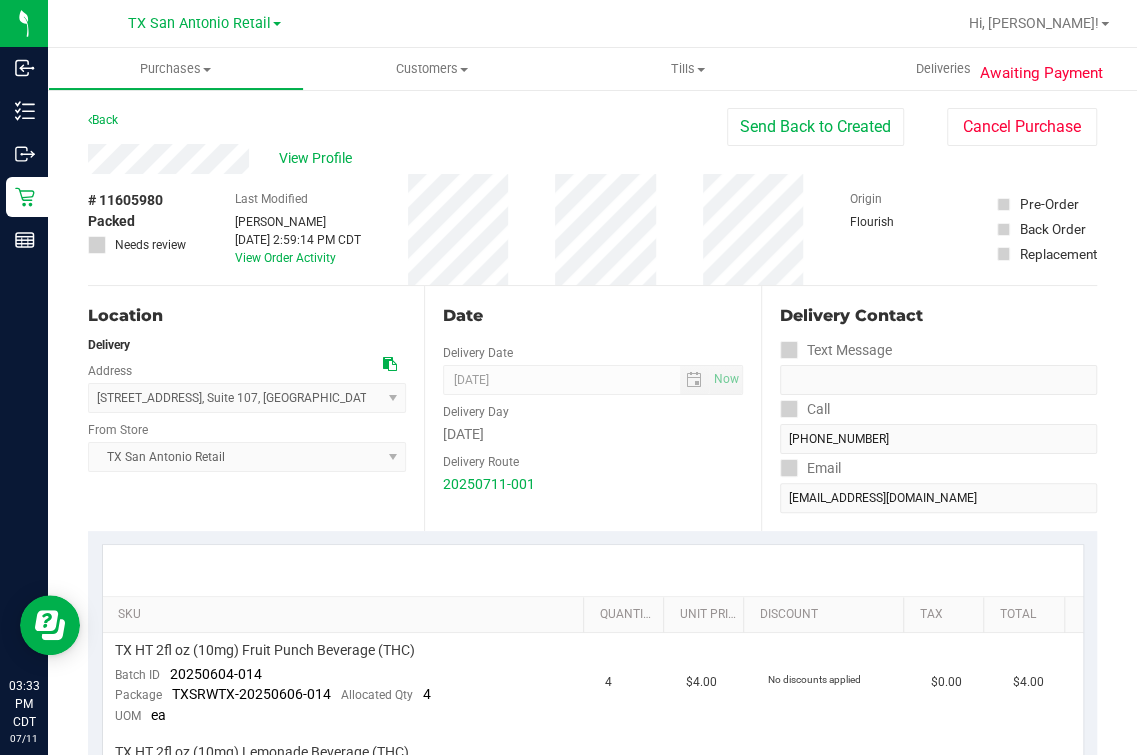 click on "View Profile" at bounding box center (407, 159) 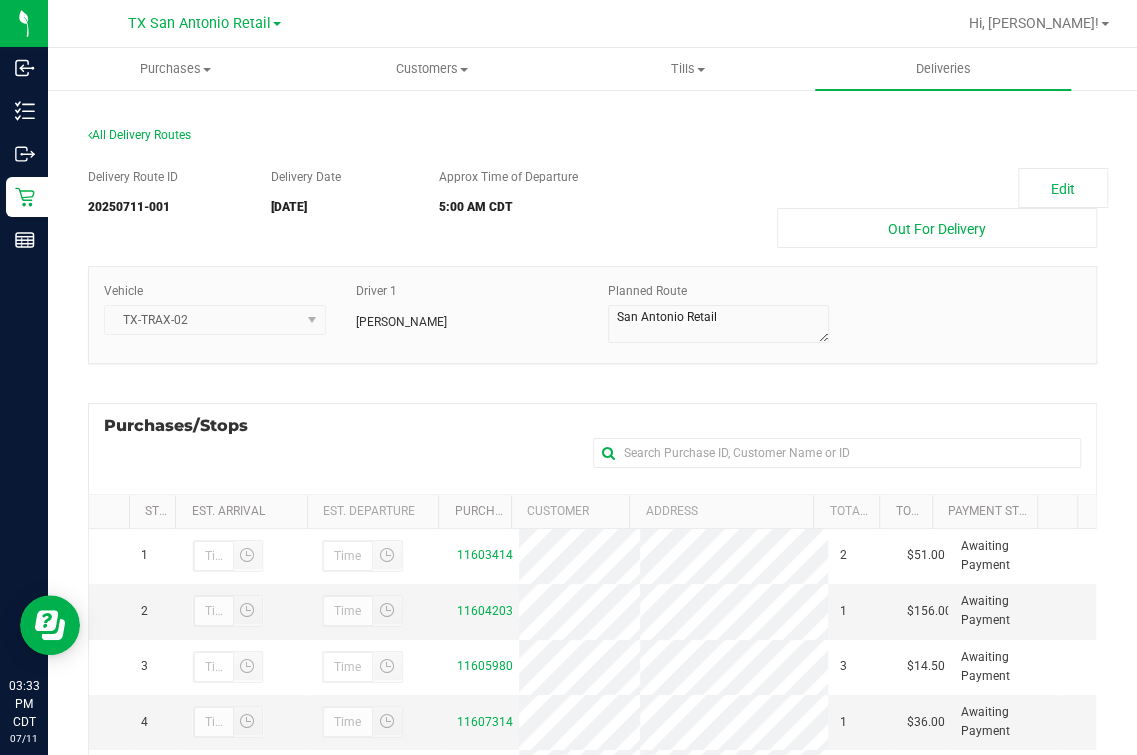 click on "Purchases/Stops
+ Add Purchase" at bounding box center [592, 448] 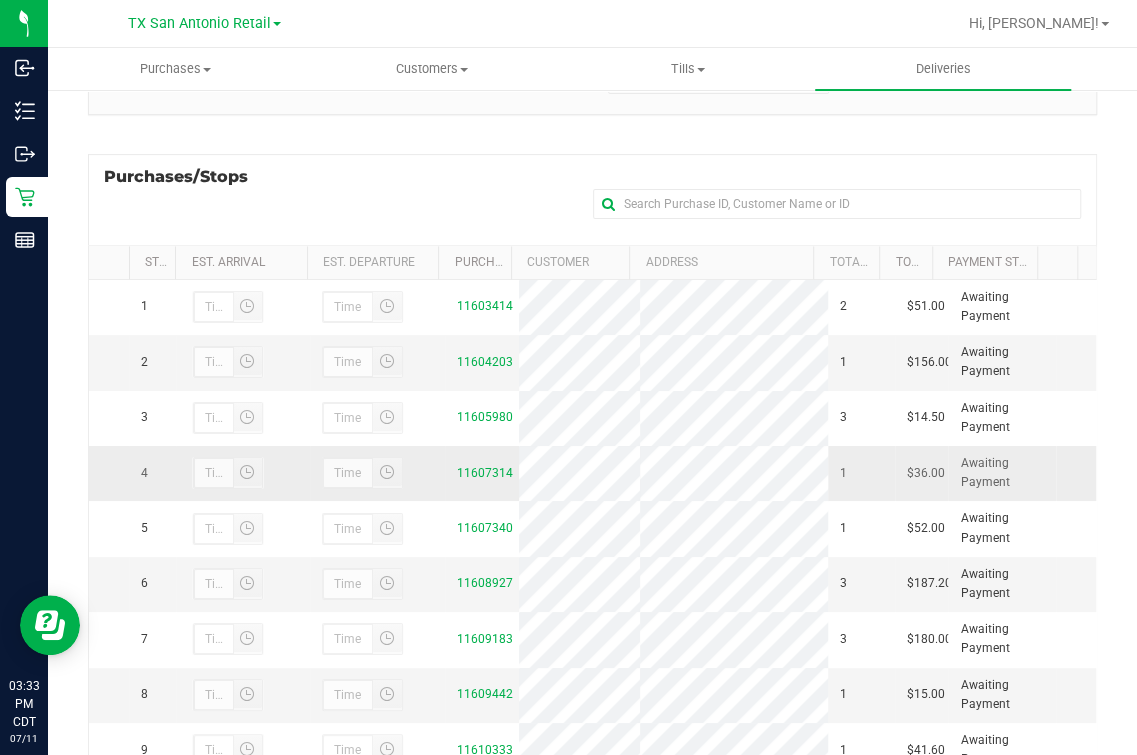 click on "11607314" at bounding box center (482, 473) 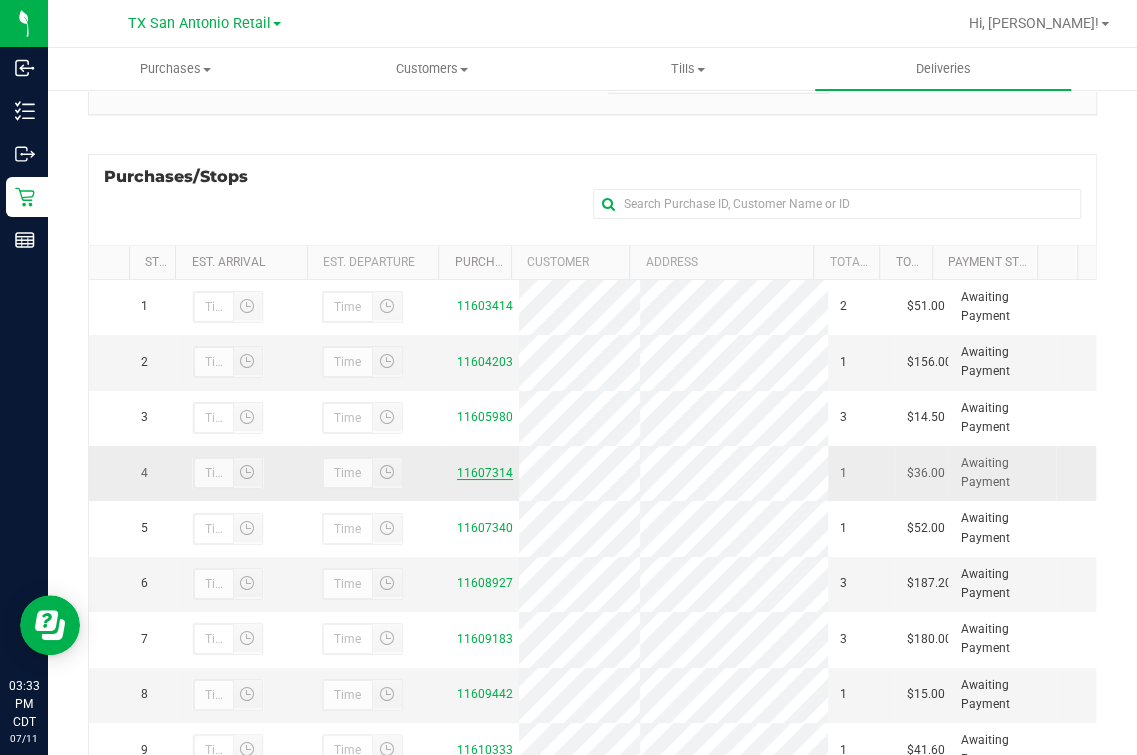 click on "11607314" at bounding box center [485, 473] 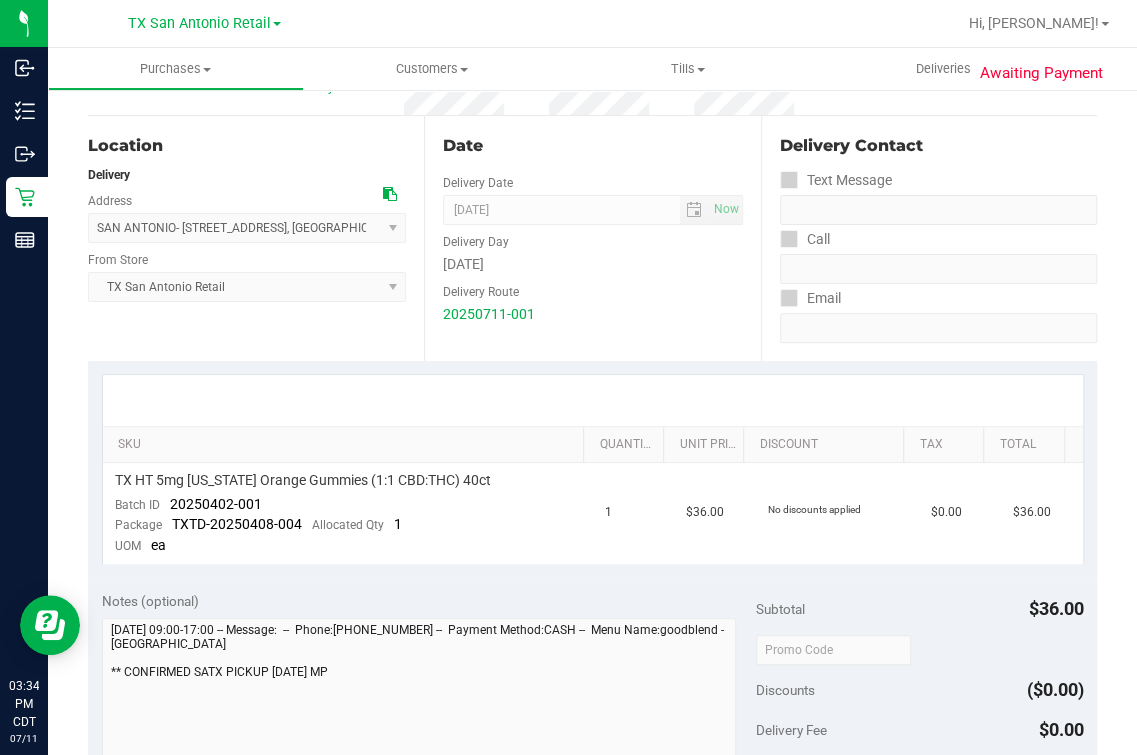 scroll, scrollTop: 249, scrollLeft: 0, axis: vertical 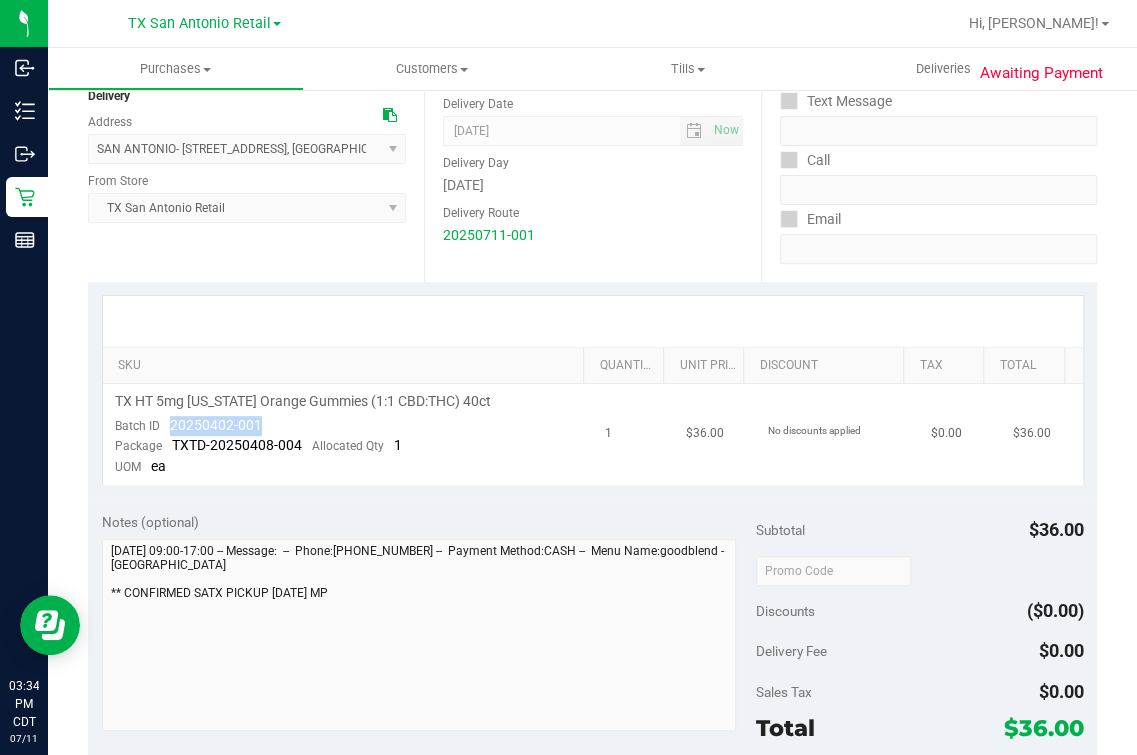 drag, startPoint x: 179, startPoint y: 422, endPoint x: 264, endPoint y: 422, distance: 85 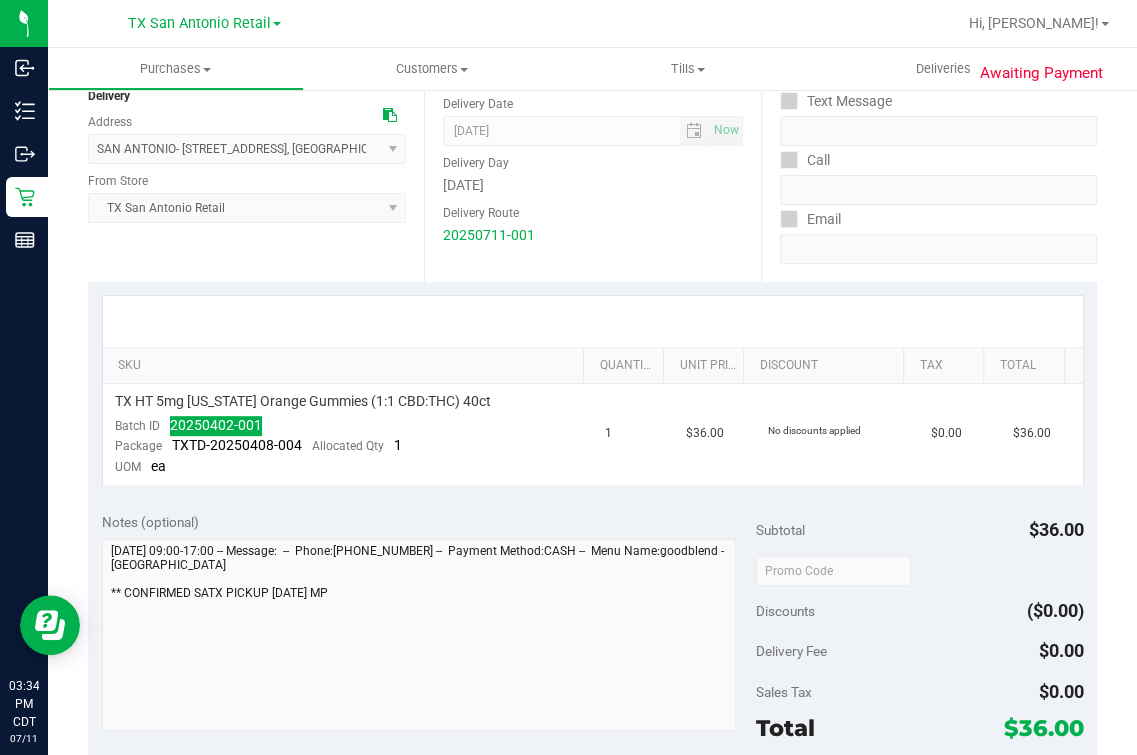 scroll, scrollTop: 0, scrollLeft: 0, axis: both 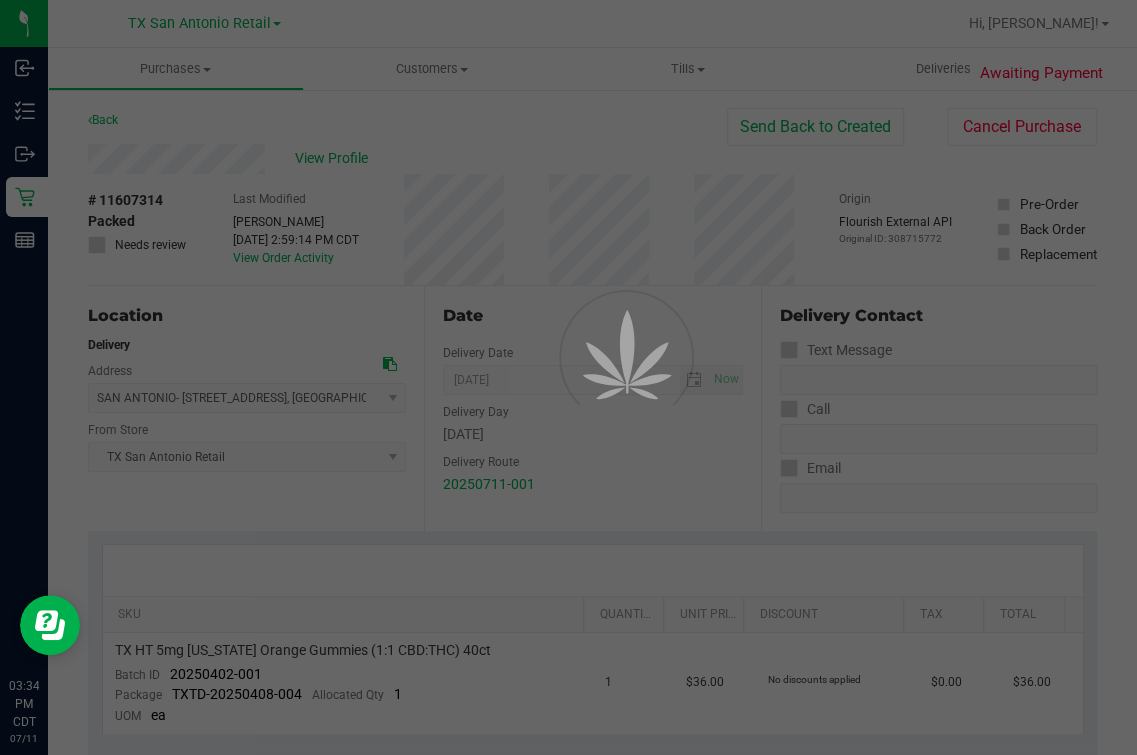 drag, startPoint x: 1084, startPoint y: 360, endPoint x: 1111, endPoint y: 360, distance: 27 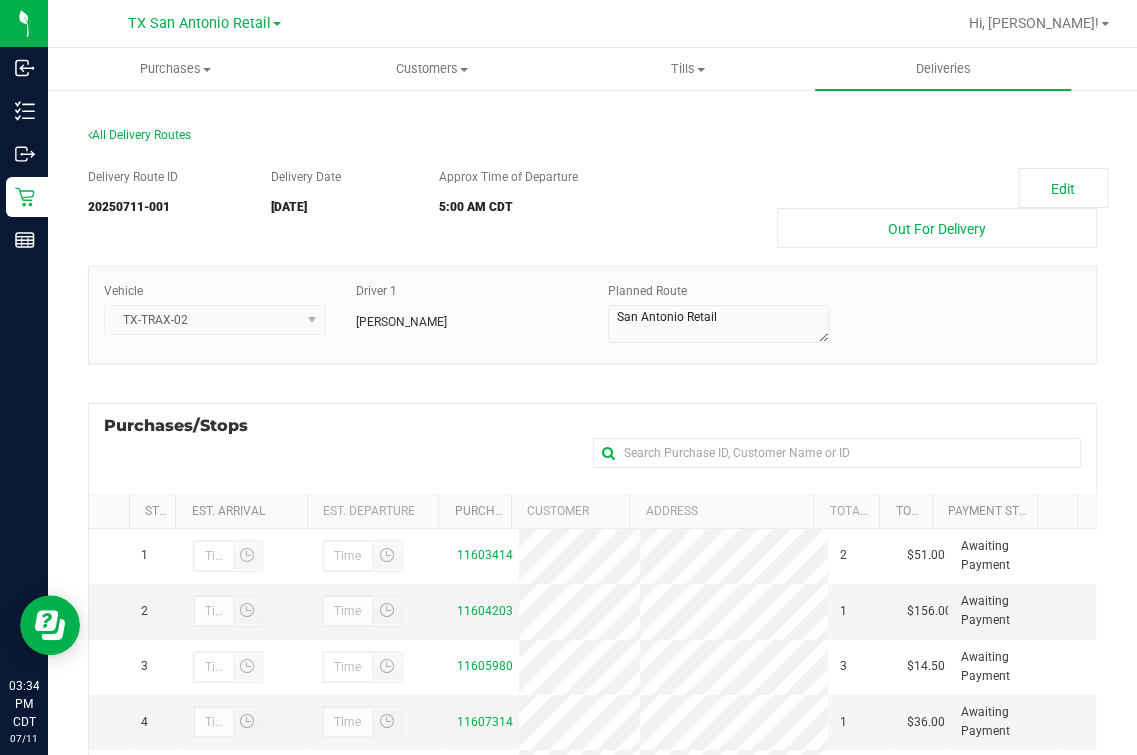 click on "Purchases/Stops
+ Add Purchase" at bounding box center (592, 448) 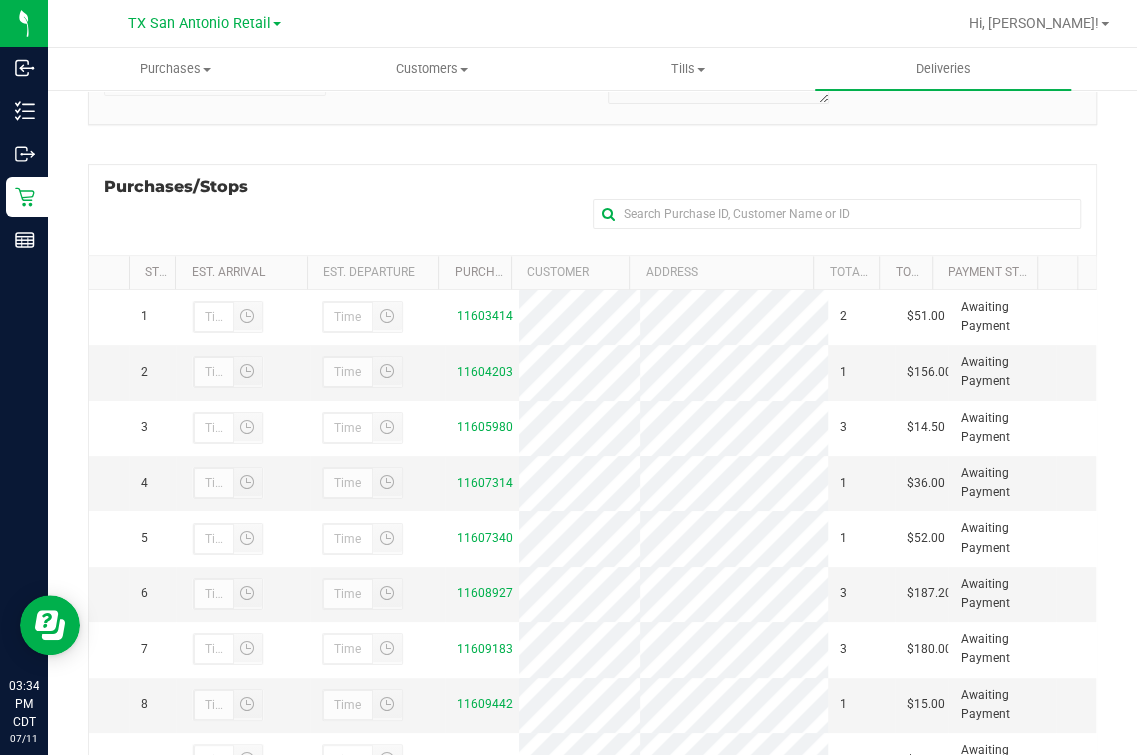 scroll, scrollTop: 357, scrollLeft: 0, axis: vertical 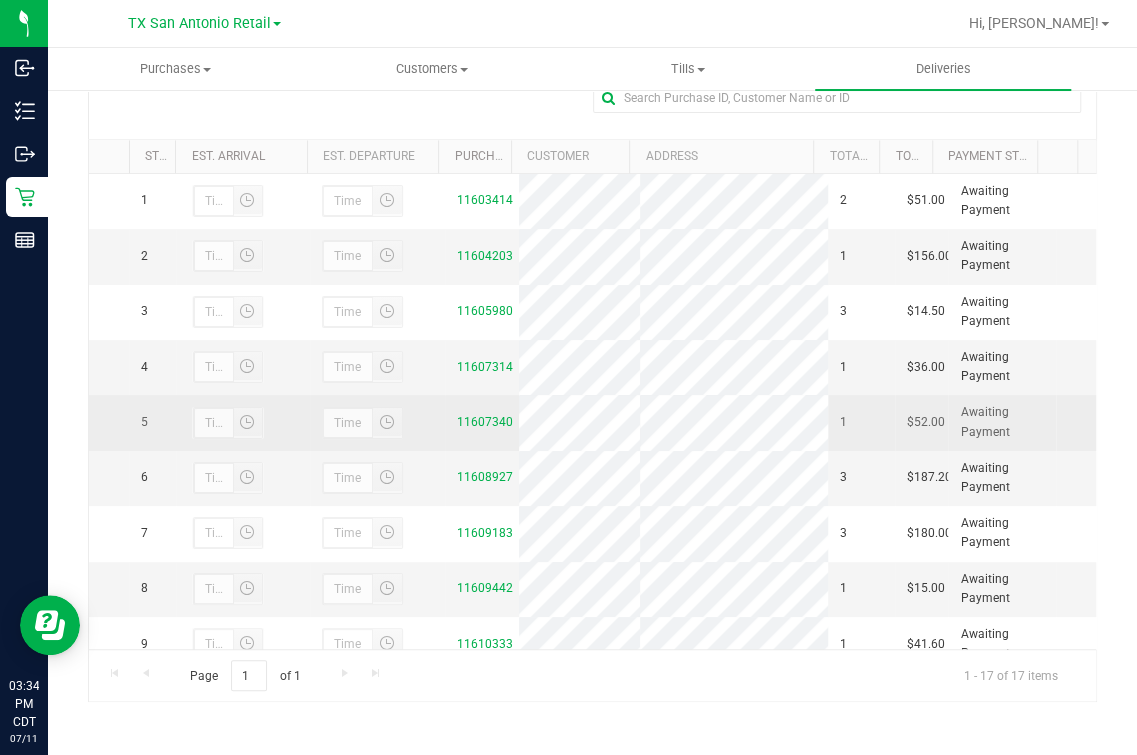 click on "11607340" at bounding box center [482, 422] 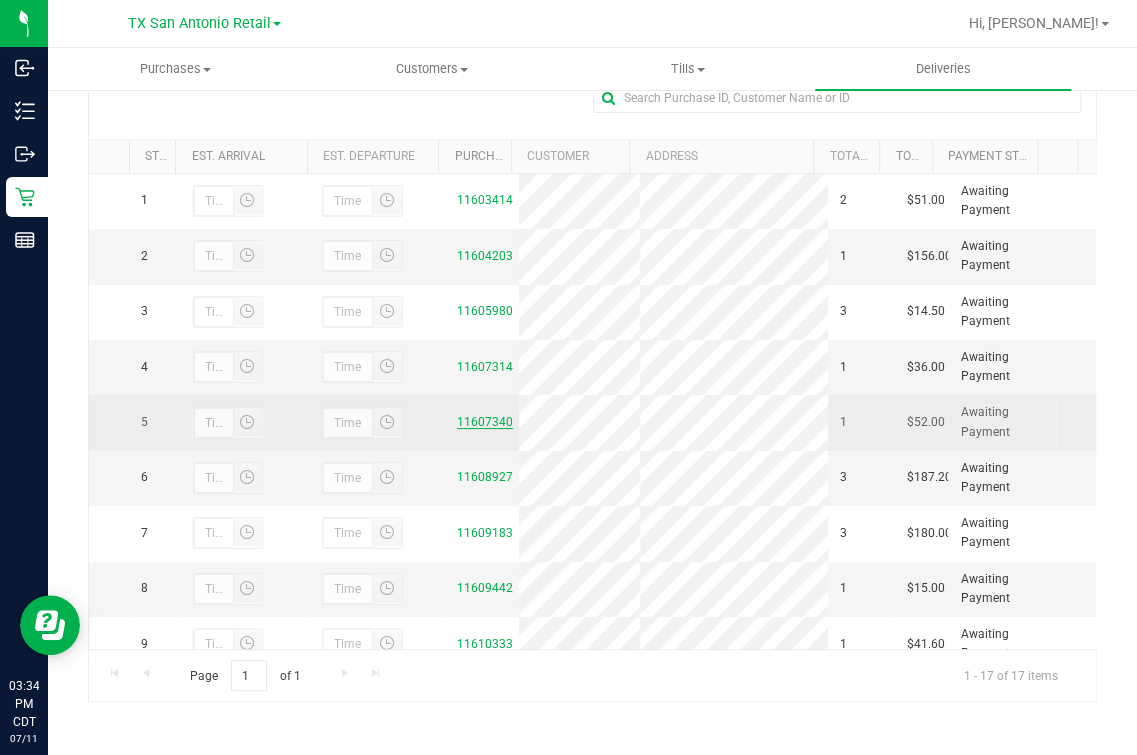 click on "11607340" at bounding box center (485, 422) 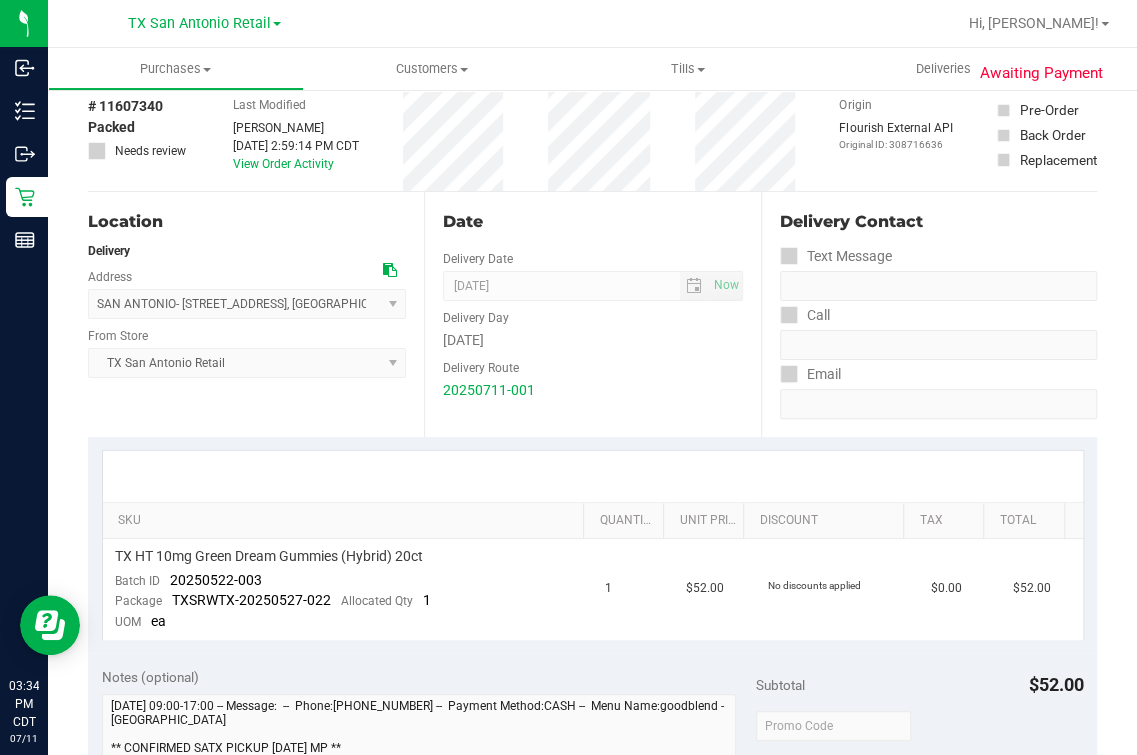 scroll, scrollTop: 0, scrollLeft: 0, axis: both 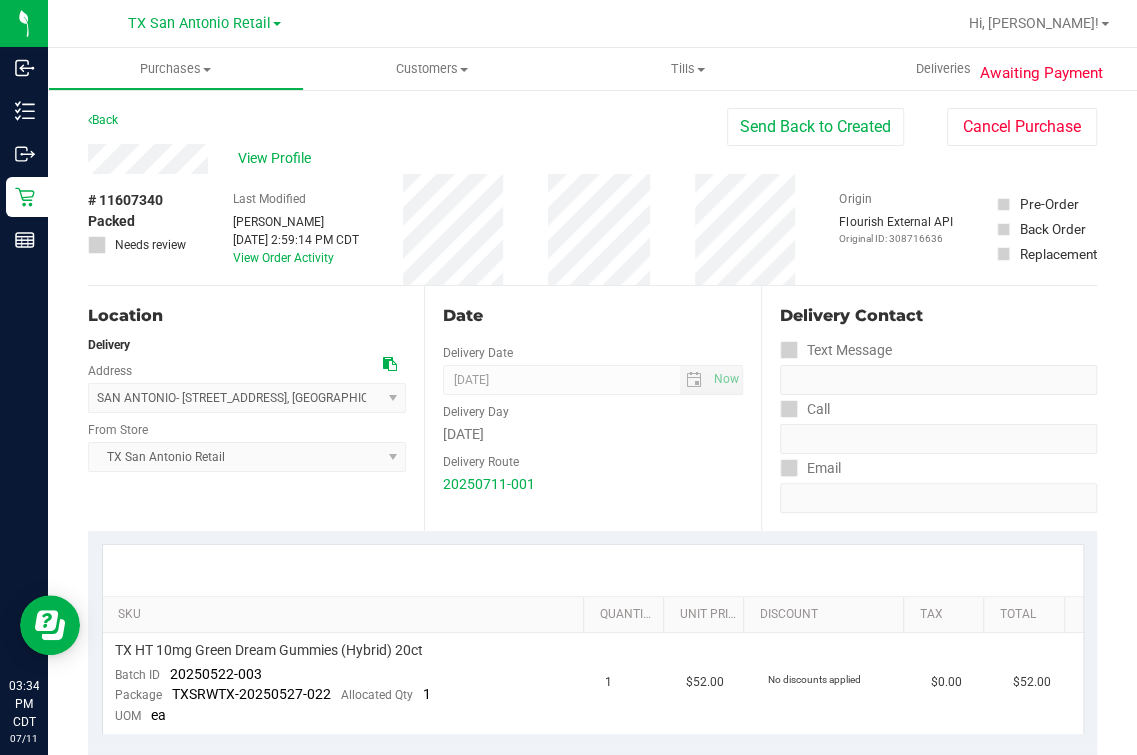 click on "# 11607340
Packed
Needs review
Last Modified
[PERSON_NAME]
[DATE] 2:59:14 PM CDT
View Order Activity
Origin
Flourish External API
Original ID: 308716636
Pre-Order
Back Order" at bounding box center (592, 229) 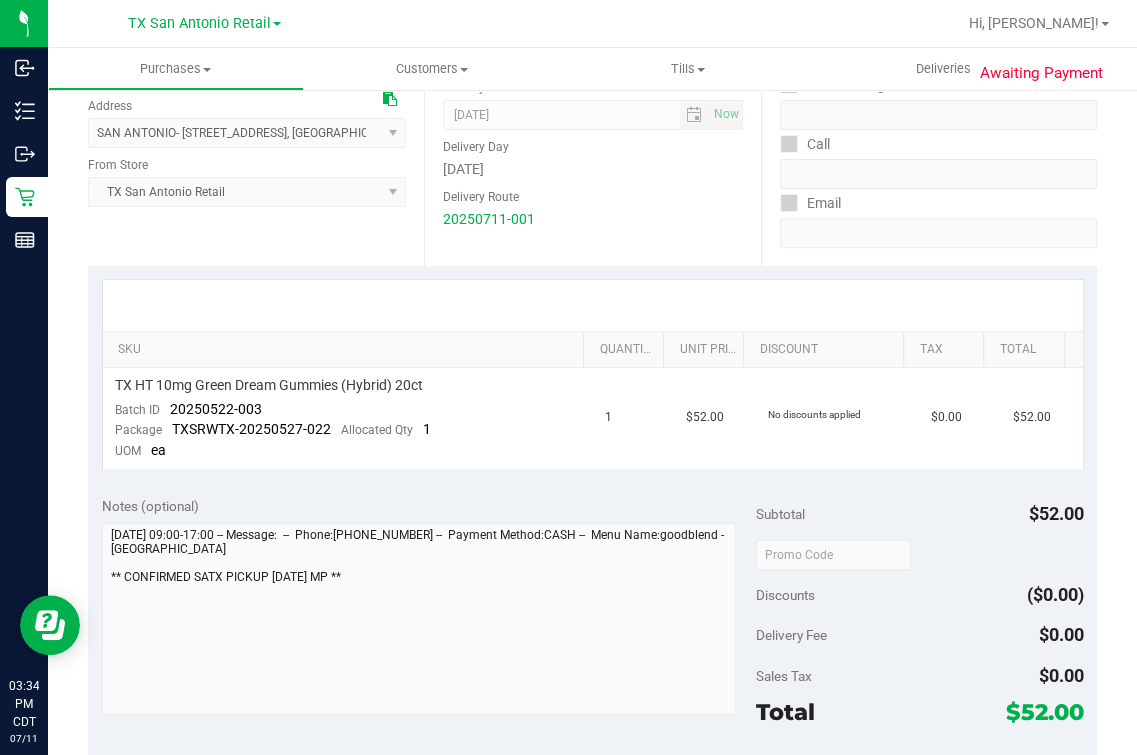 scroll, scrollTop: 375, scrollLeft: 0, axis: vertical 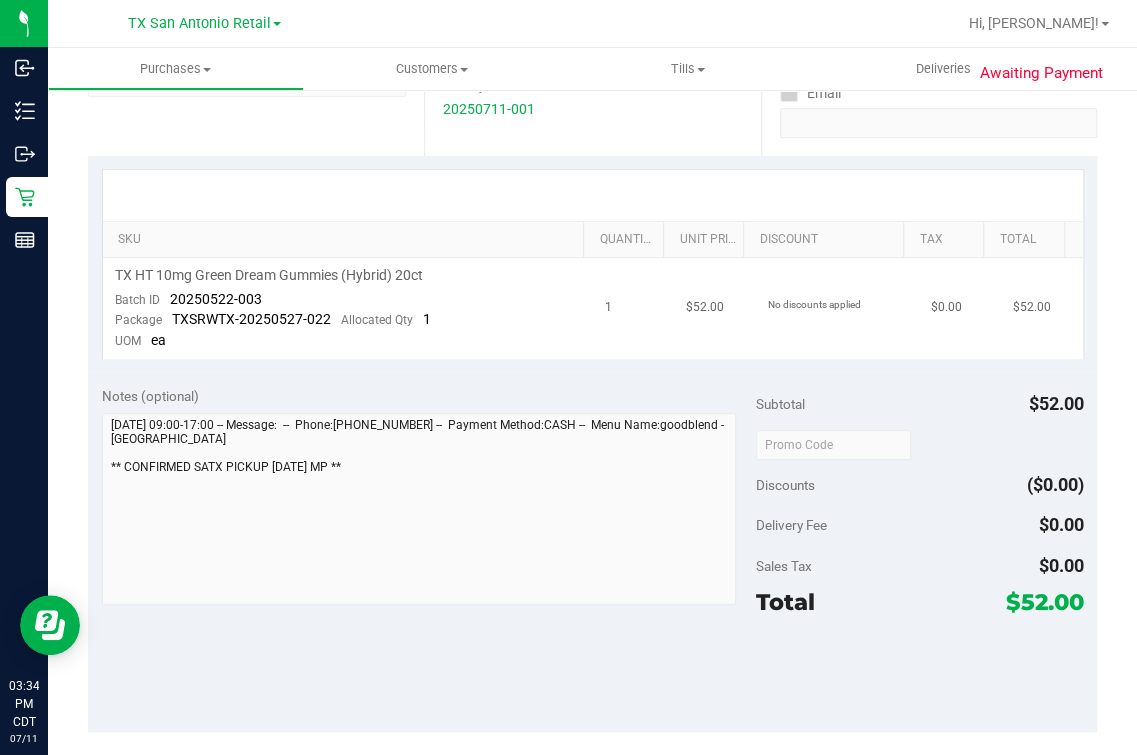 click on "TXSRWTX-20250527-022" at bounding box center (251, 319) 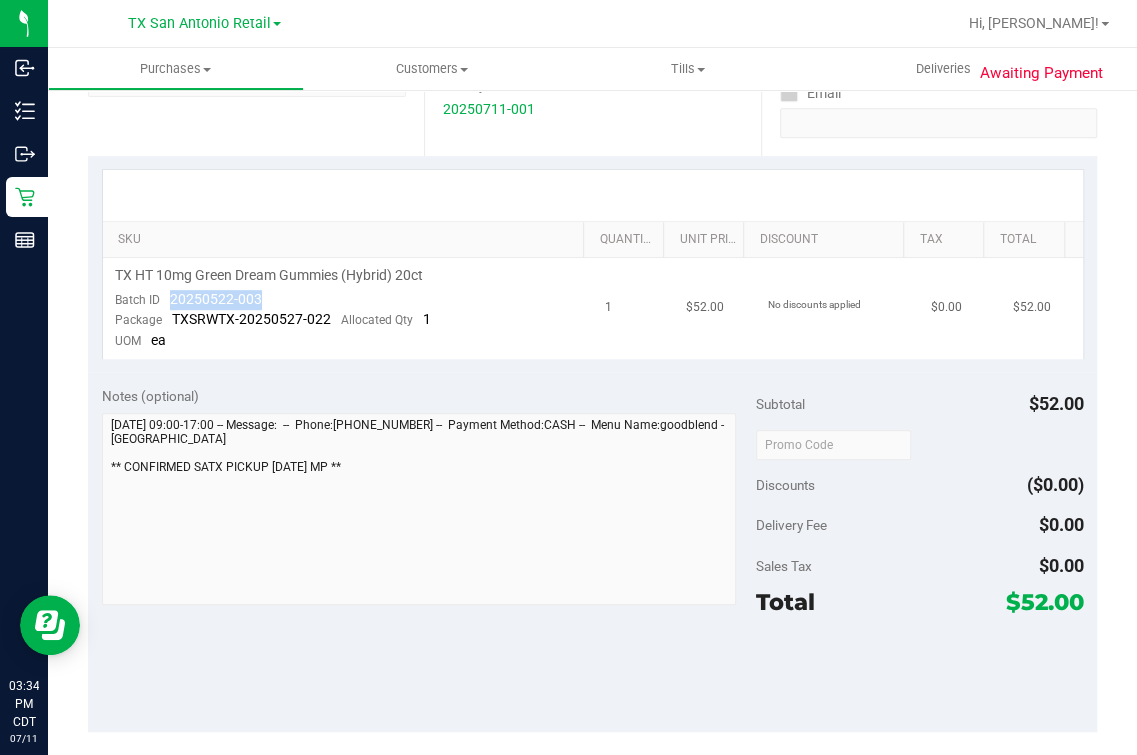 drag, startPoint x: 161, startPoint y: 298, endPoint x: 263, endPoint y: 289, distance: 102.396286 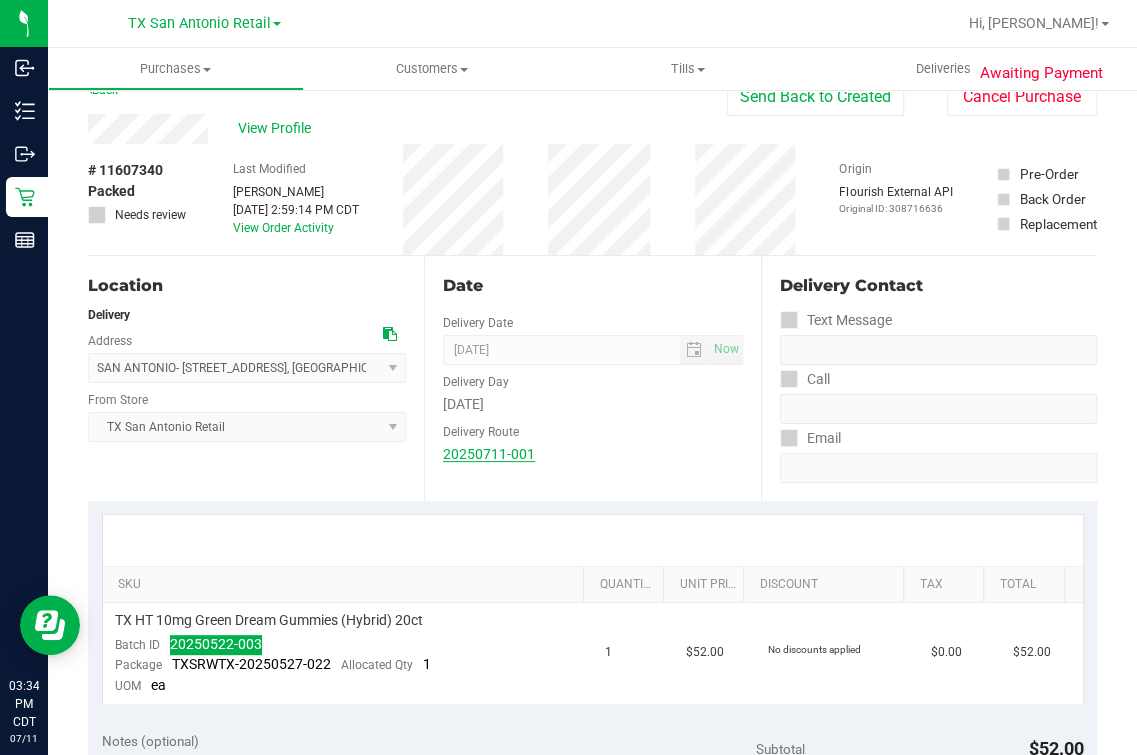 scroll, scrollTop: 0, scrollLeft: 0, axis: both 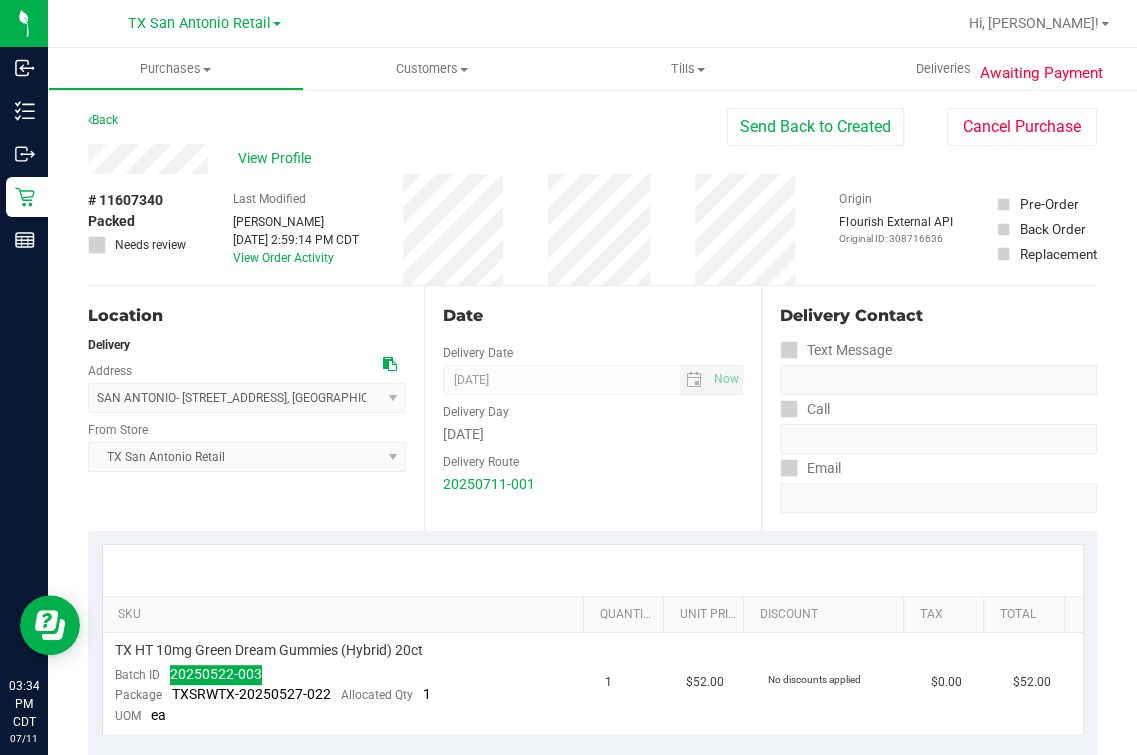 click on "[DATE] 2:59:14 PM CDT" at bounding box center (296, 240) 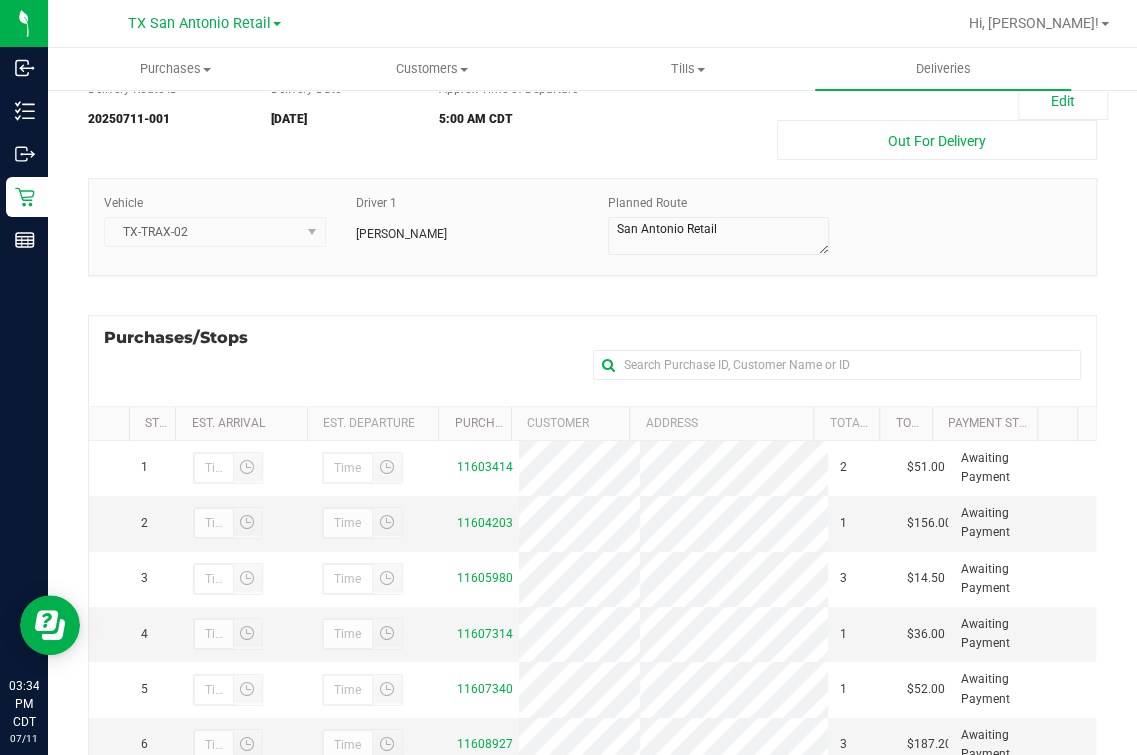 scroll, scrollTop: 124, scrollLeft: 0, axis: vertical 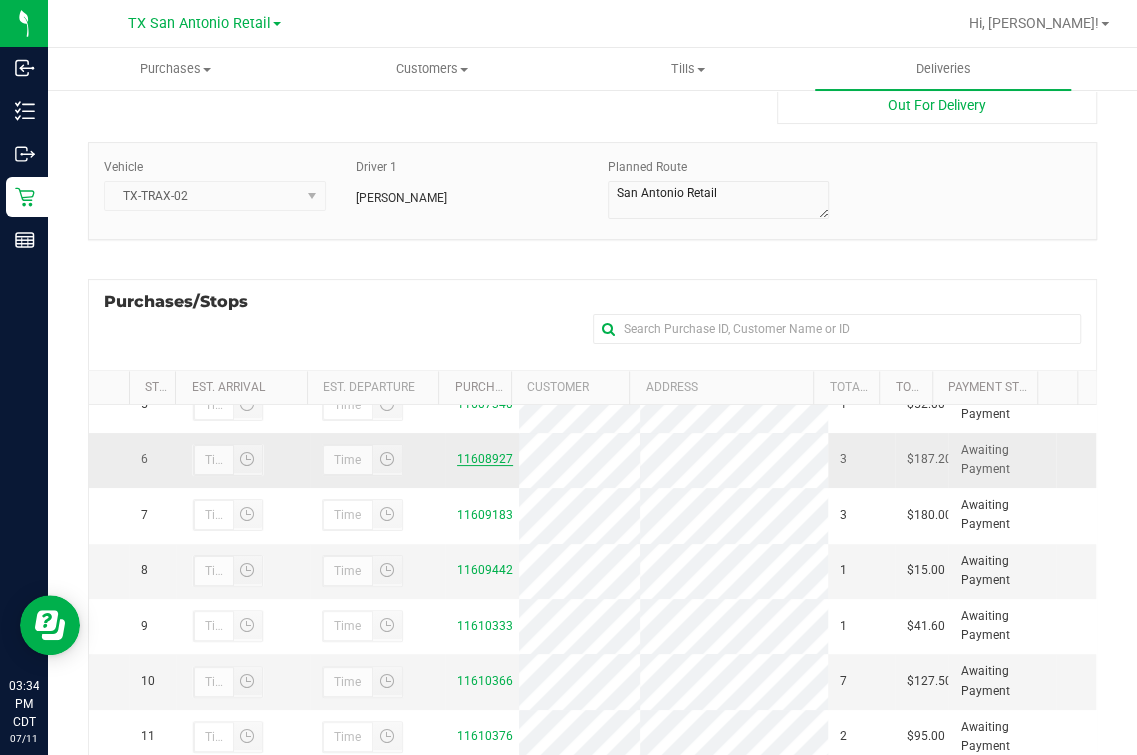 click on "11608927" at bounding box center [485, 459] 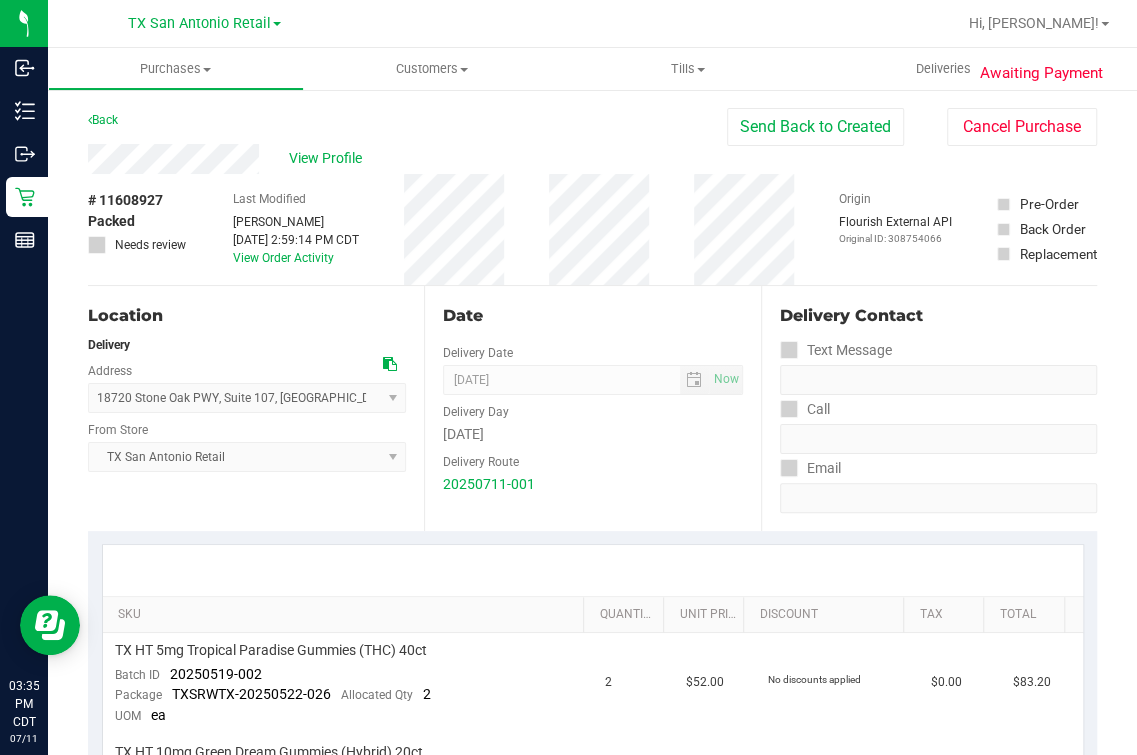 scroll, scrollTop: 249, scrollLeft: 0, axis: vertical 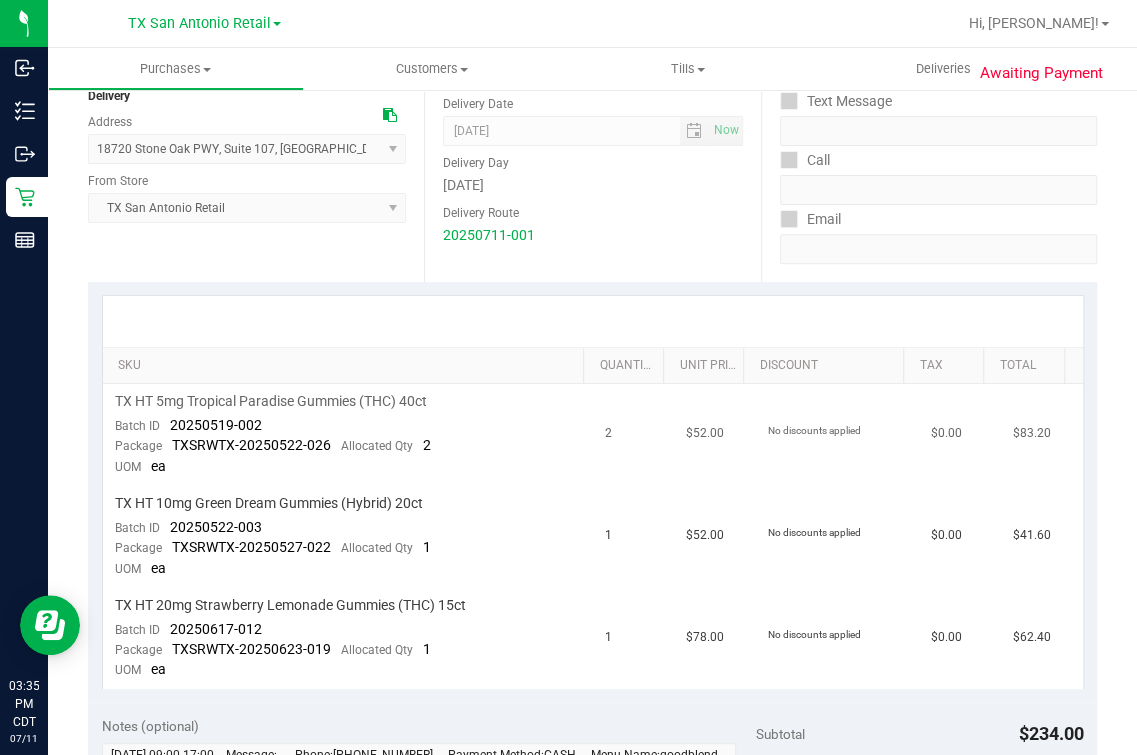 drag, startPoint x: 204, startPoint y: 445, endPoint x: 190, endPoint y: 443, distance: 14.142136 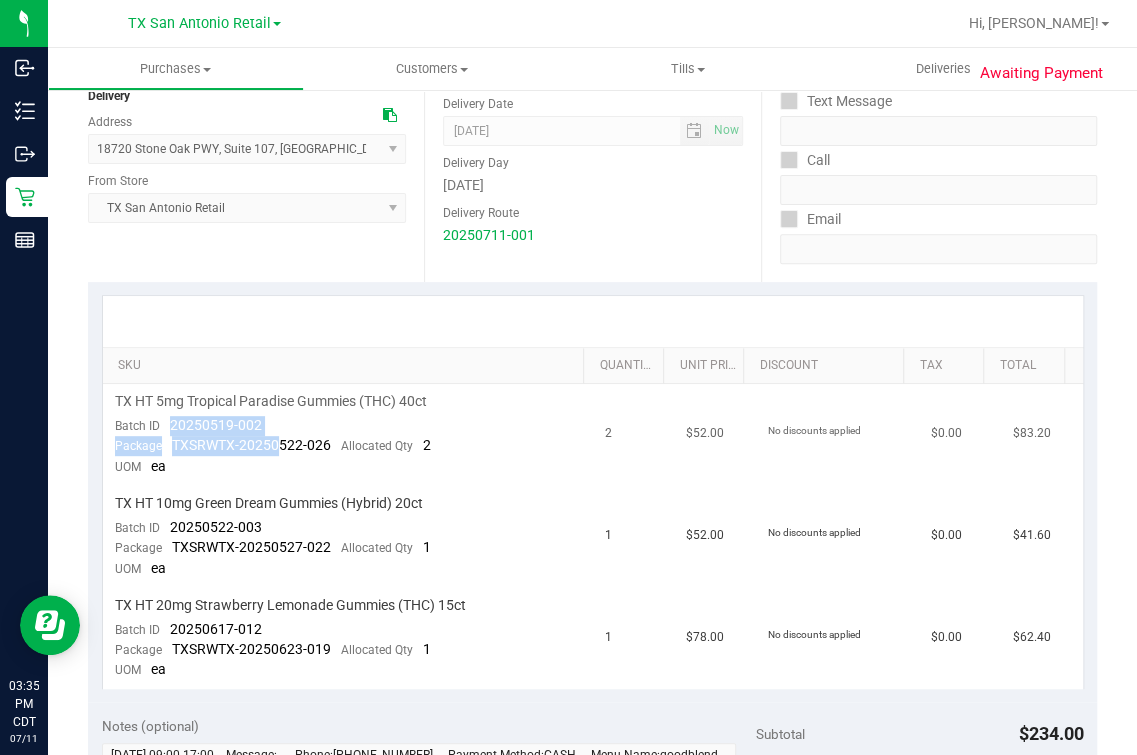 drag, startPoint x: 170, startPoint y: 429, endPoint x: 277, endPoint y: 435, distance: 107.16809 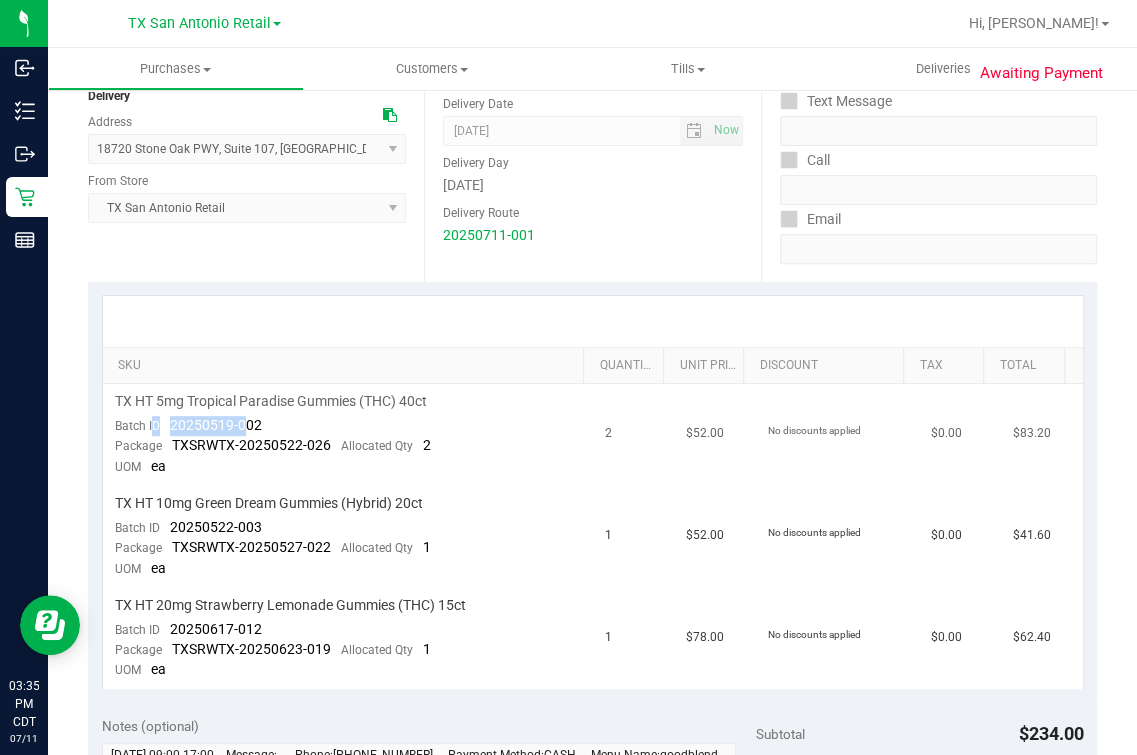 drag, startPoint x: 164, startPoint y: 420, endPoint x: 247, endPoint y: 420, distance: 83 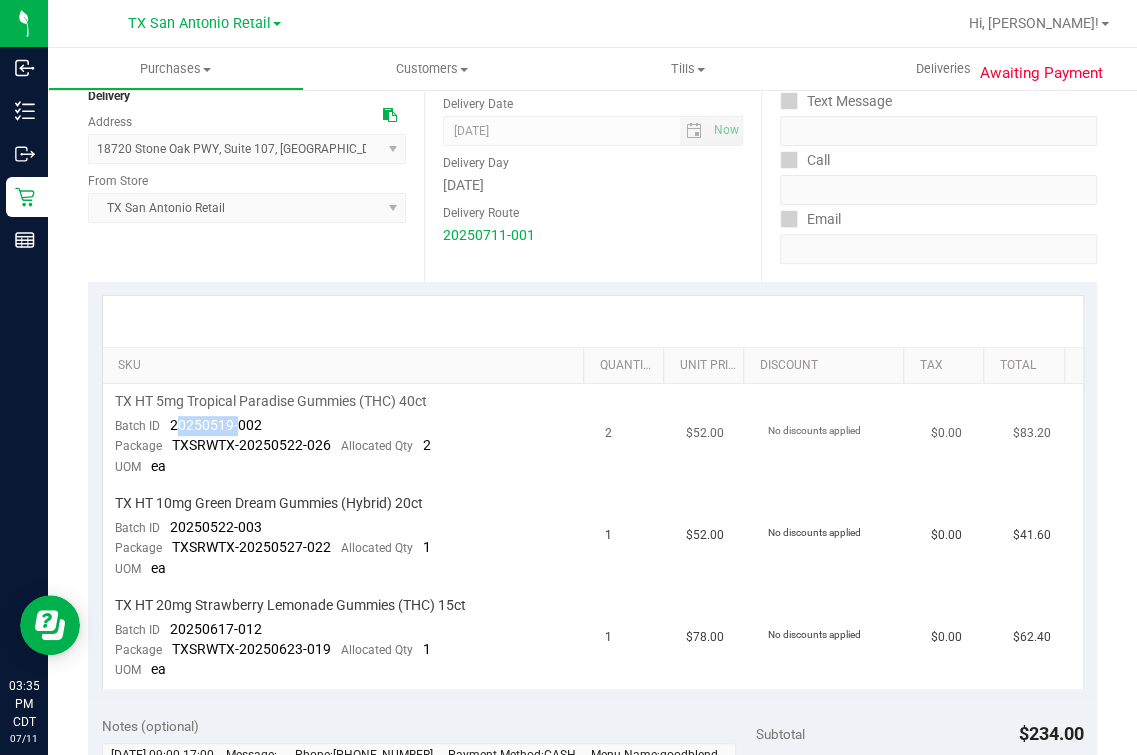 drag, startPoint x: 173, startPoint y: 423, endPoint x: 236, endPoint y: 423, distance: 63 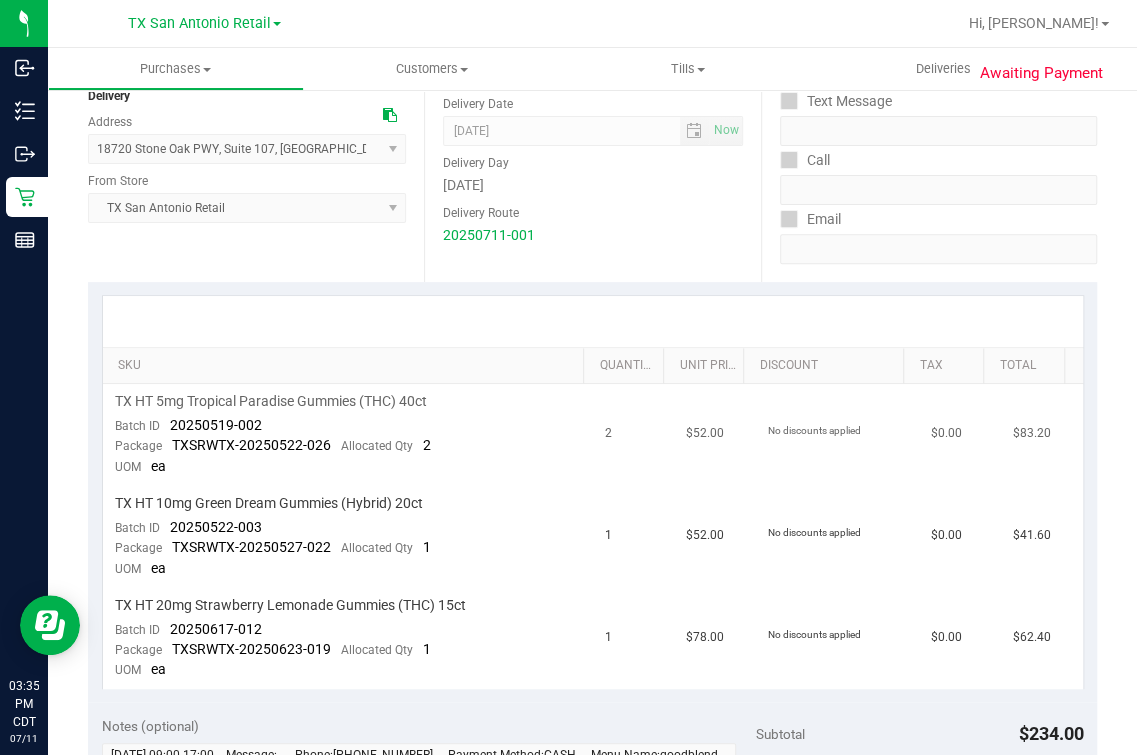 drag, startPoint x: 156, startPoint y: 429, endPoint x: 170, endPoint y: 429, distance: 14 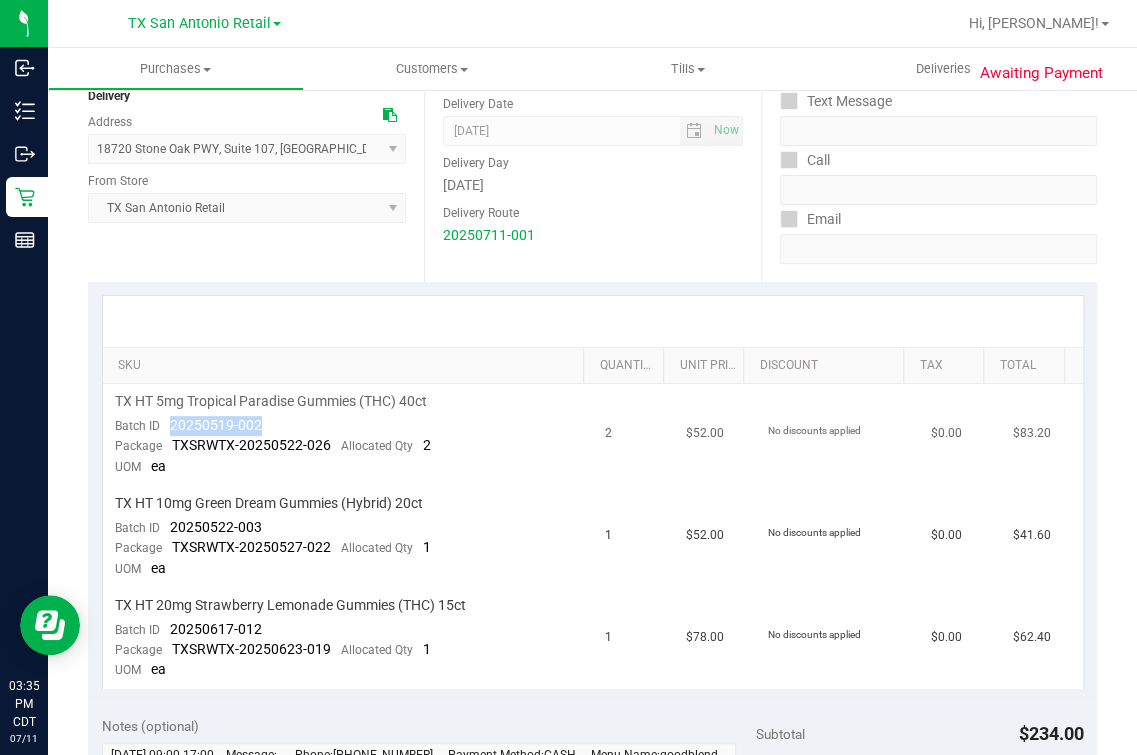drag, startPoint x: 167, startPoint y: 423, endPoint x: 273, endPoint y: 412, distance: 106.56923 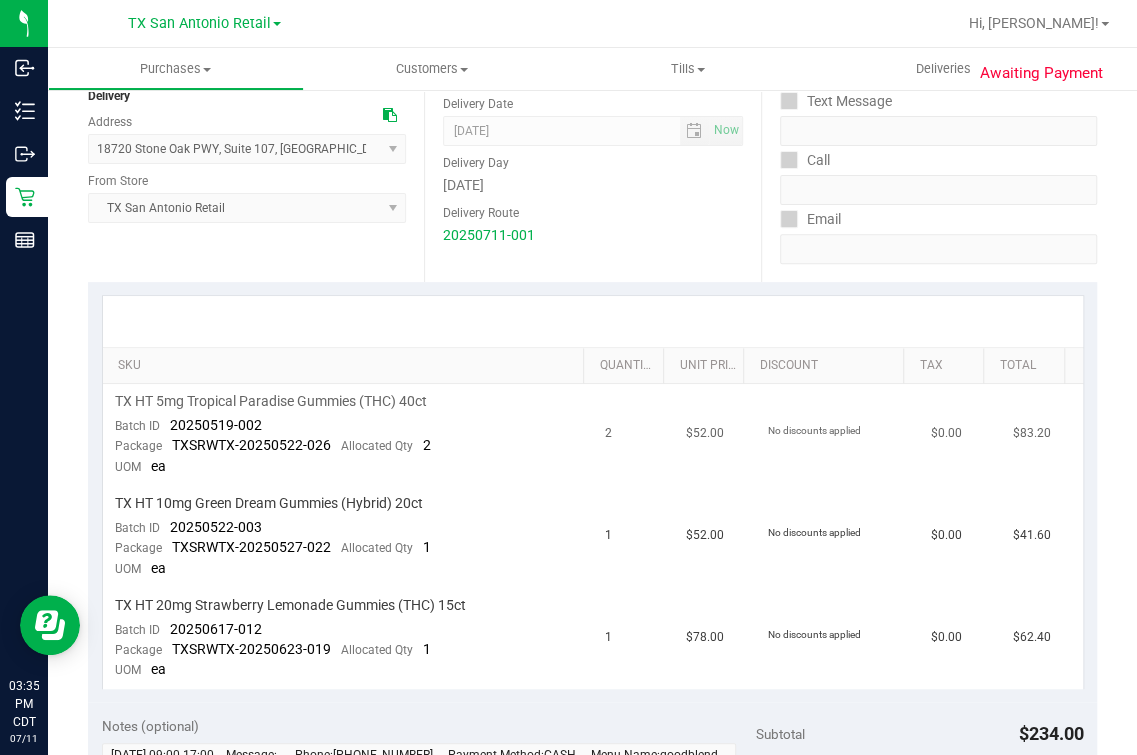 click on "20250519-002" at bounding box center (216, 425) 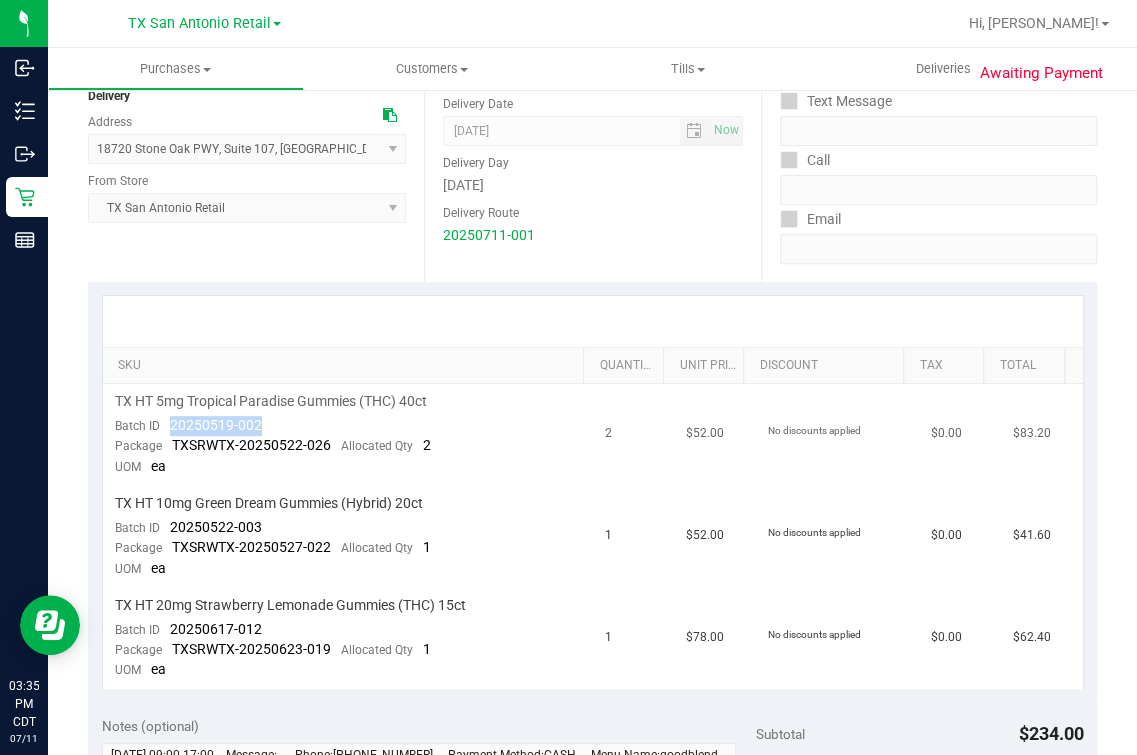 drag, startPoint x: 164, startPoint y: 423, endPoint x: 289, endPoint y: 419, distance: 125.06398 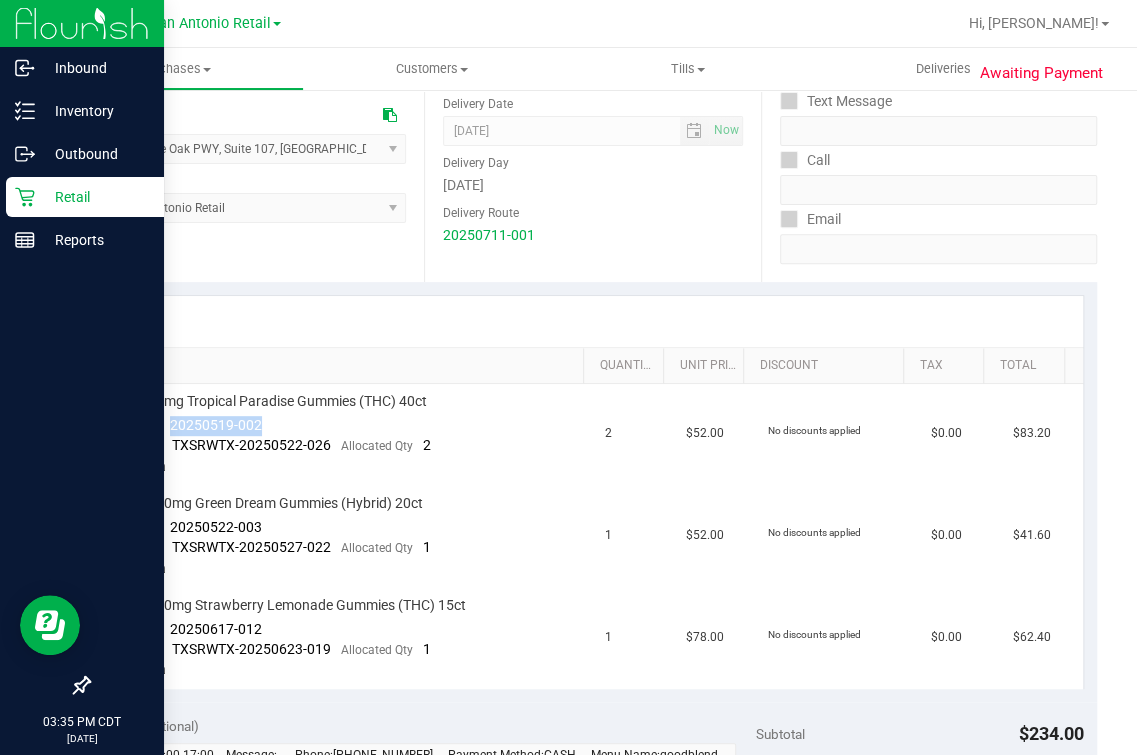 click at bounding box center [82, 464] 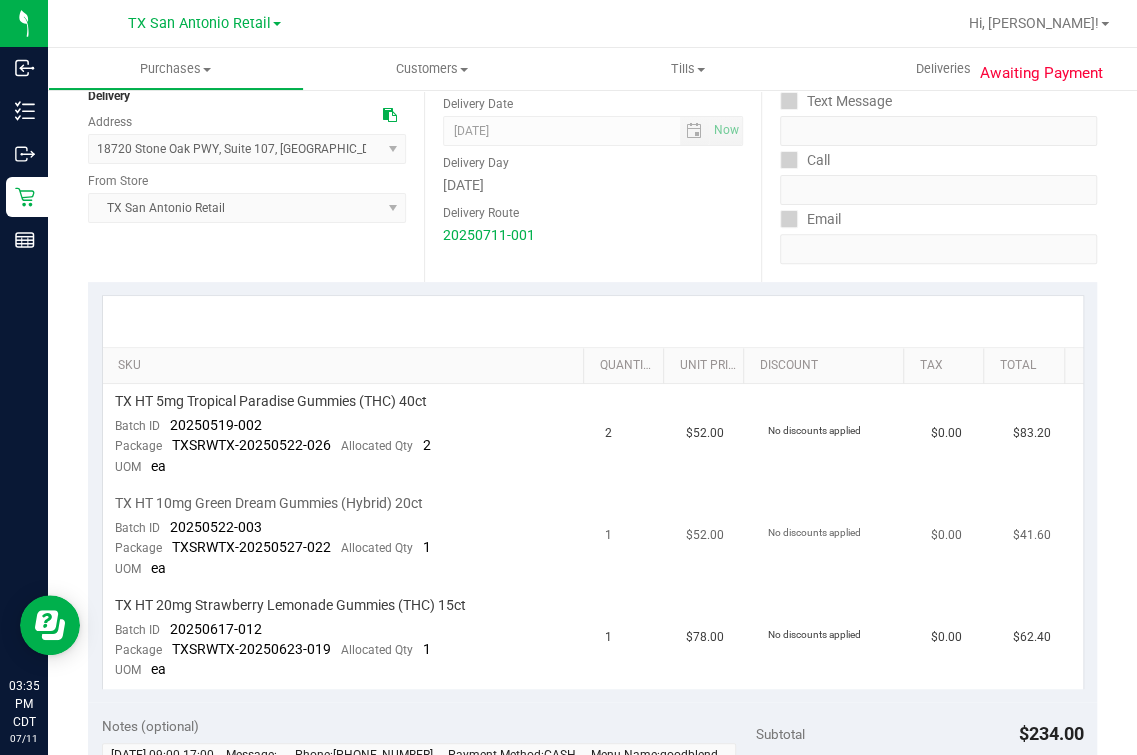 click on "TX HT 10mg Green Dream Gummies (Hybrid) 20ct" at bounding box center [269, 503] 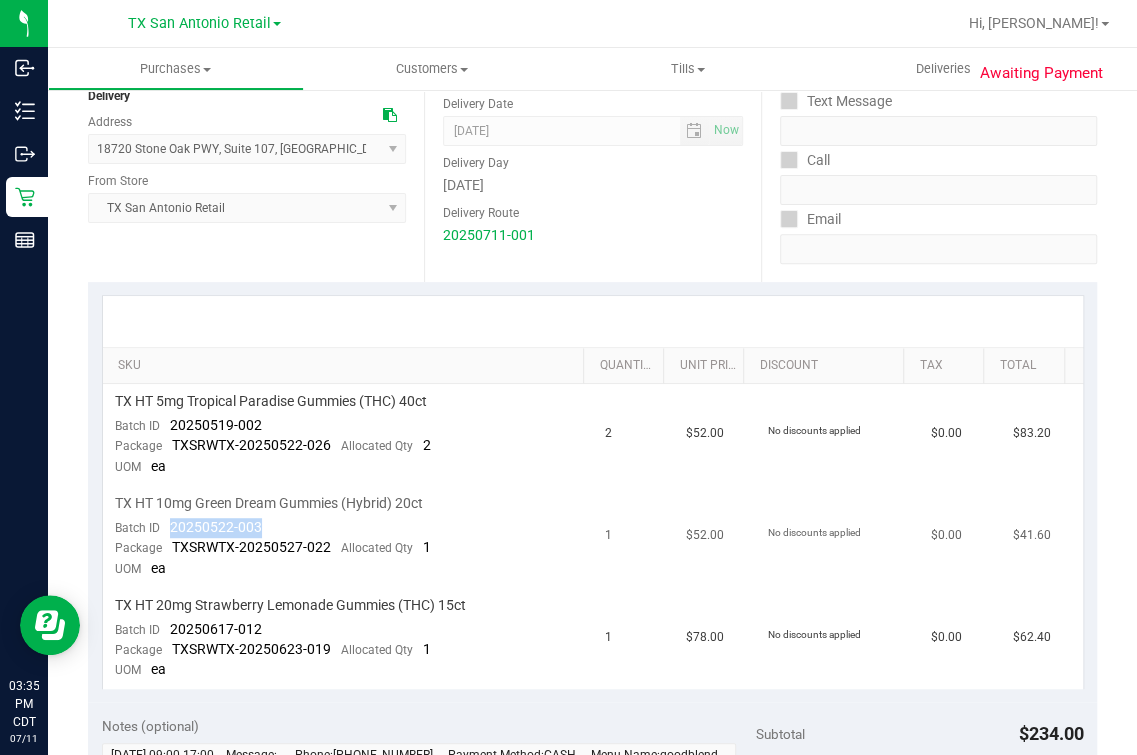 drag, startPoint x: 159, startPoint y: 515, endPoint x: 319, endPoint y: 511, distance: 160.04999 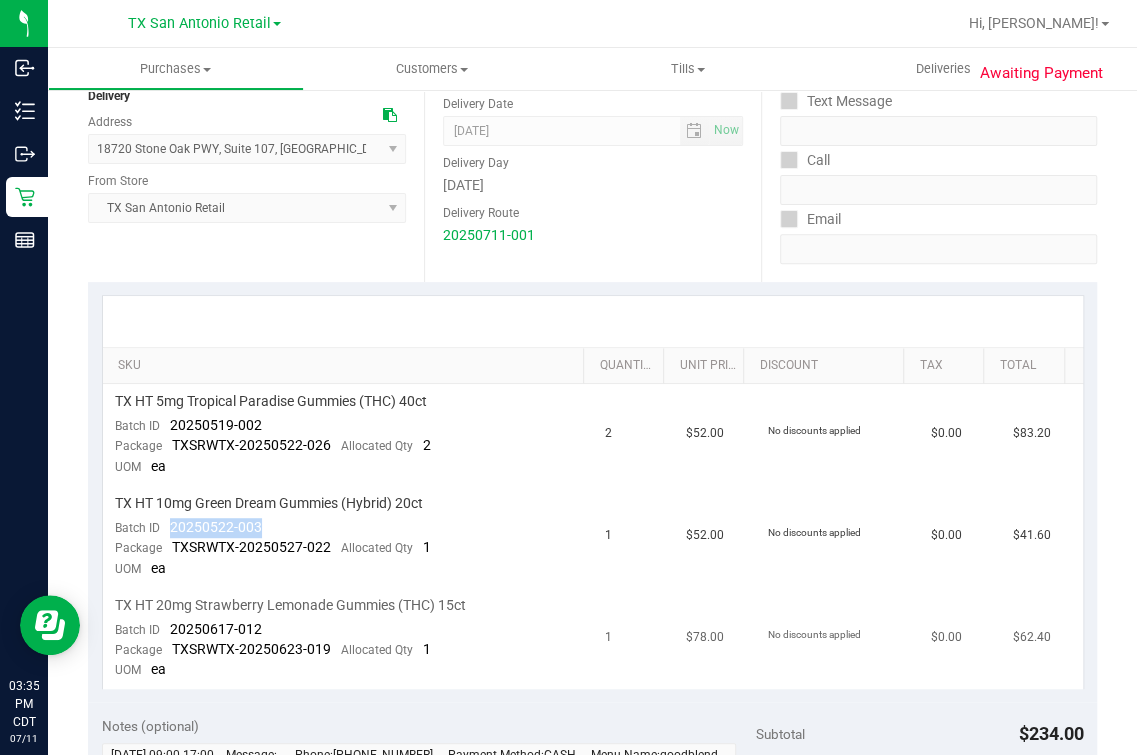 click on "TX HT 20mg Strawberry Lemonade Gummies (THC) 15ct" at bounding box center [290, 605] 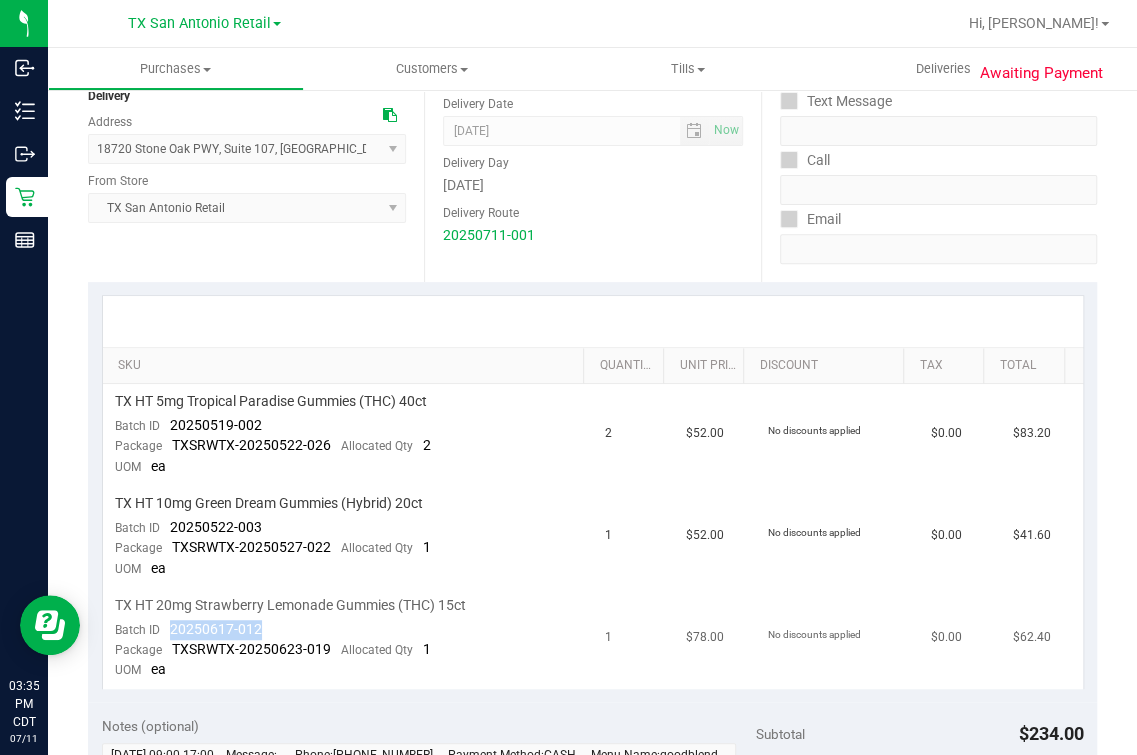 drag, startPoint x: 164, startPoint y: 630, endPoint x: 282, endPoint y: 625, distance: 118.10589 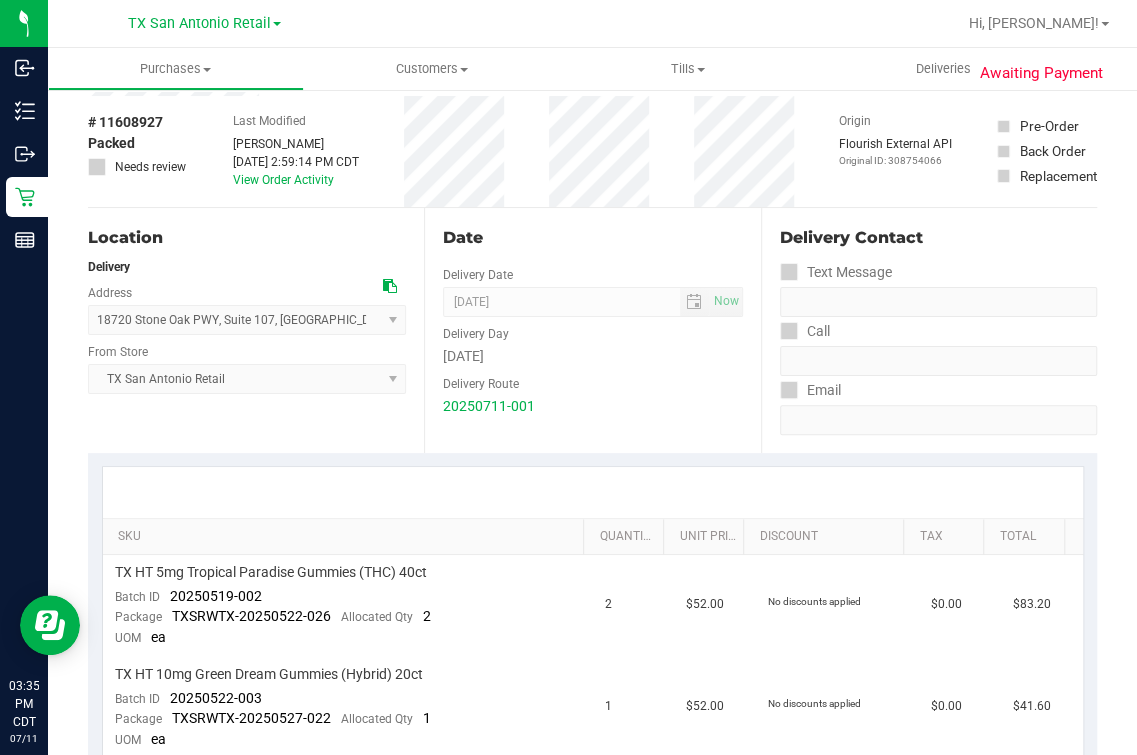 scroll, scrollTop: 0, scrollLeft: 0, axis: both 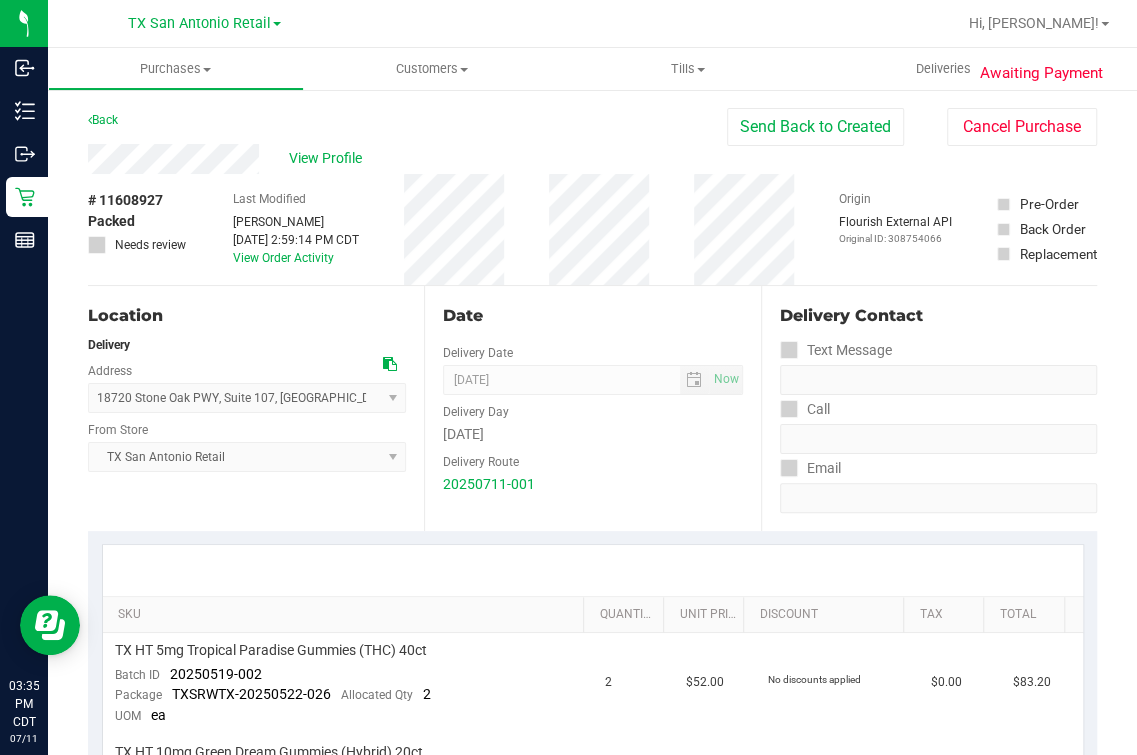 click on "Awaiting Payment" at bounding box center [1041, 73] 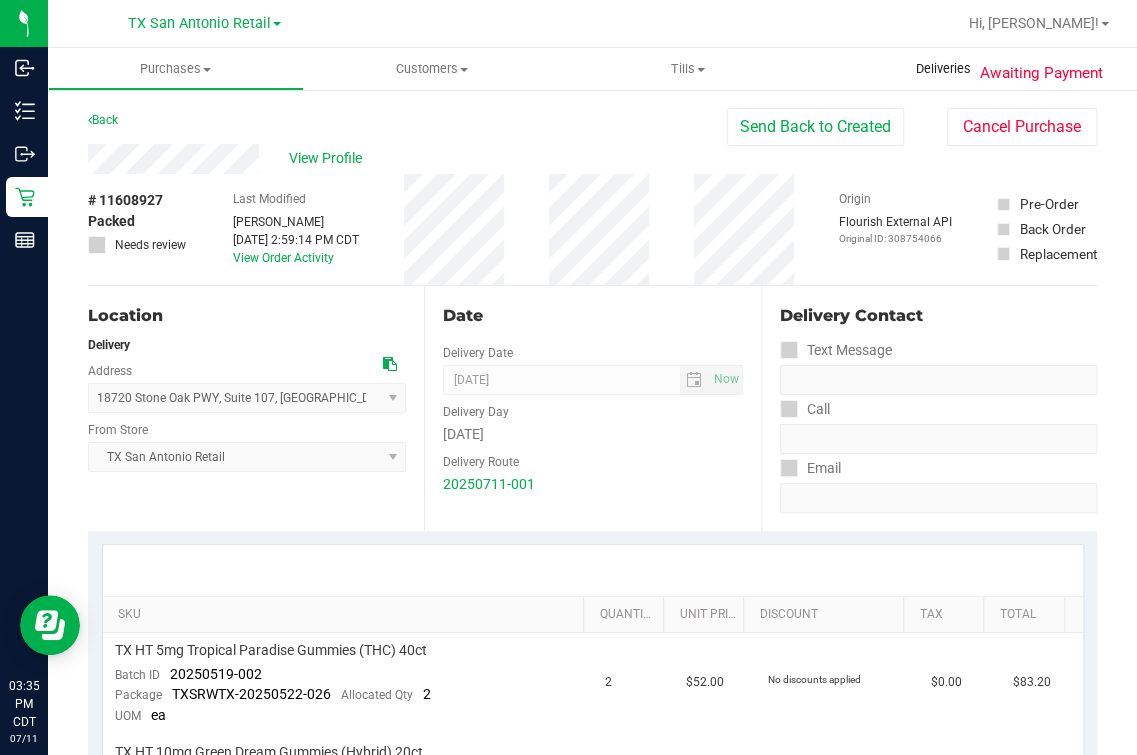 click on "Deliveries" at bounding box center (943, 69) 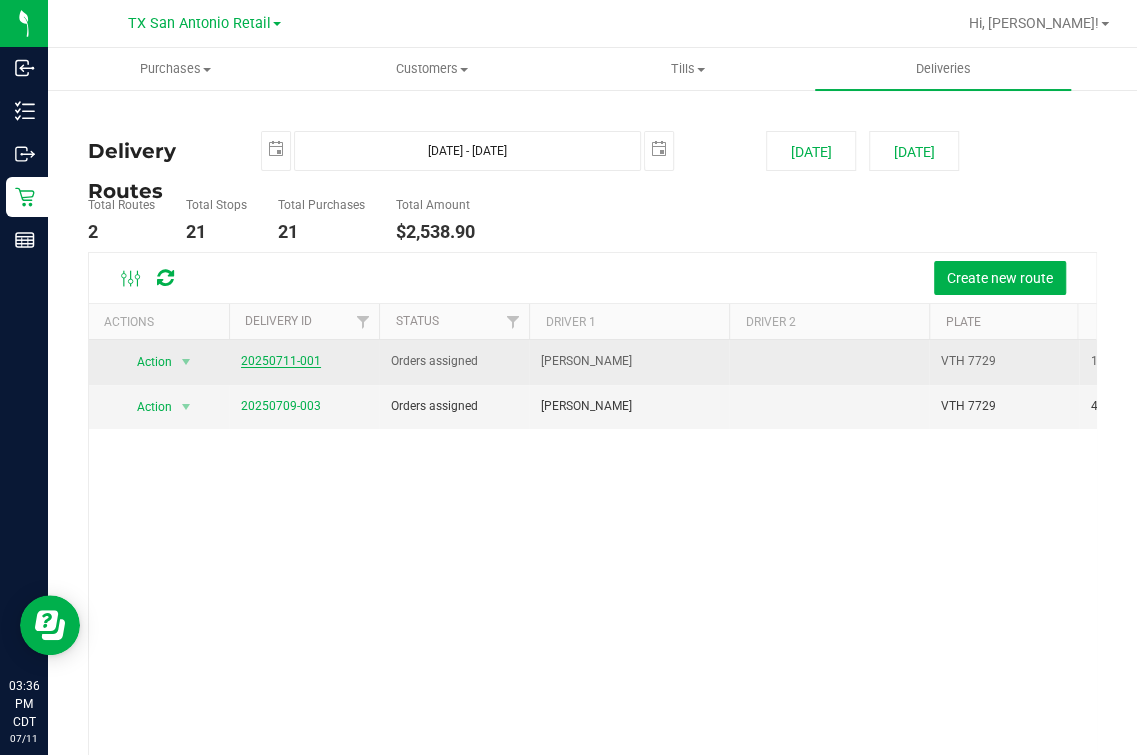 click on "20250711-001" at bounding box center [281, 361] 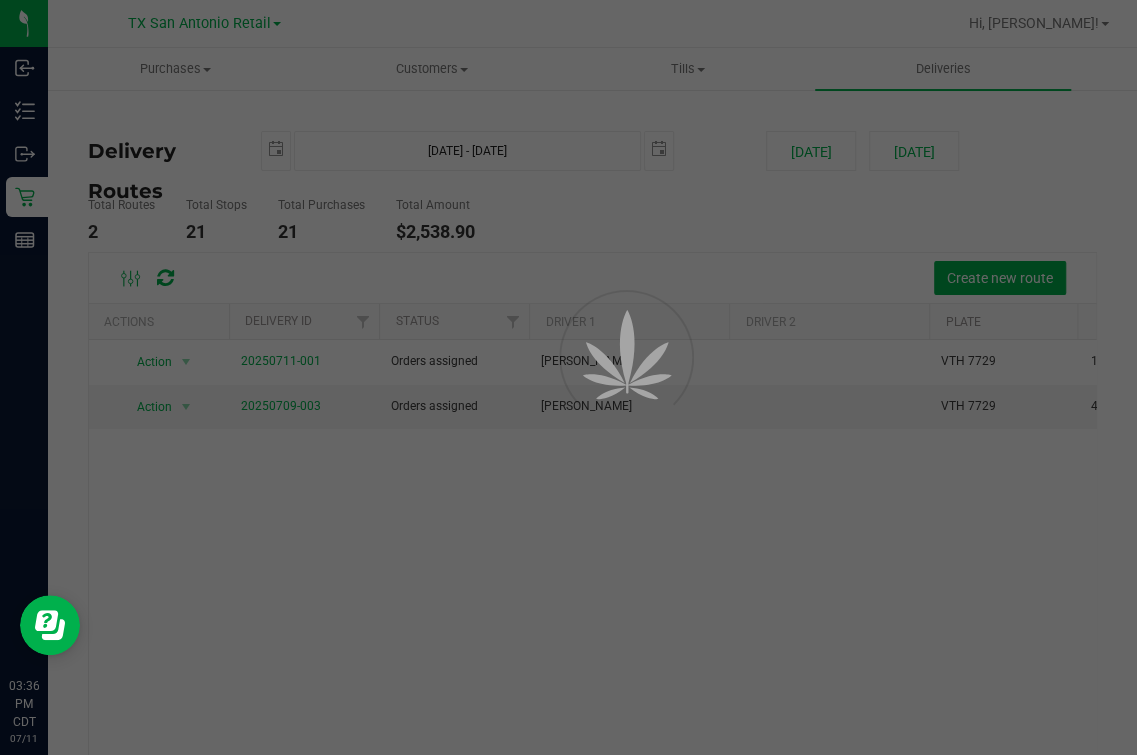 click at bounding box center (568, 377) 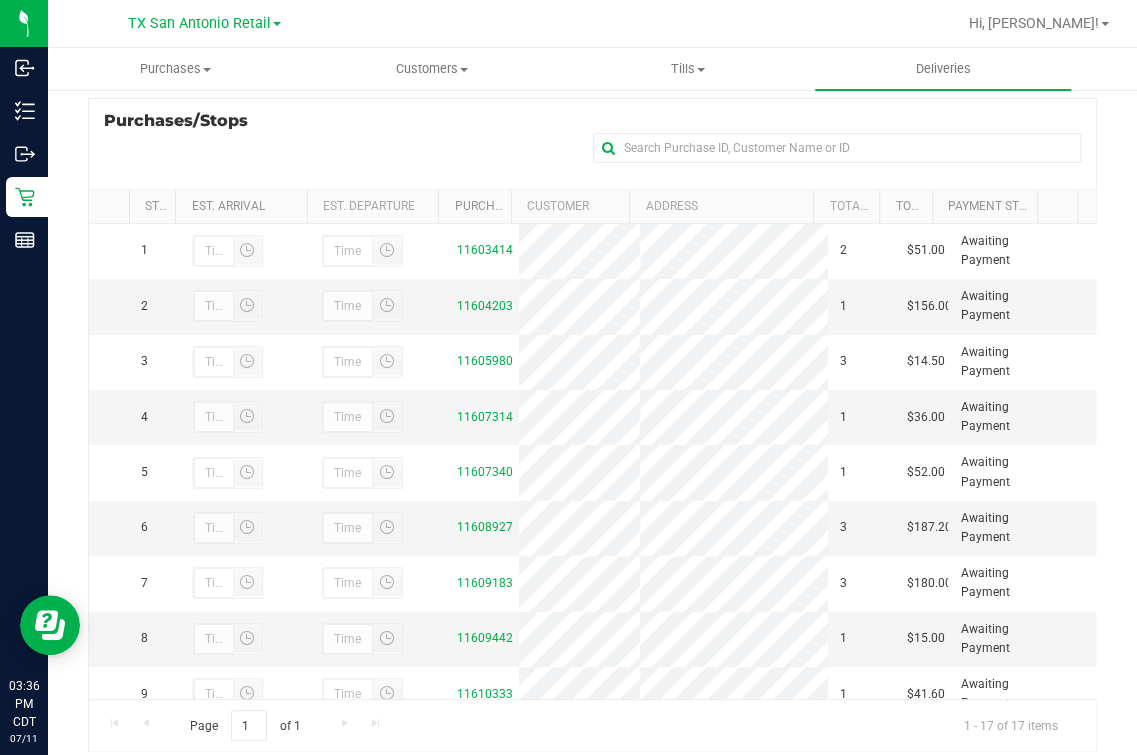 scroll, scrollTop: 357, scrollLeft: 0, axis: vertical 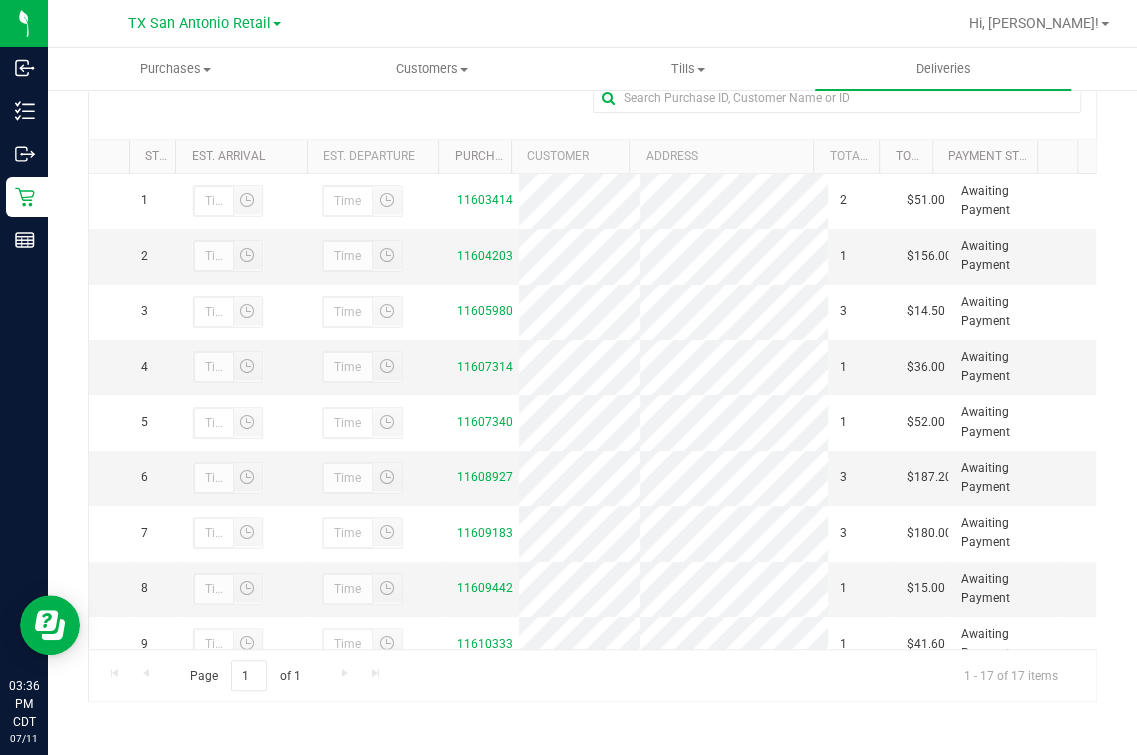 click on "Est. Arrival" at bounding box center [241, 157] 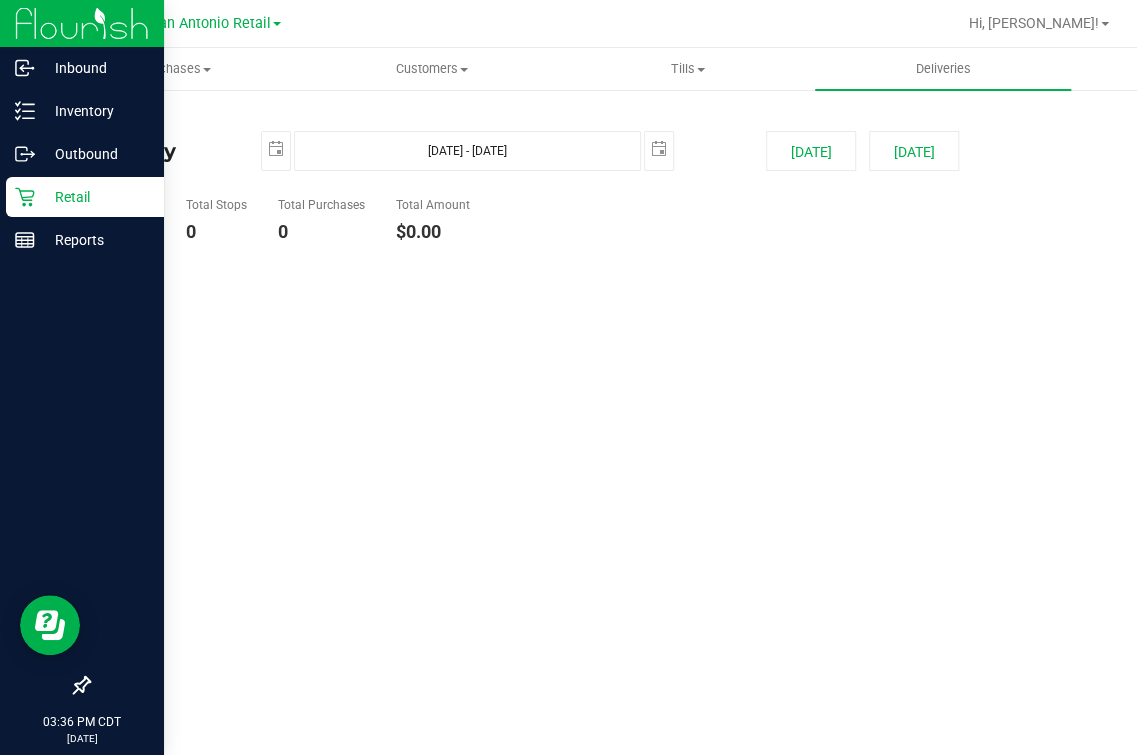 scroll, scrollTop: 0, scrollLeft: 0, axis: both 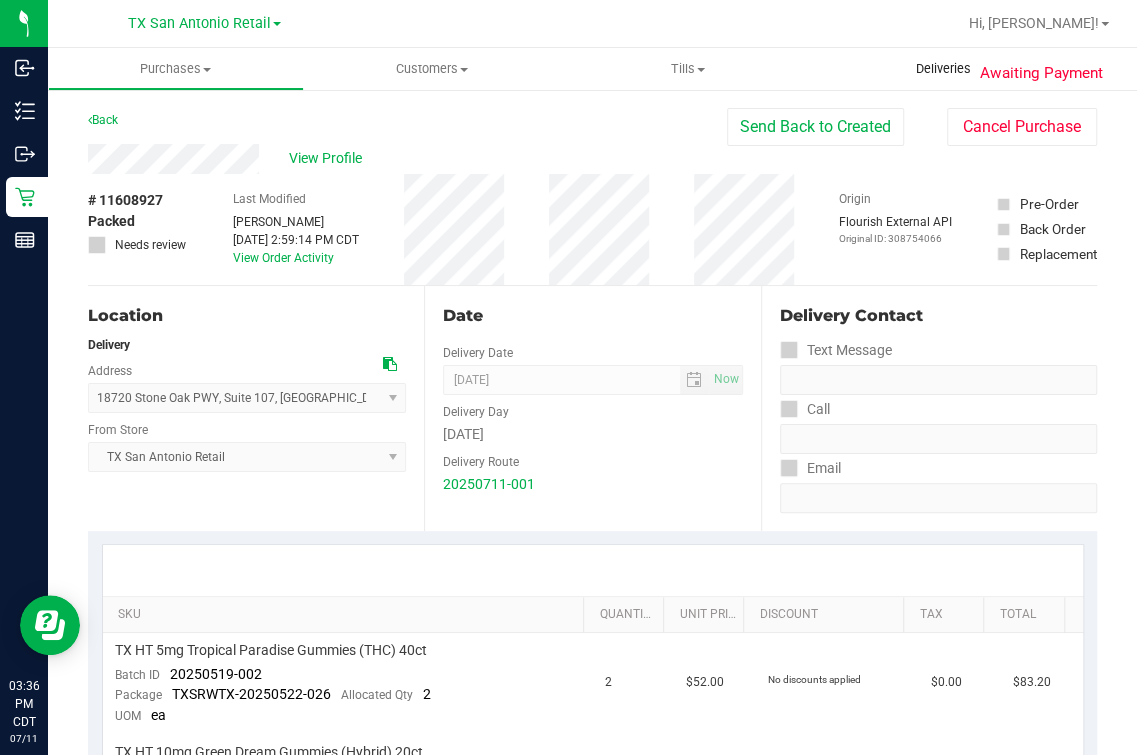 click on "Deliveries" at bounding box center [943, 69] 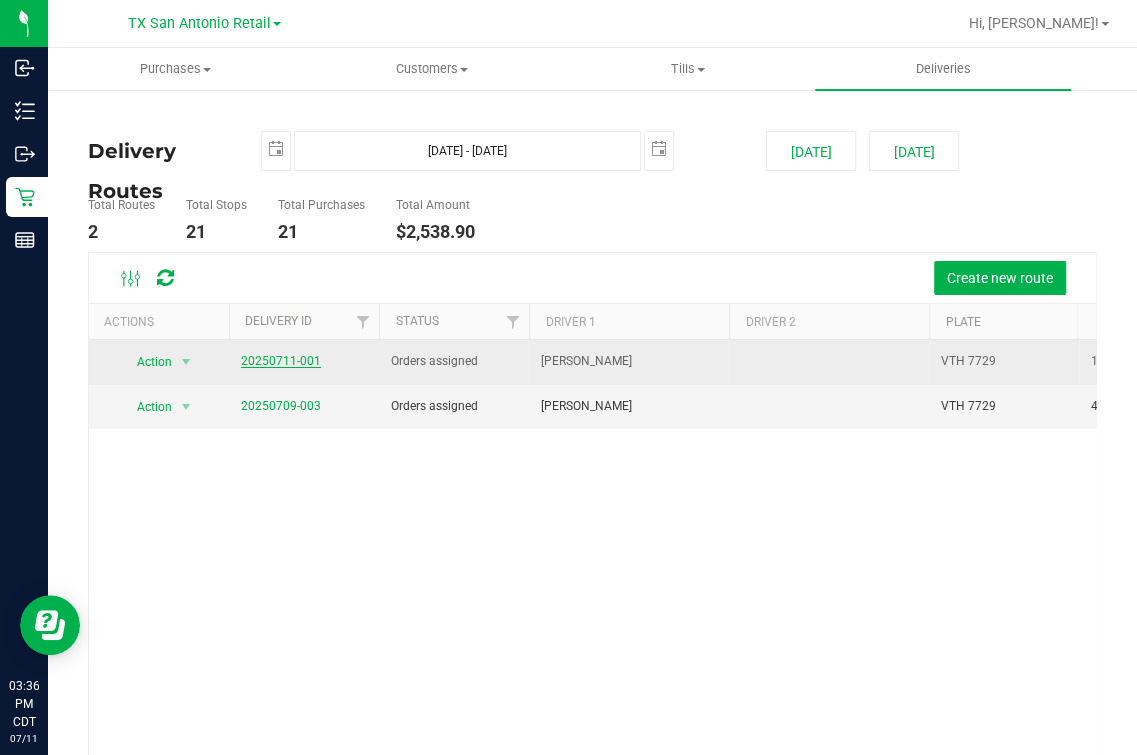 click on "20250711-001" at bounding box center (281, 361) 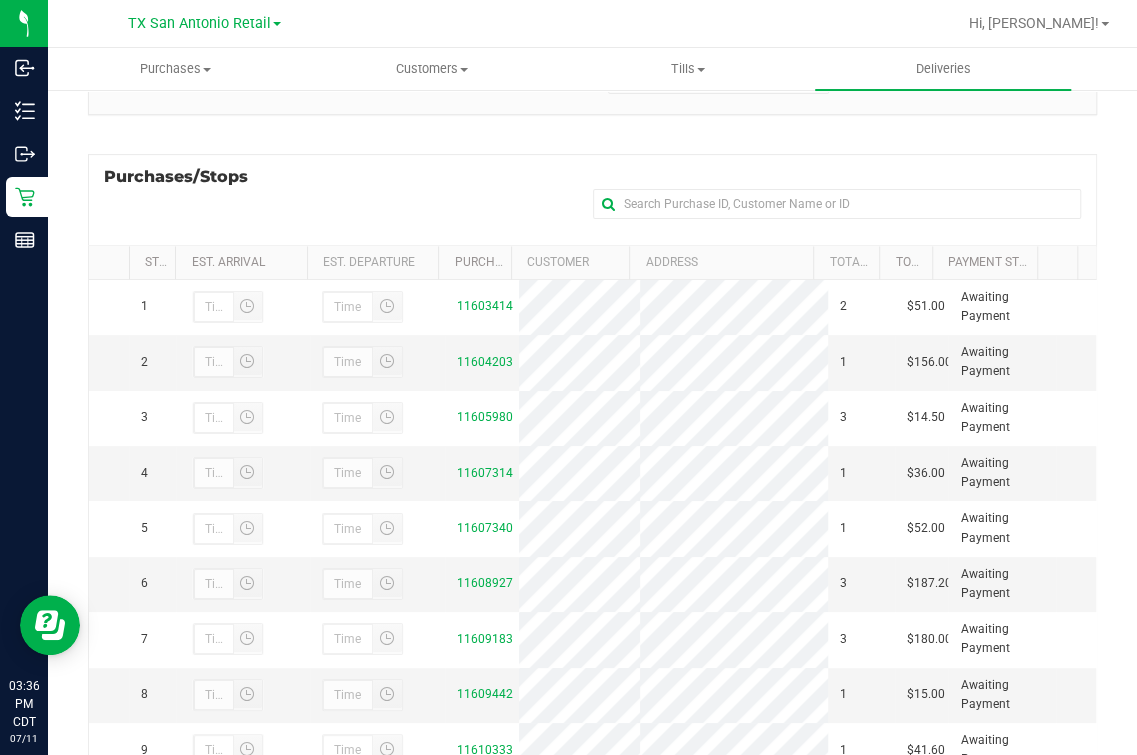 scroll, scrollTop: 357, scrollLeft: 0, axis: vertical 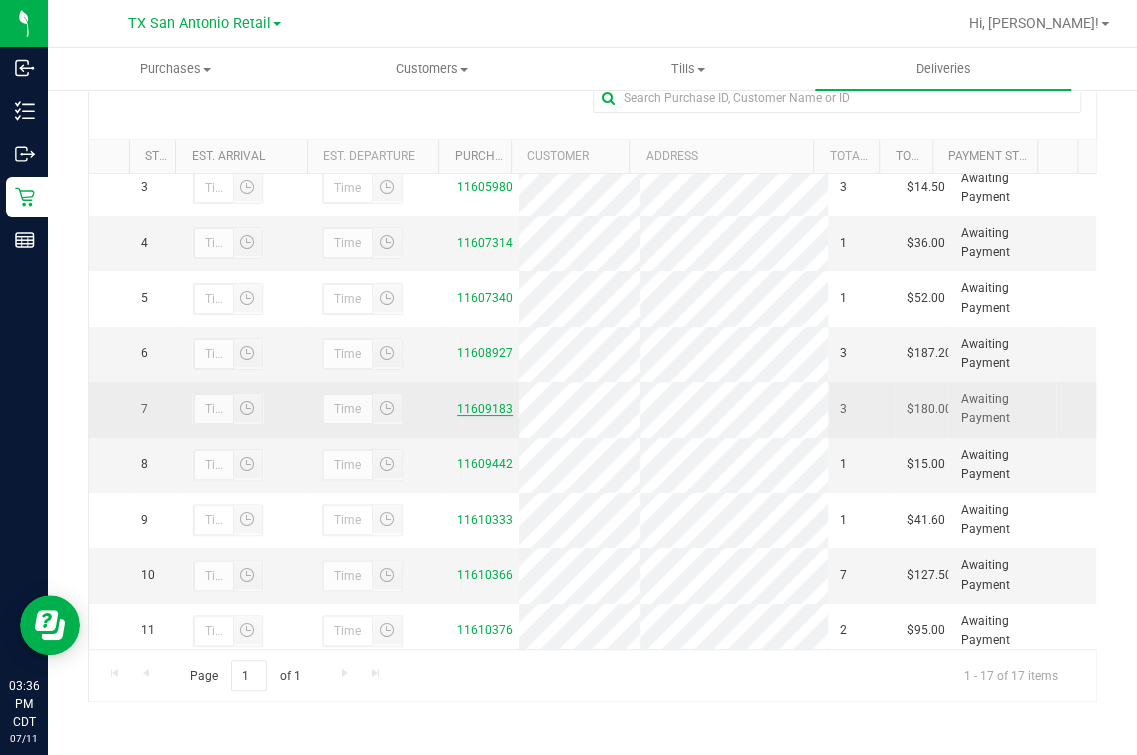 click on "11609183" at bounding box center (485, 409) 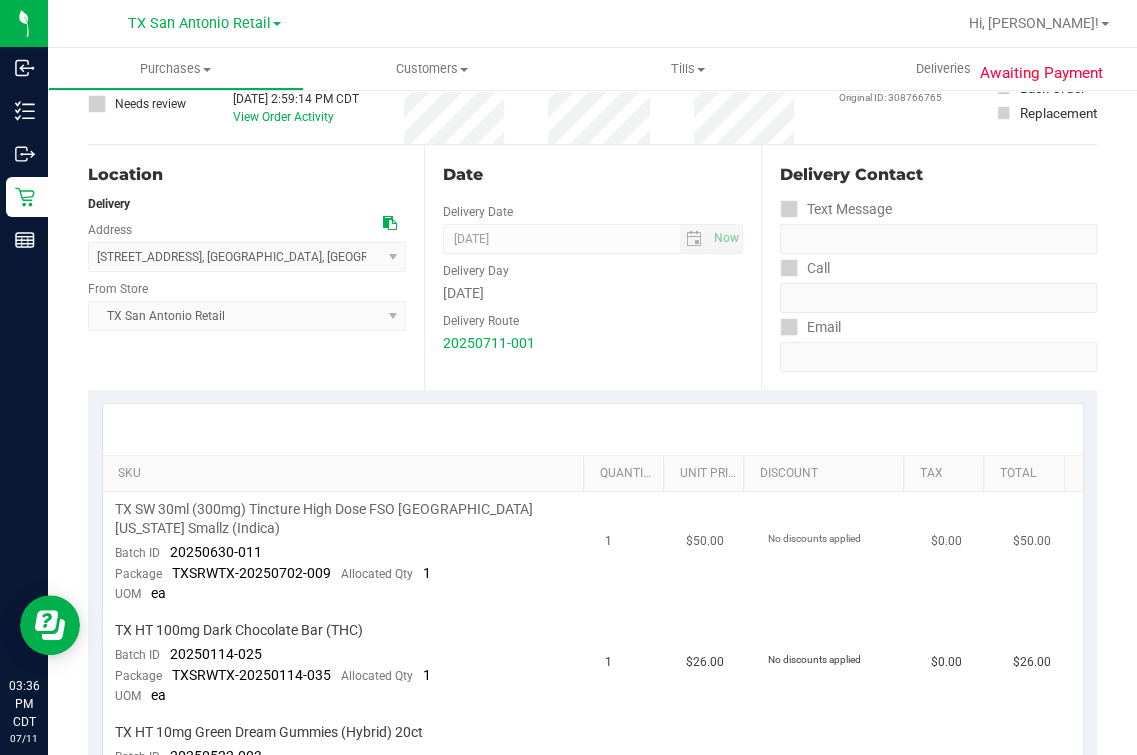 scroll, scrollTop: 249, scrollLeft: 0, axis: vertical 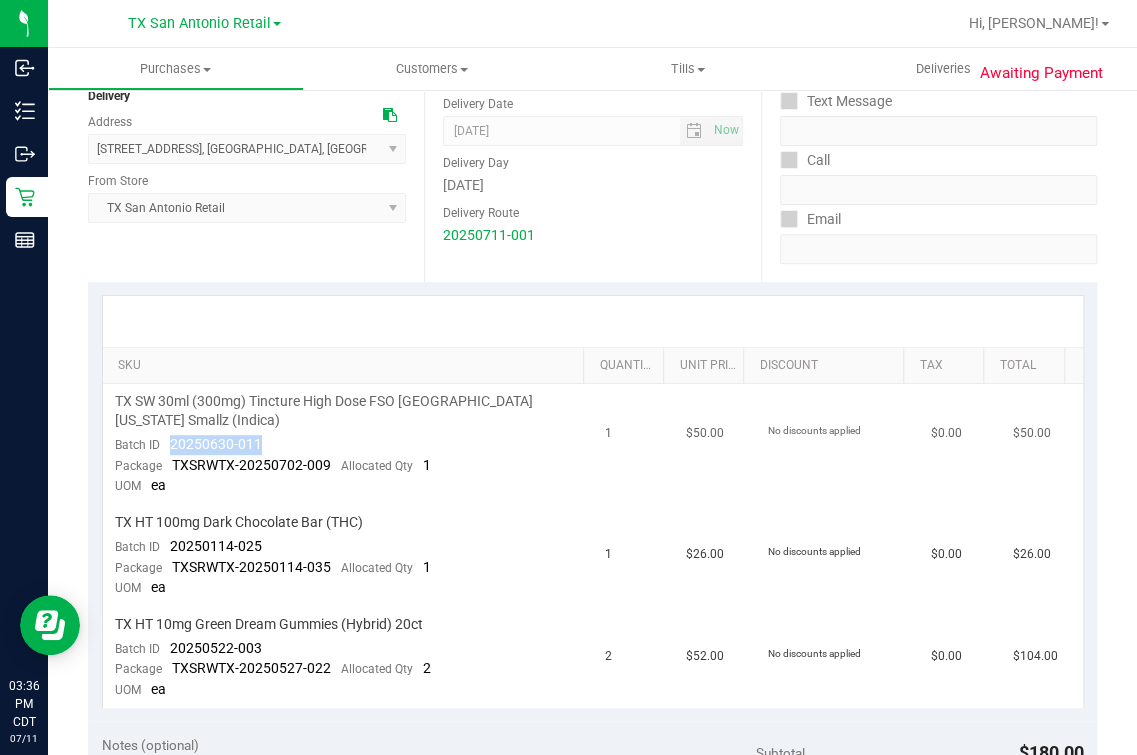 drag, startPoint x: 196, startPoint y: 446, endPoint x: 307, endPoint y: 448, distance: 111.01801 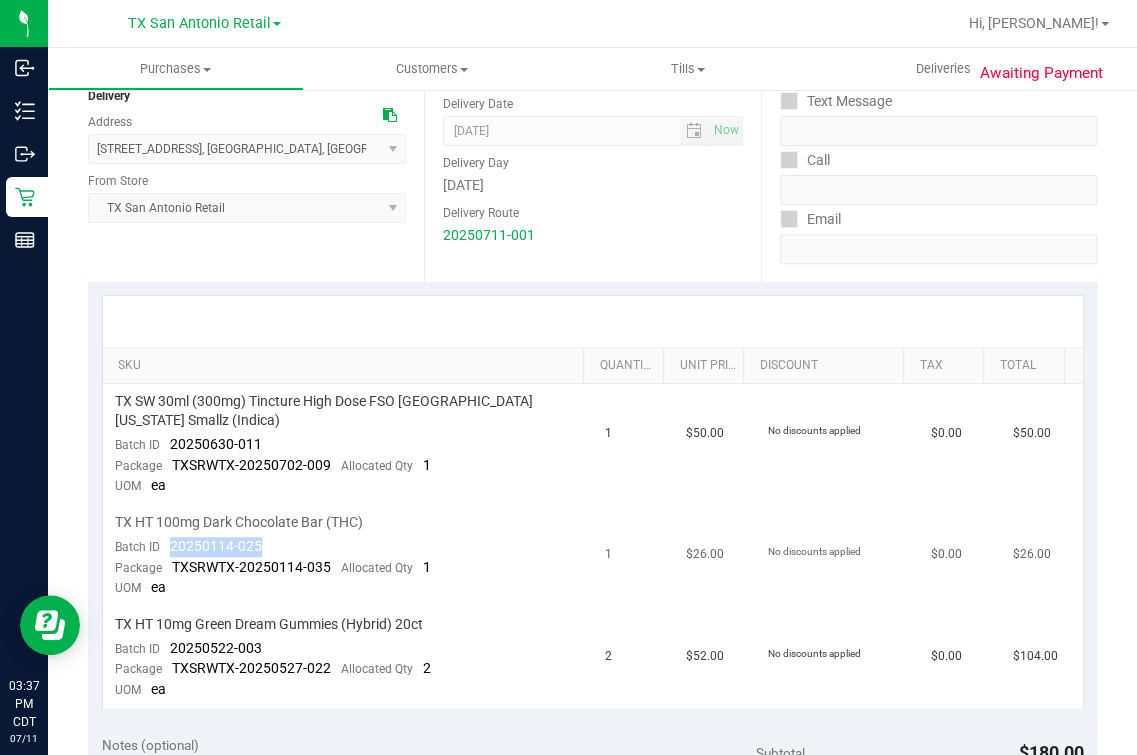 drag, startPoint x: 164, startPoint y: 545, endPoint x: 282, endPoint y: 545, distance: 118 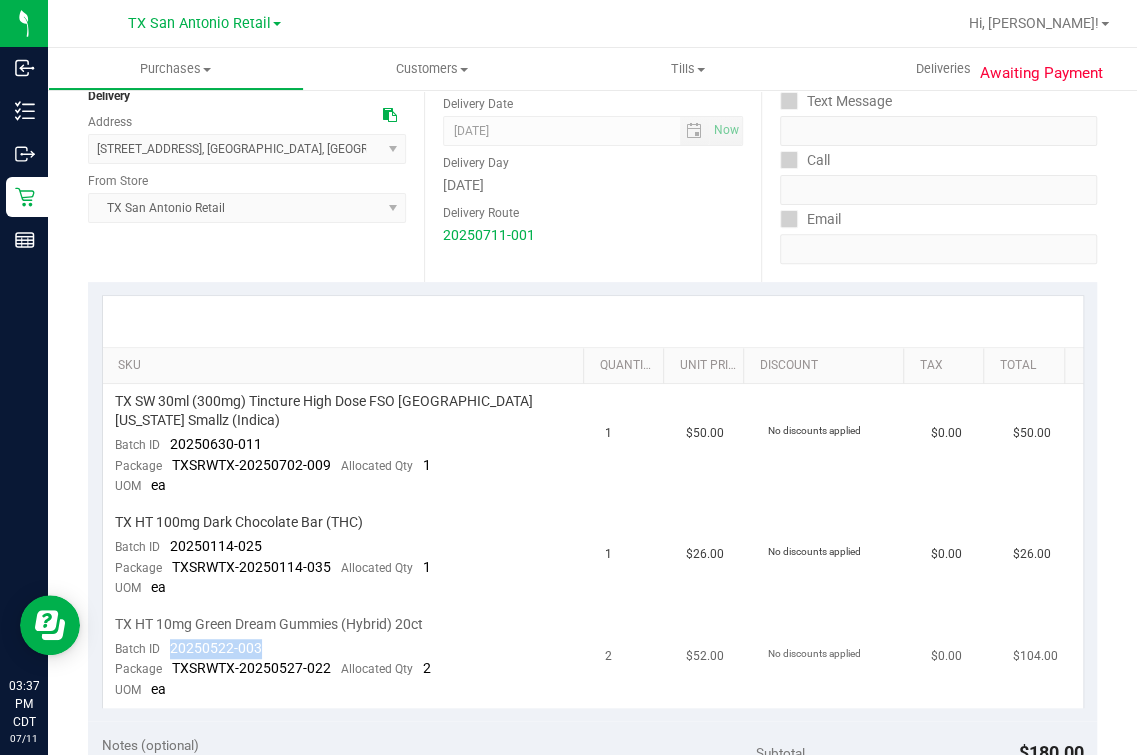 drag, startPoint x: 176, startPoint y: 650, endPoint x: 307, endPoint y: 650, distance: 131 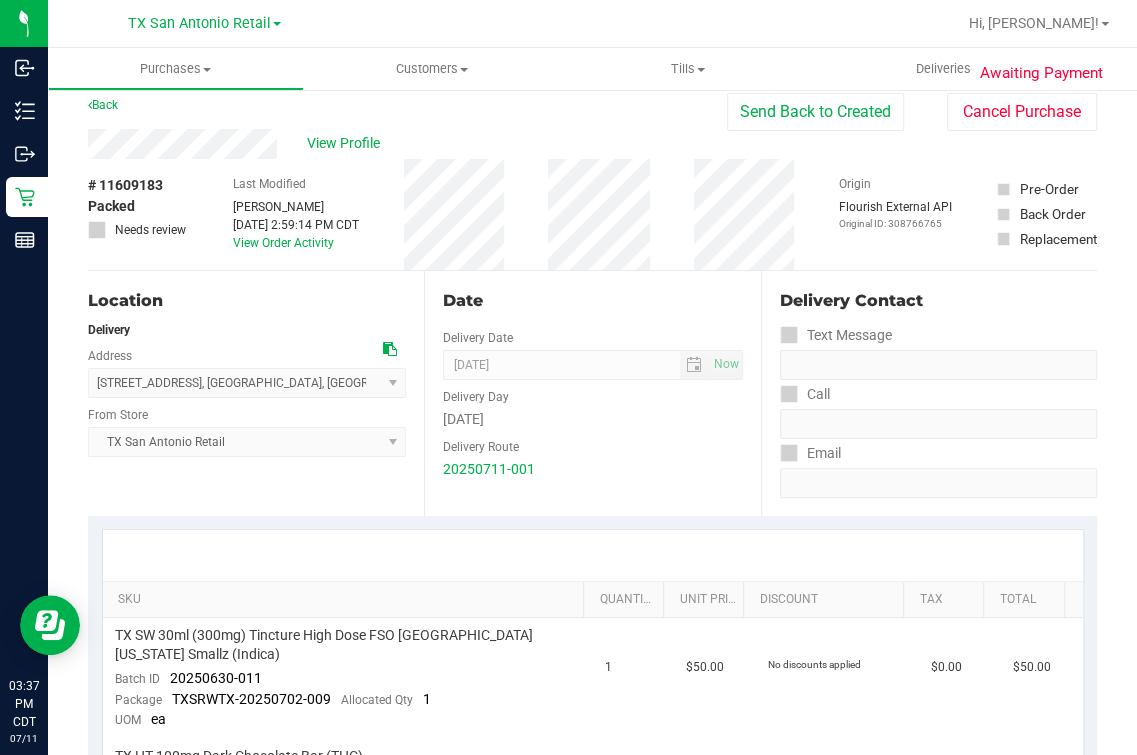 scroll, scrollTop: 0, scrollLeft: 0, axis: both 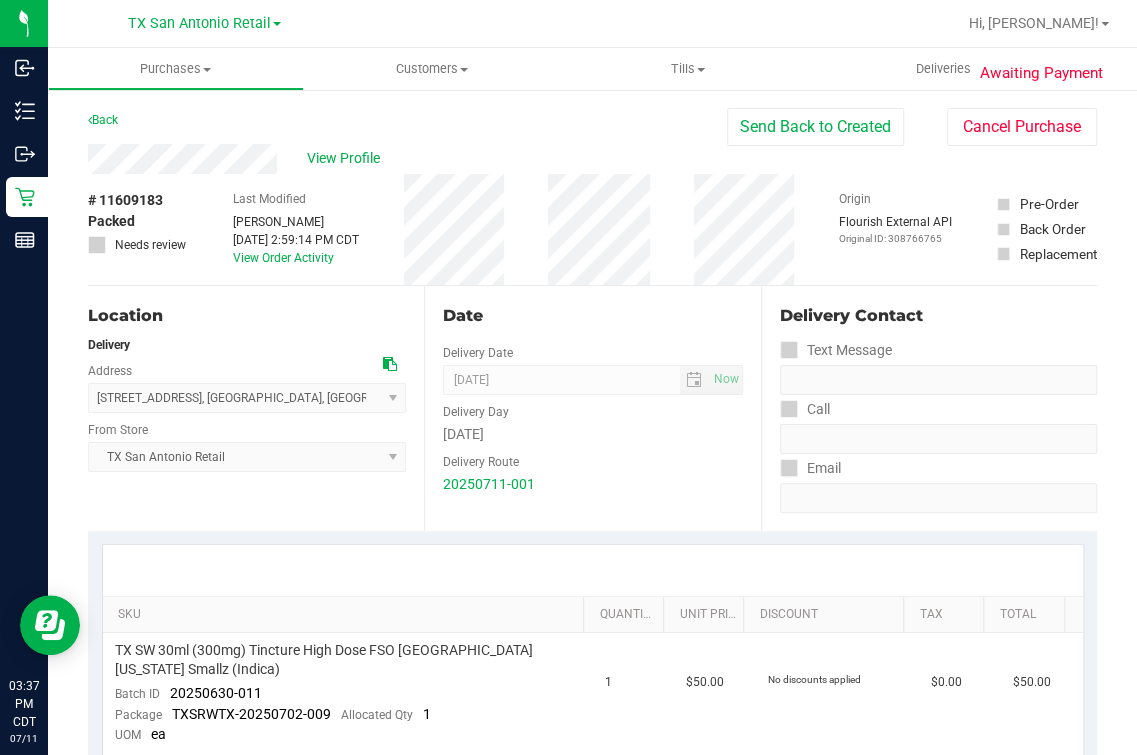 click on "Date" at bounding box center (592, 316) 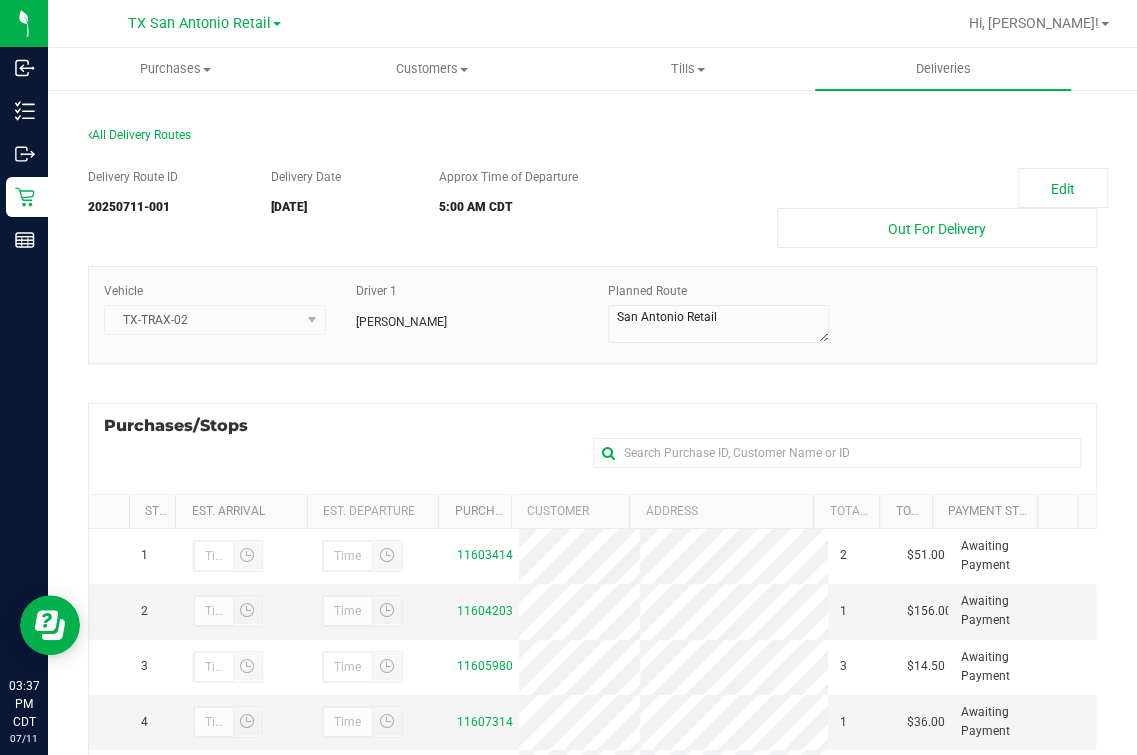 click on "Purchases/Stops
+ Add Purchase" at bounding box center [592, 448] 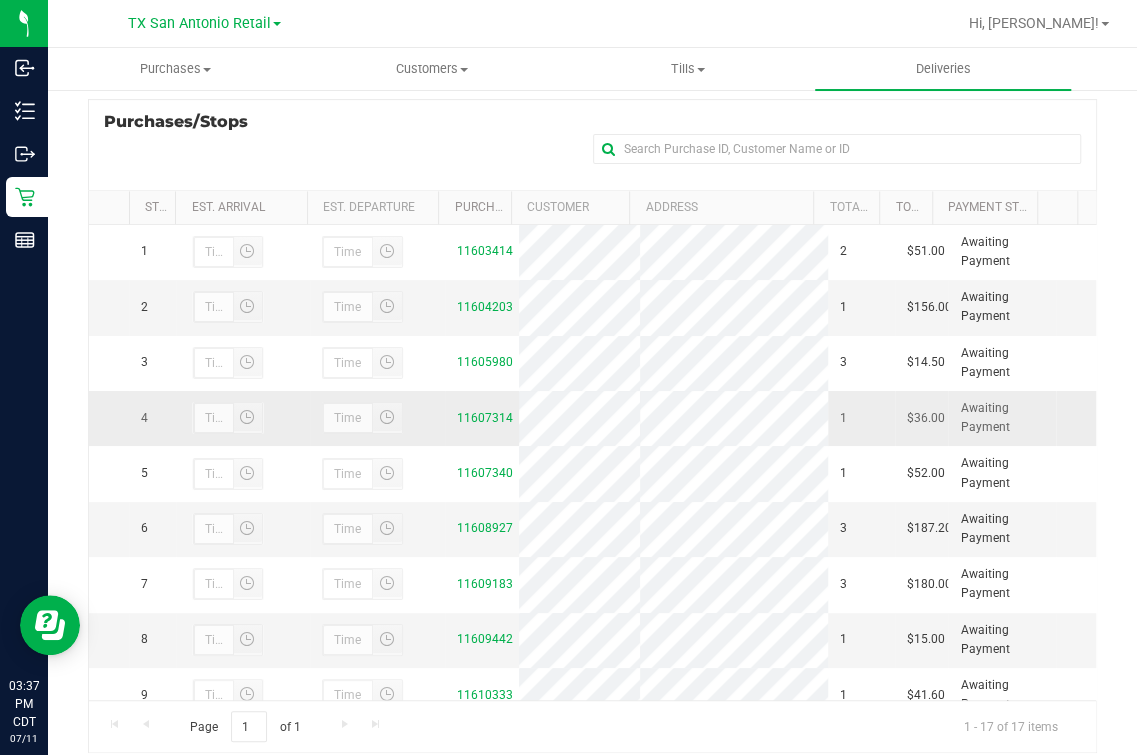 scroll, scrollTop: 357, scrollLeft: 0, axis: vertical 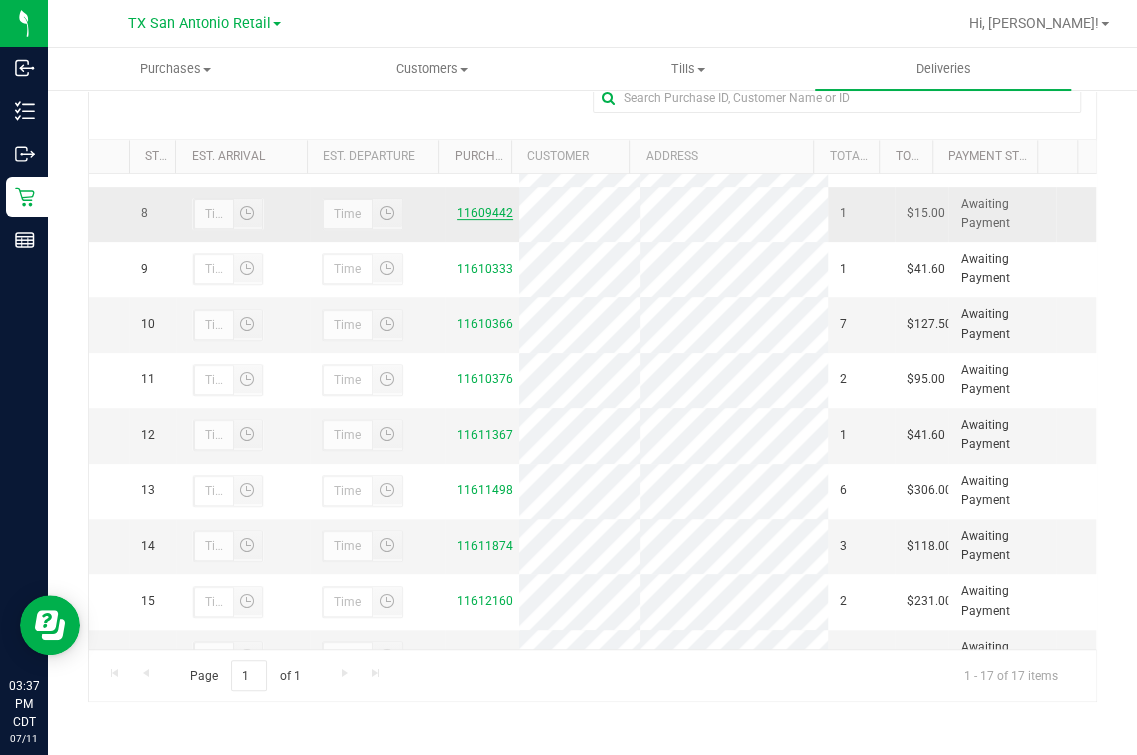 click on "11609442" at bounding box center (485, 213) 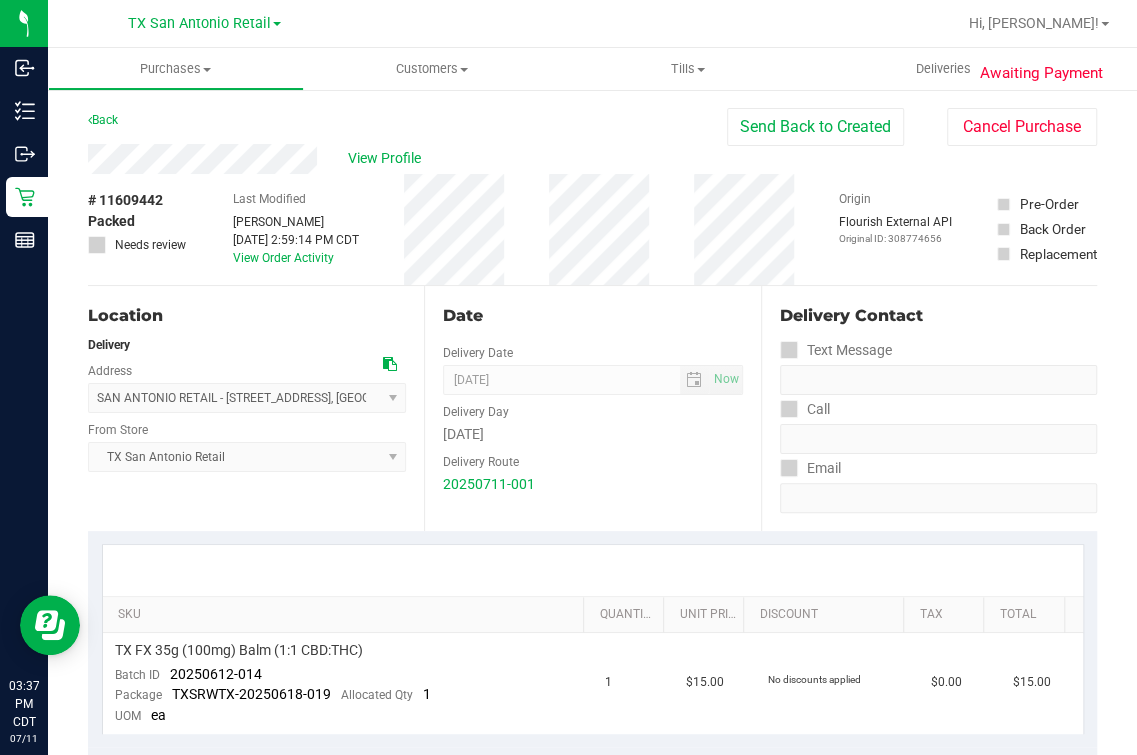 scroll, scrollTop: 124, scrollLeft: 0, axis: vertical 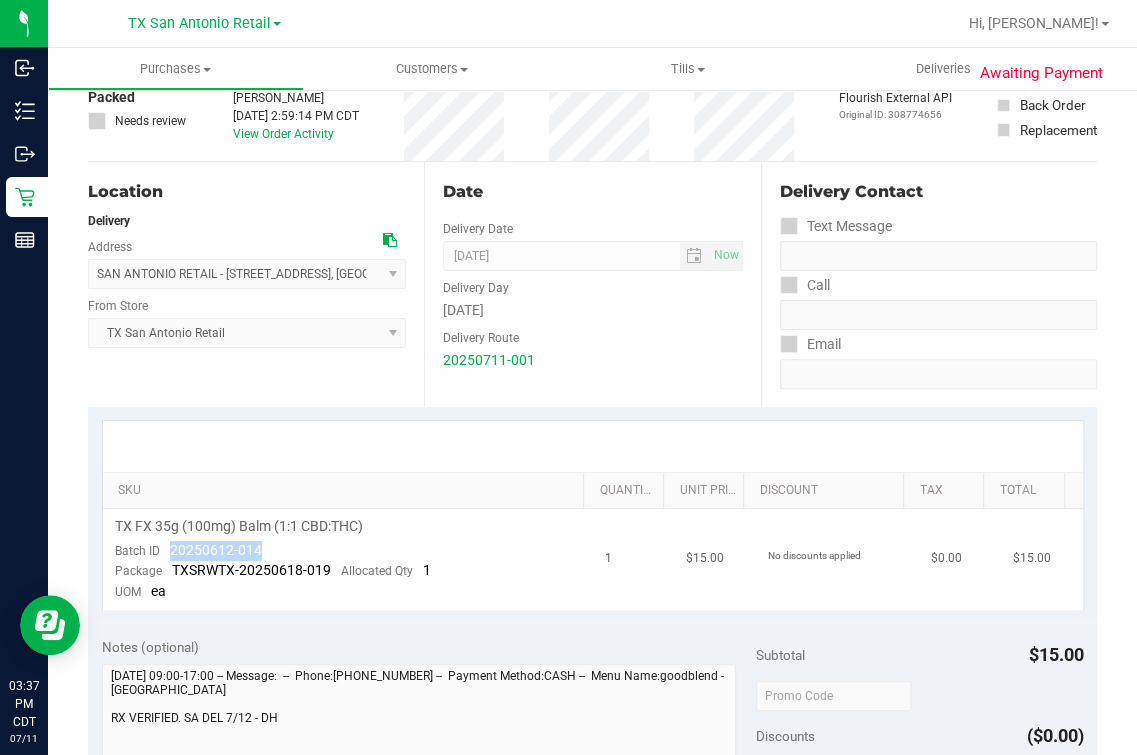 drag, startPoint x: 190, startPoint y: 545, endPoint x: 283, endPoint y: 543, distance: 93.0215 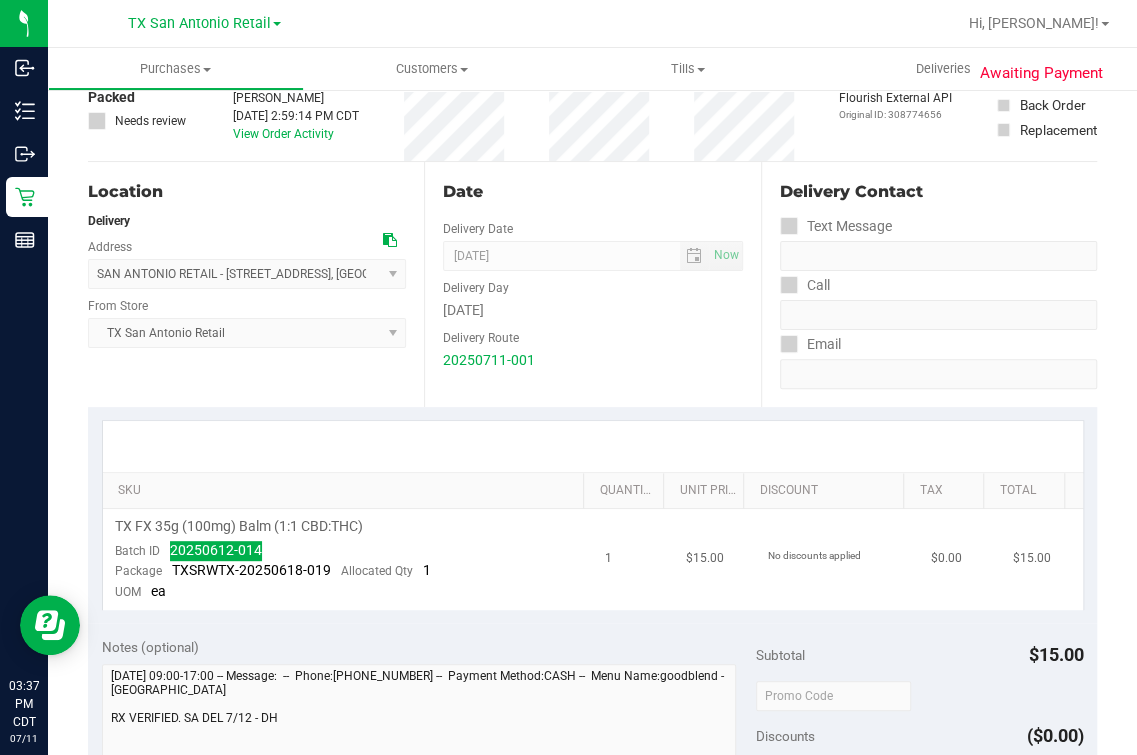 click on "Batch ID
20250612-014" at bounding box center (188, 551) 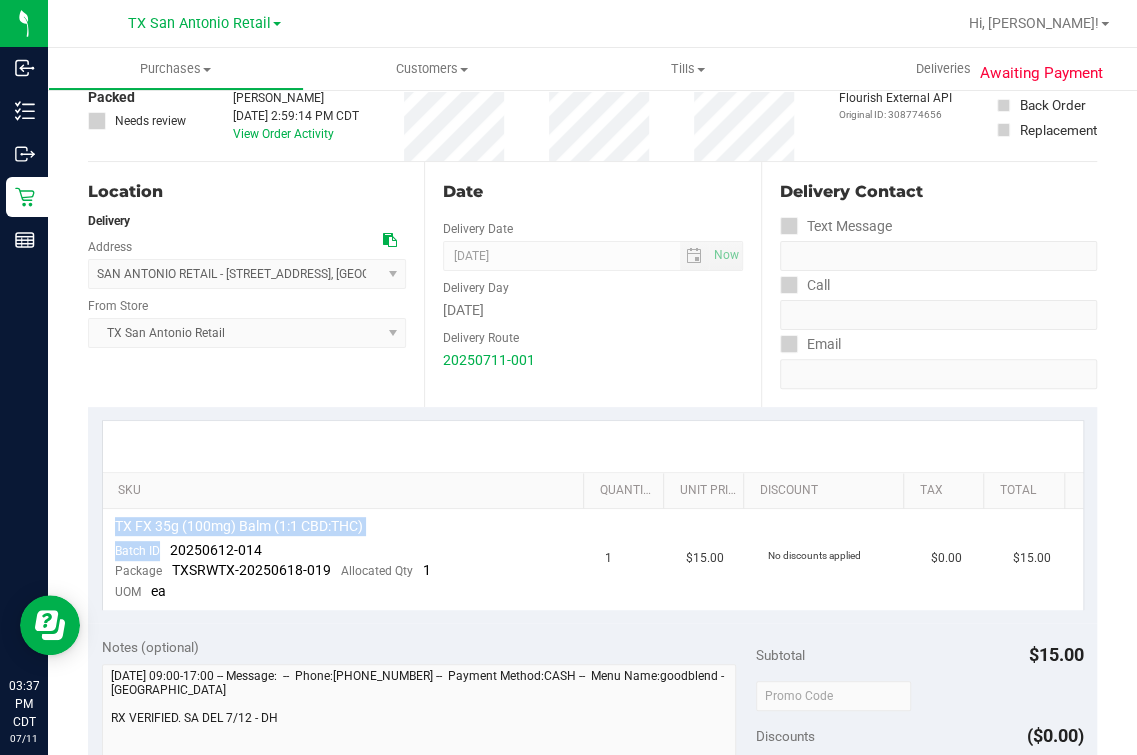 drag, startPoint x: 208, startPoint y: 556, endPoint x: 1206, endPoint y: 536, distance: 998.2004 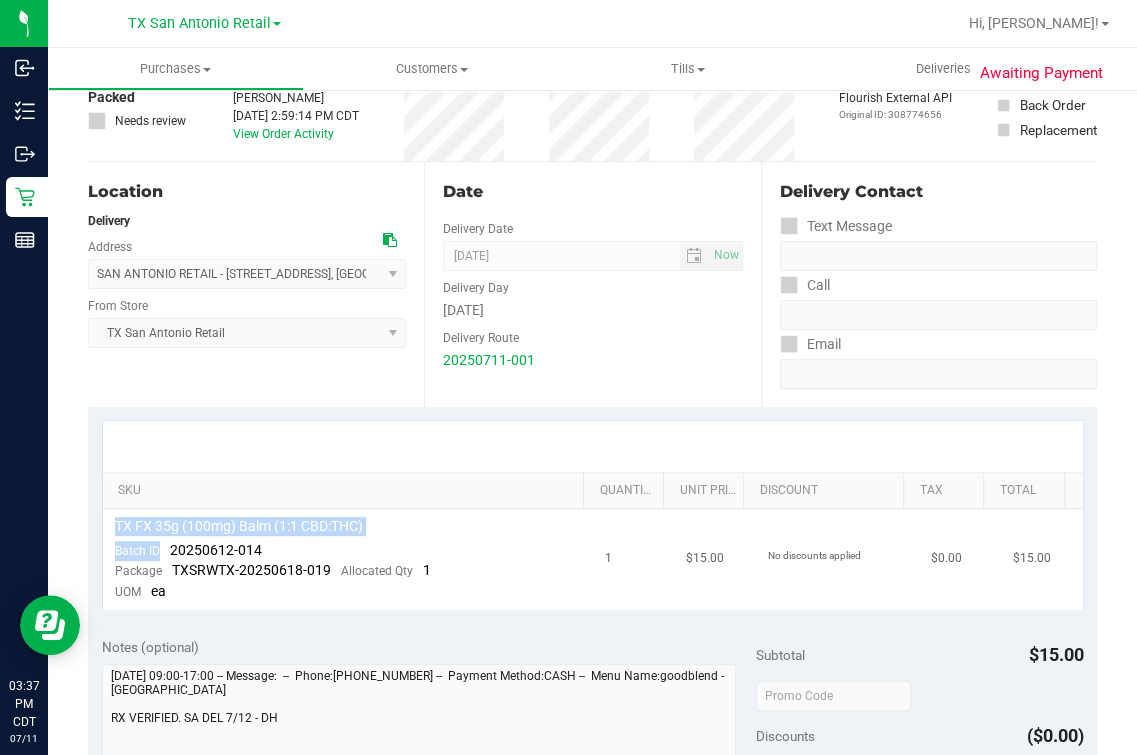 drag, startPoint x: 1206, startPoint y: 536, endPoint x: 430, endPoint y: 541, distance: 776.0161 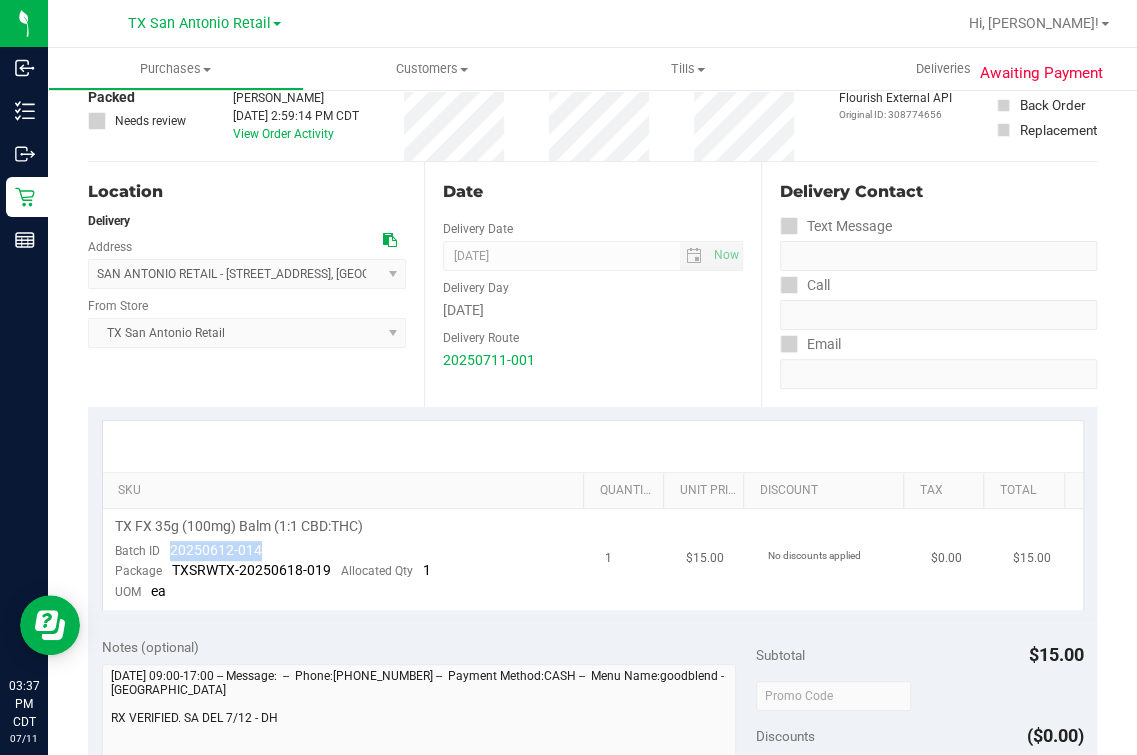 drag, startPoint x: 170, startPoint y: 551, endPoint x: 347, endPoint y: 545, distance: 177.10167 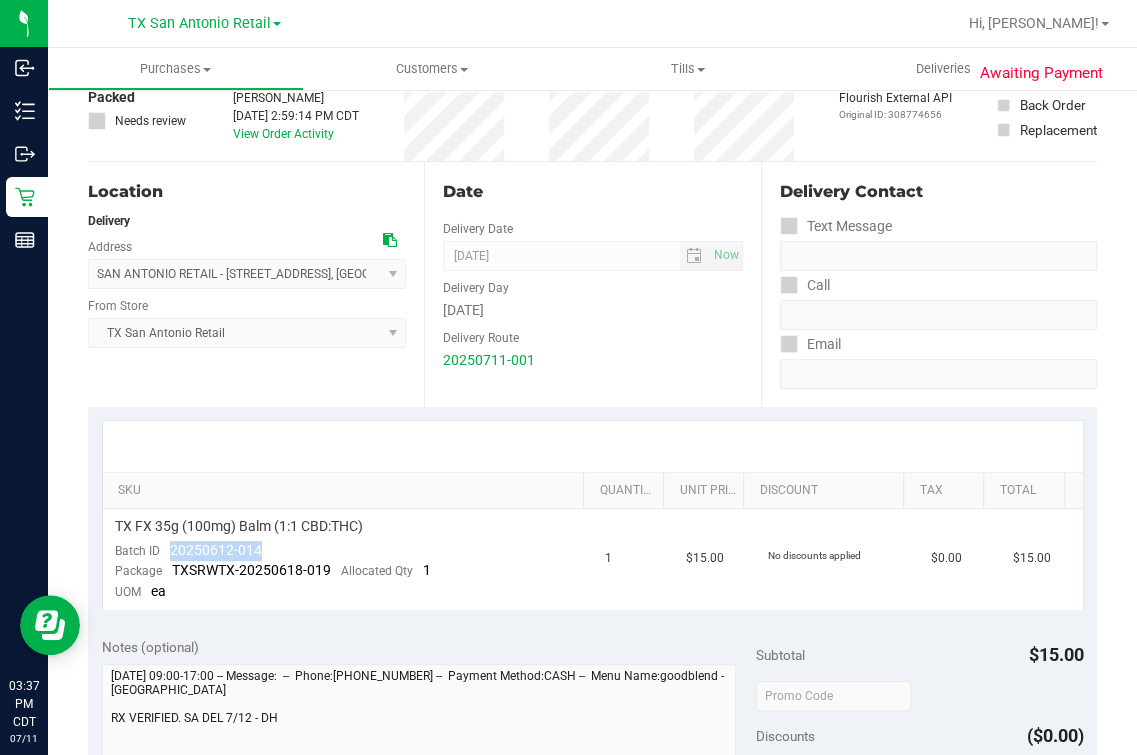click at bounding box center [593, 446] 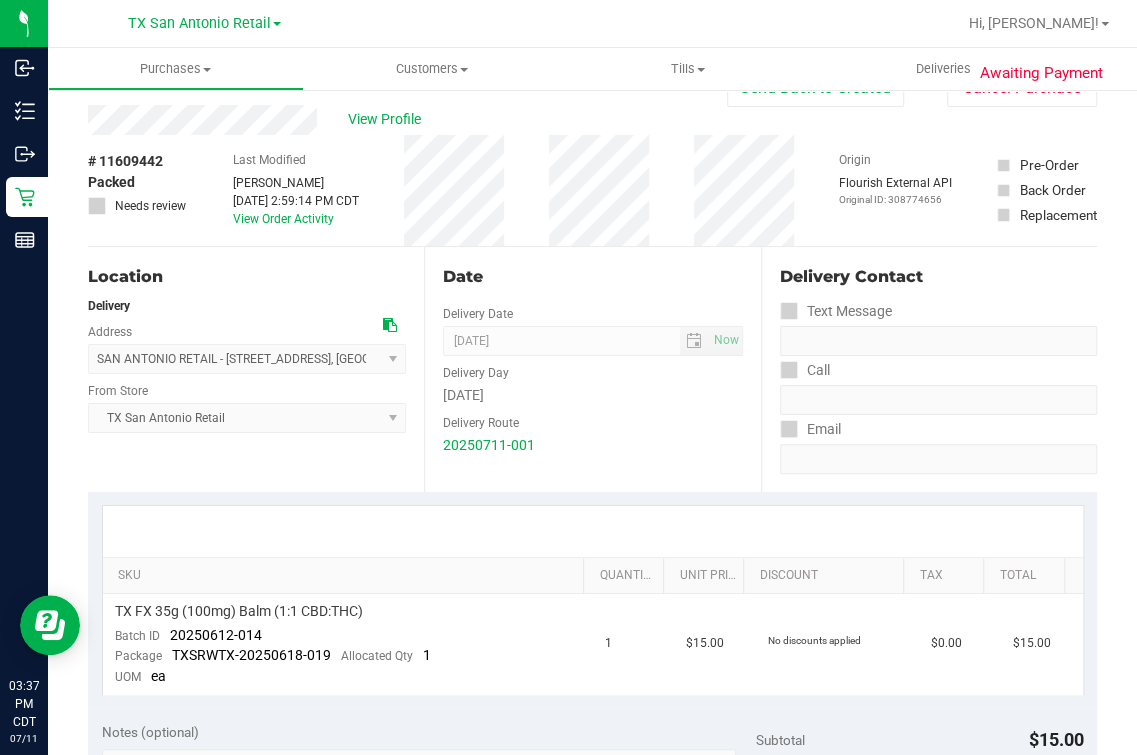scroll, scrollTop: 0, scrollLeft: 0, axis: both 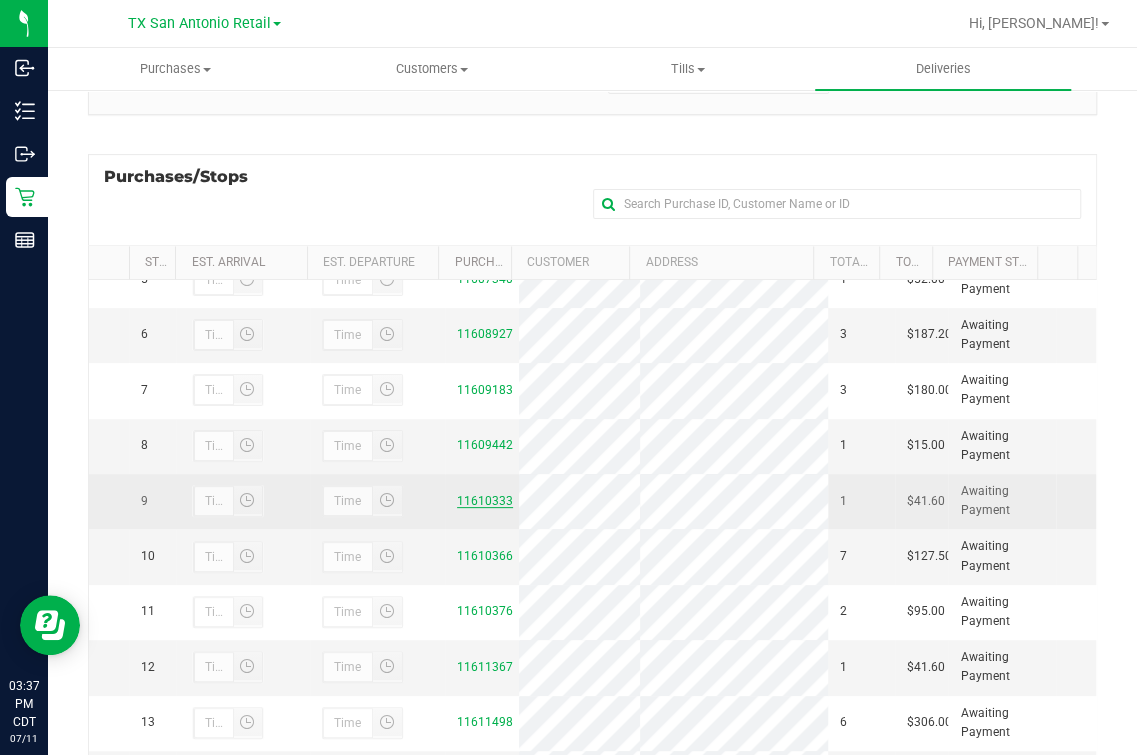 click on "11610333" at bounding box center (485, 501) 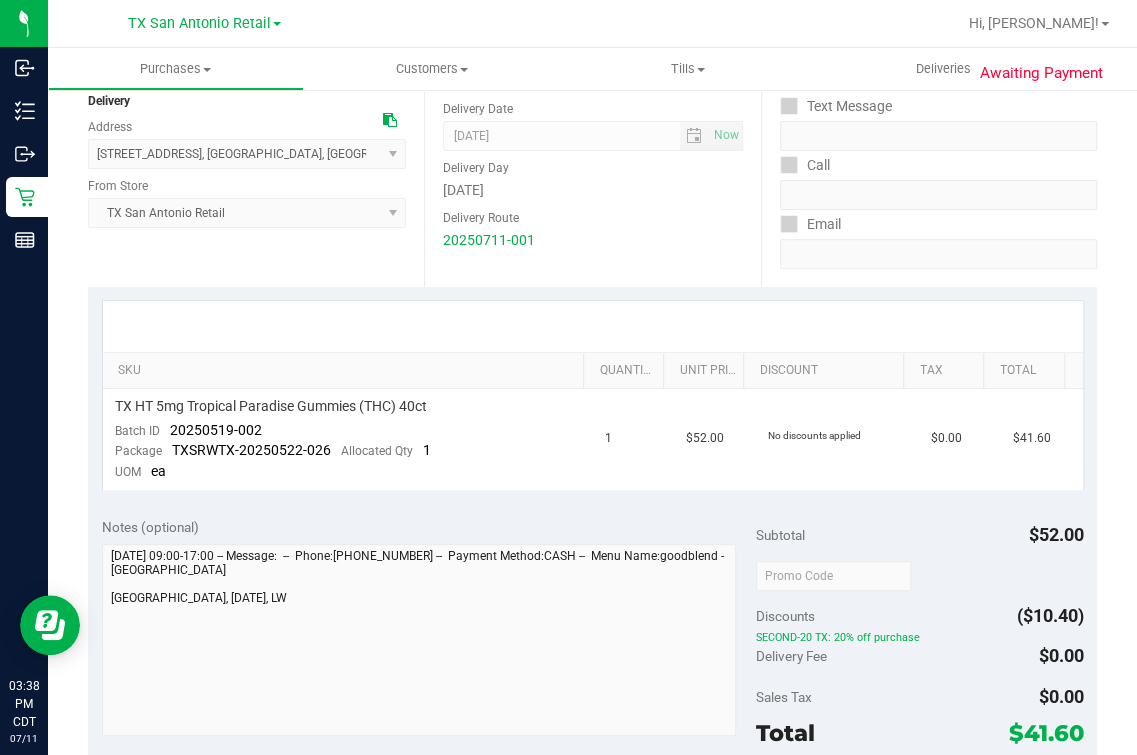 scroll, scrollTop: 249, scrollLeft: 0, axis: vertical 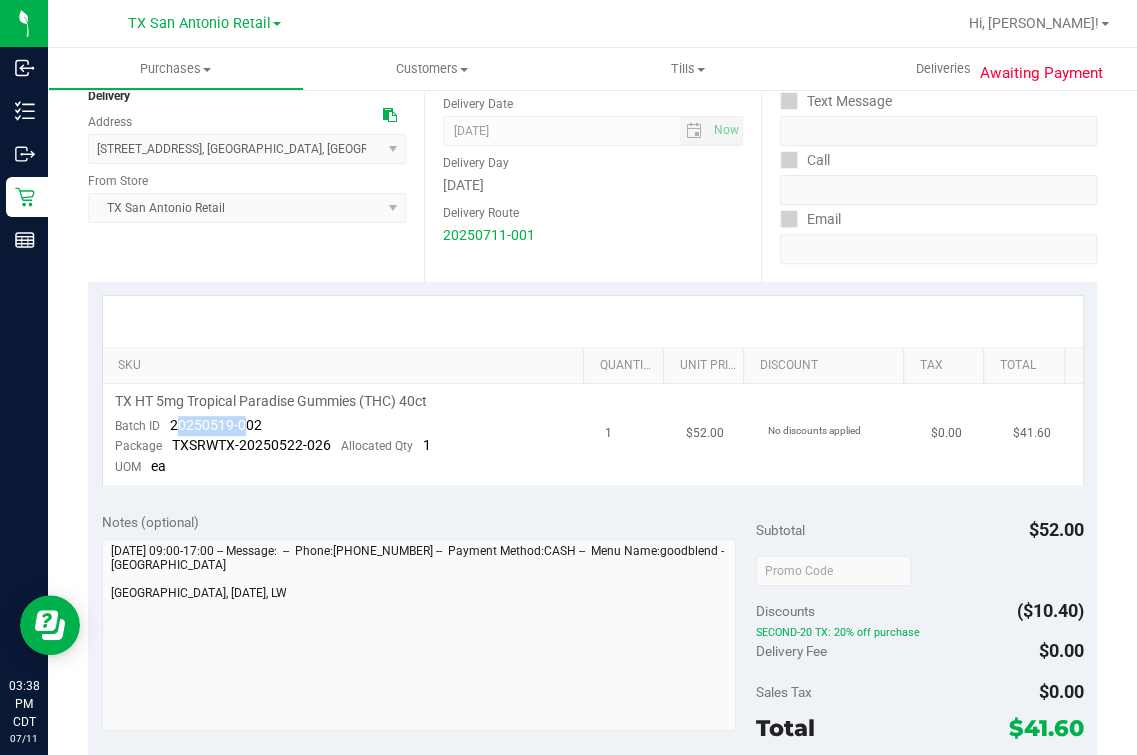 drag, startPoint x: 173, startPoint y: 424, endPoint x: 241, endPoint y: 424, distance: 68 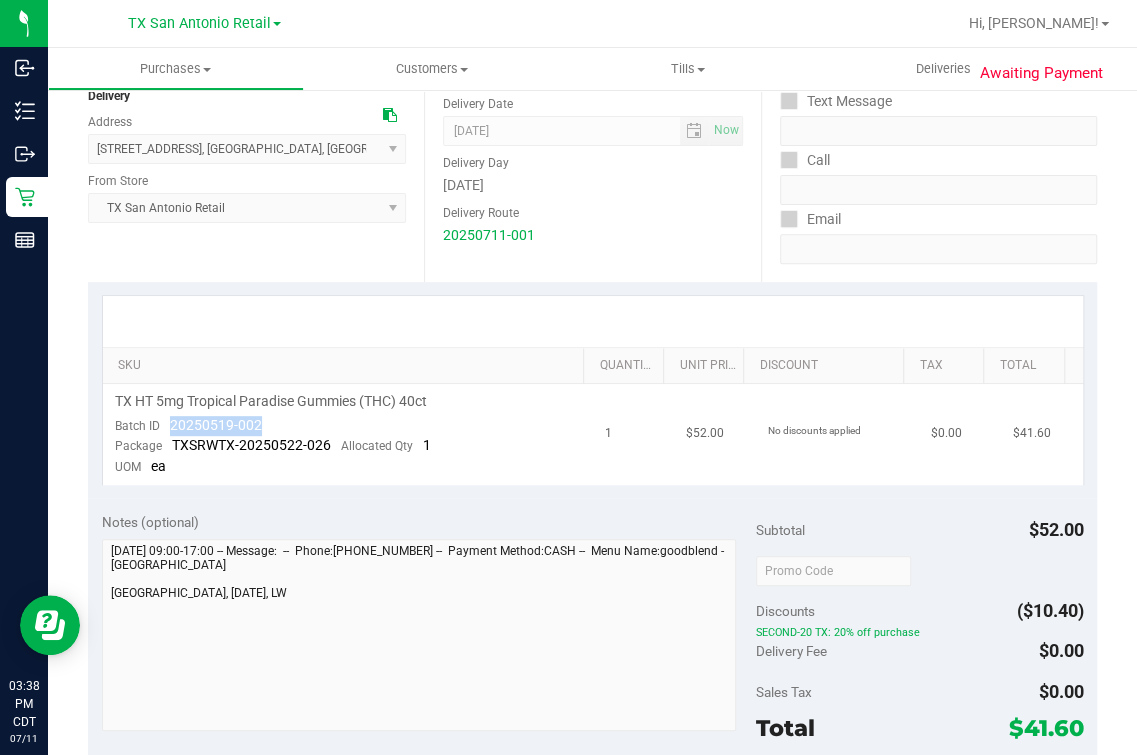 drag, startPoint x: 175, startPoint y: 424, endPoint x: 264, endPoint y: 420, distance: 89.08984 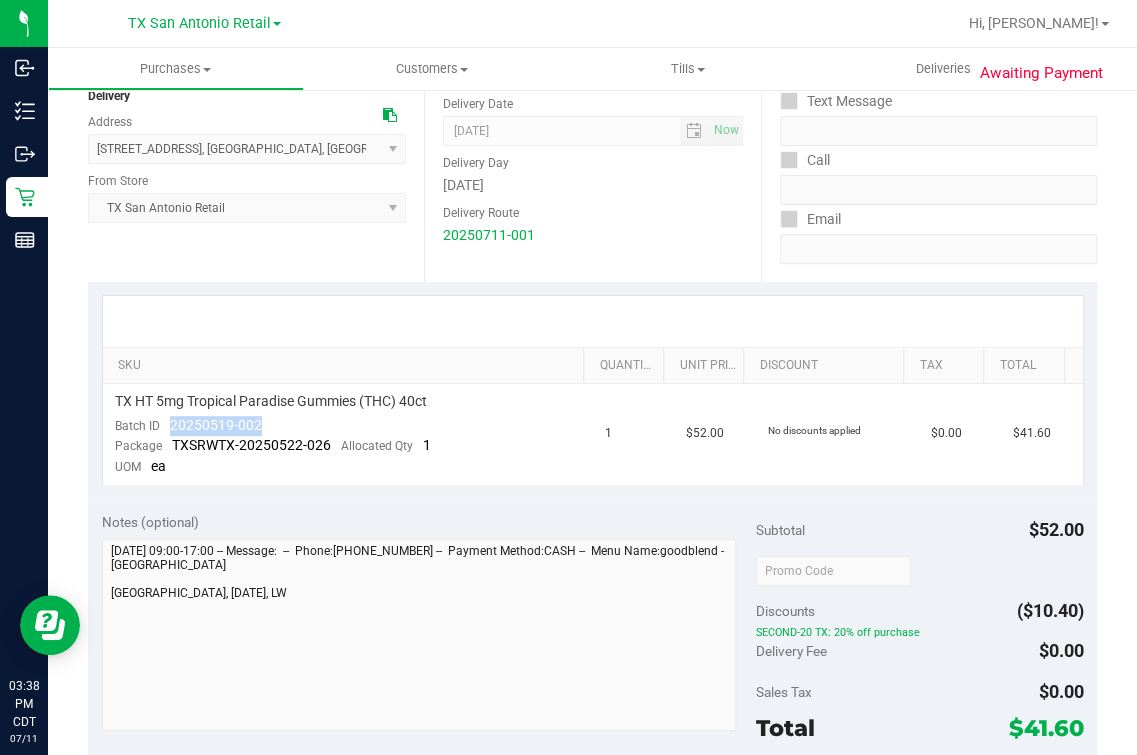 click on "Location
Delivery
Address
[STREET_ADDRESS]
, [GEOGRAPHIC_DATA]
, [GEOGRAPHIC_DATA]
78258
Select address [STREET_ADDRESS]
From Store
[GEOGRAPHIC_DATA] [GEOGRAPHIC_DATA] Retail Select Store [PERSON_NAME][GEOGRAPHIC_DATA] [GEOGRAPHIC_DATA][PERSON_NAME][GEOGRAPHIC_DATA] [GEOGRAPHIC_DATA] [GEOGRAPHIC_DATA] [PERSON_NAME][GEOGRAPHIC_DATA] WC [GEOGRAPHIC_DATA] WC Call Center [PERSON_NAME] [GEOGRAPHIC_DATA] WC [GEOGRAPHIC_DATA] WC [GEOGRAPHIC_DATA] WC [GEOGRAPHIC_DATA] WC [GEOGRAPHIC_DATA][PERSON_NAME] WC Ft. Lauderdale WC Ft. [PERSON_NAME] [GEOGRAPHIC_DATA] WC Jax Atlantic WC JAX DC REP Jax WC [GEOGRAPHIC_DATA][PERSON_NAME] WC [GEOGRAPHIC_DATA][PERSON_NAME][GEOGRAPHIC_DATA] [GEOGRAPHIC_DATA] REP [PERSON_NAME][GEOGRAPHIC_DATA] WC [GEOGRAPHIC_DATA] 72nd WC [GEOGRAPHIC_DATA] WC [GEOGRAPHIC_DATA] [GEOGRAPHIC_DATA] [GEOGRAPHIC_DATA] [GEOGRAPHIC_DATA] [GEOGRAPHIC_DATA] [GEOGRAPHIC_DATA]" at bounding box center (256, 159) 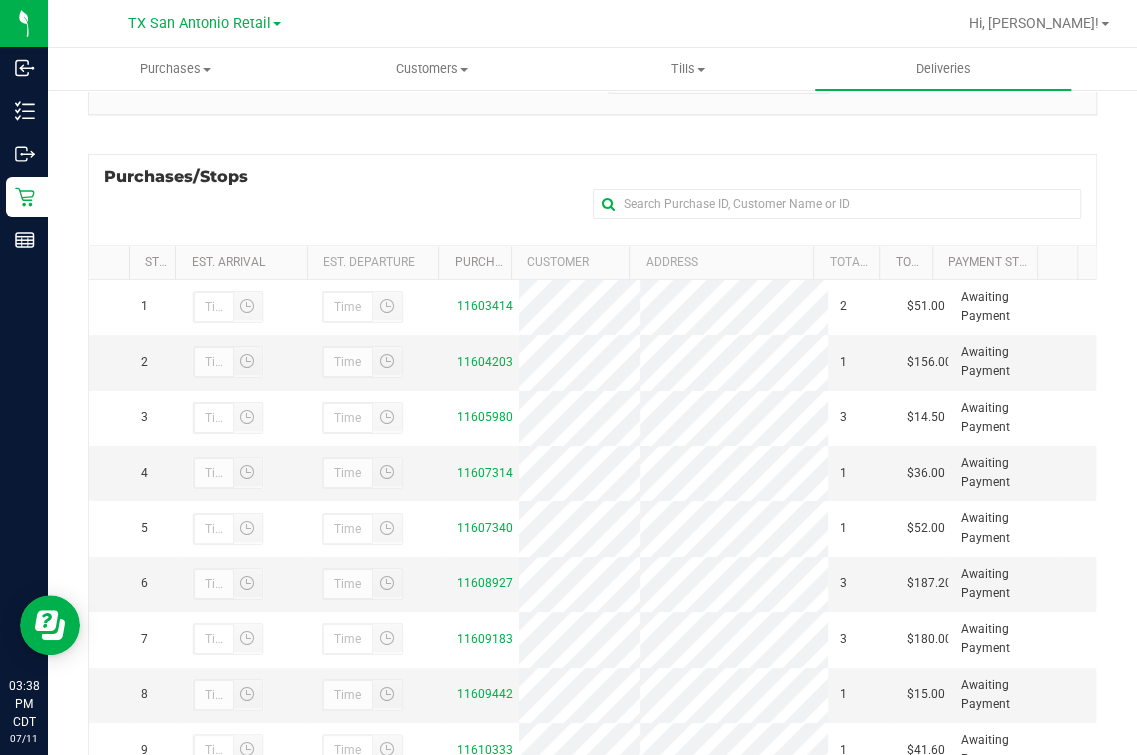 scroll, scrollTop: 0, scrollLeft: 0, axis: both 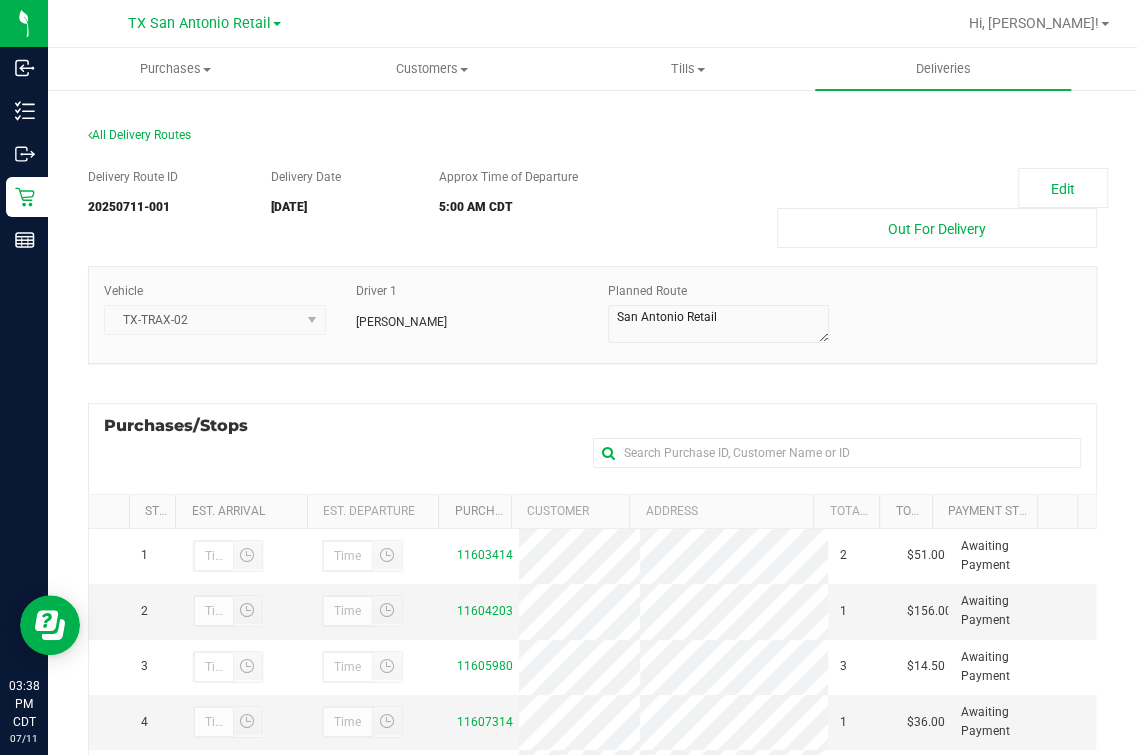 drag, startPoint x: 325, startPoint y: 531, endPoint x: 337, endPoint y: 505, distance: 28.635643 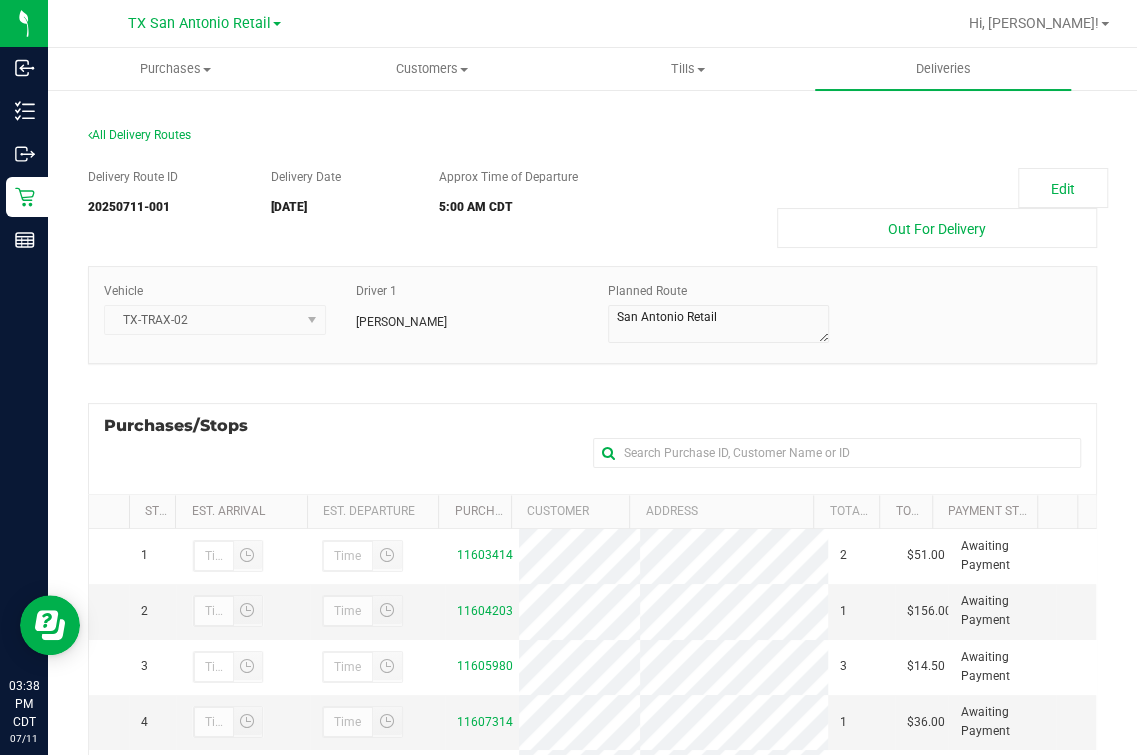 click on "Purchases/Stops
+ Add Purchase" at bounding box center (592, 448) 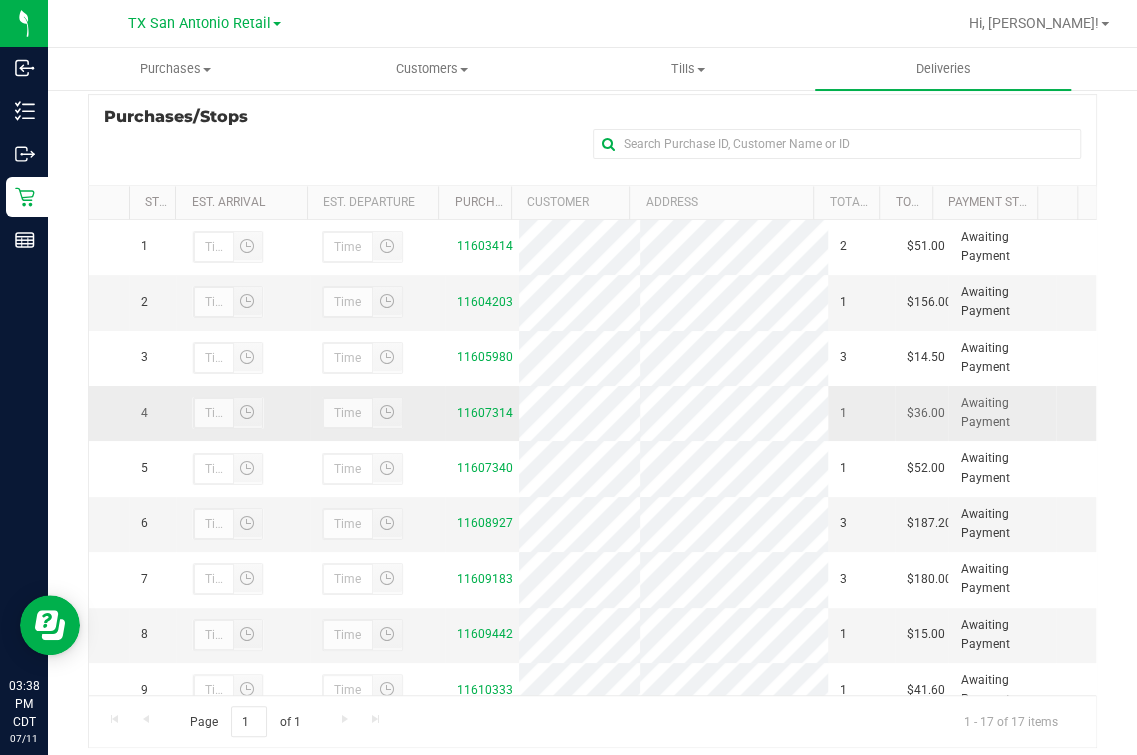 scroll, scrollTop: 357, scrollLeft: 0, axis: vertical 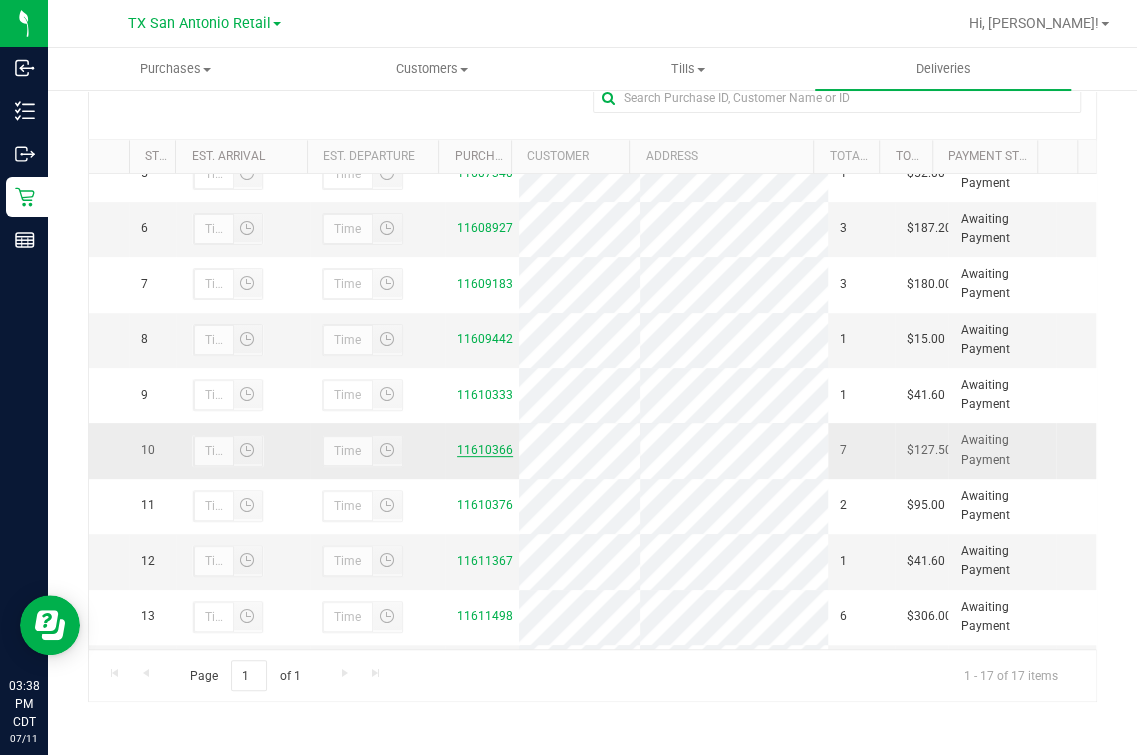 click on "11610366" at bounding box center (485, 450) 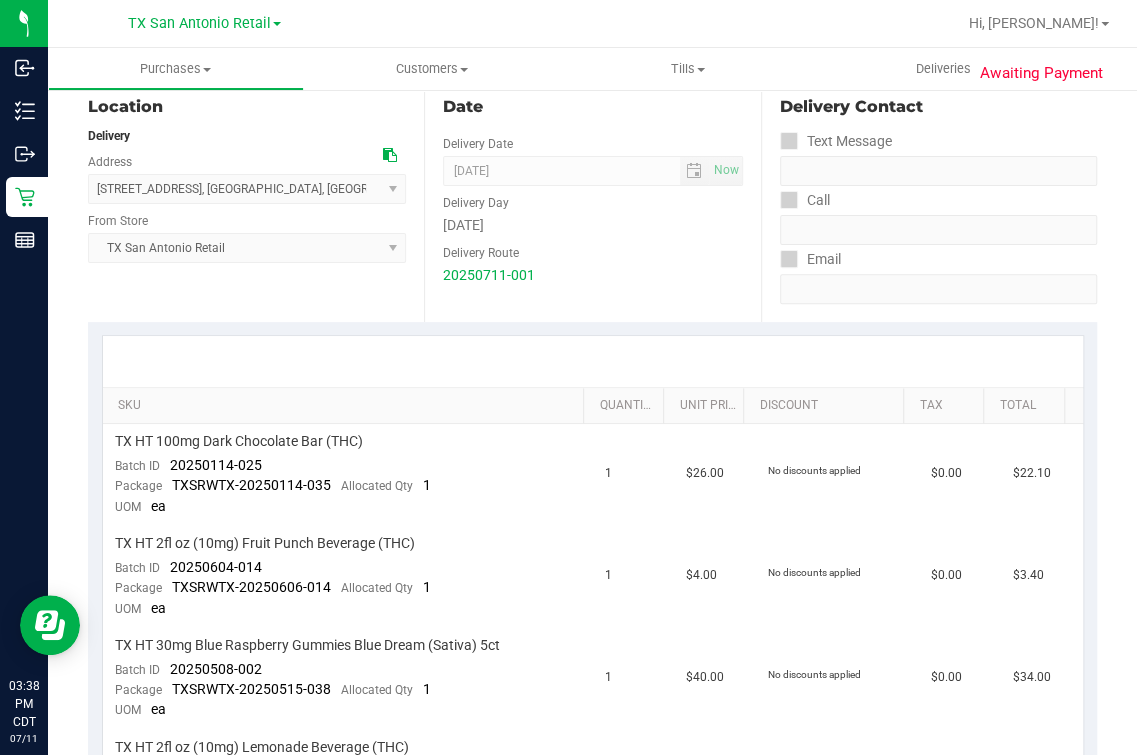 scroll, scrollTop: 0, scrollLeft: 0, axis: both 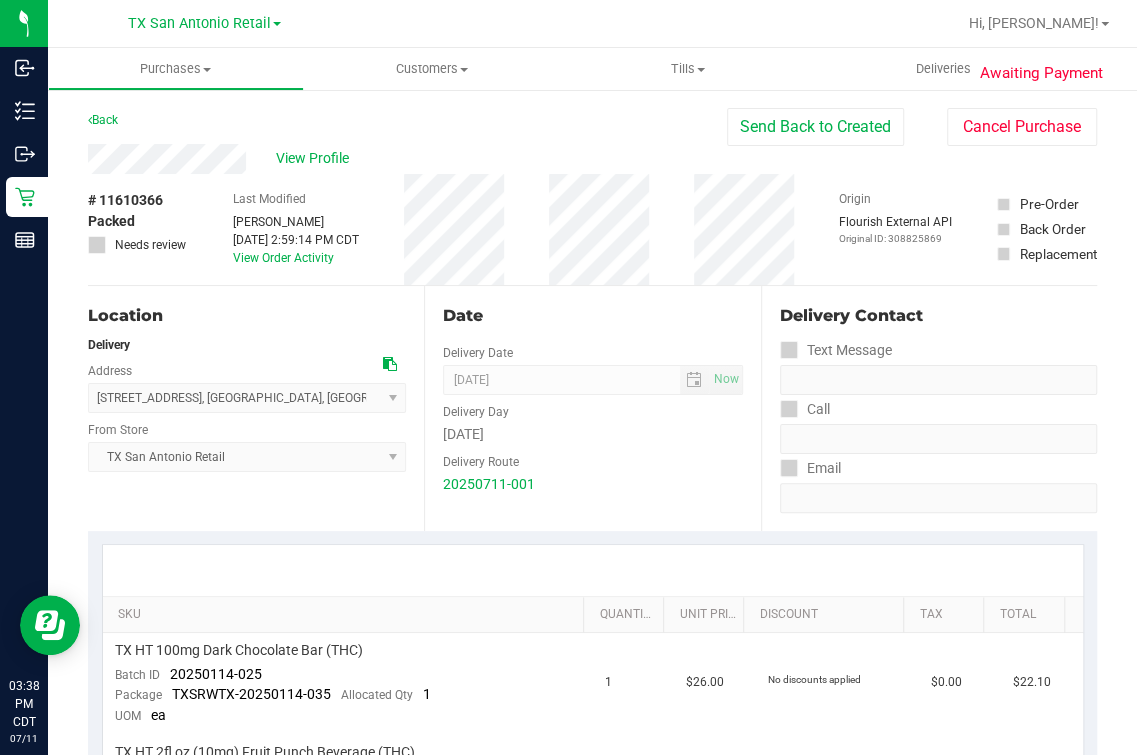 click on "Delivery Route" at bounding box center [592, 459] 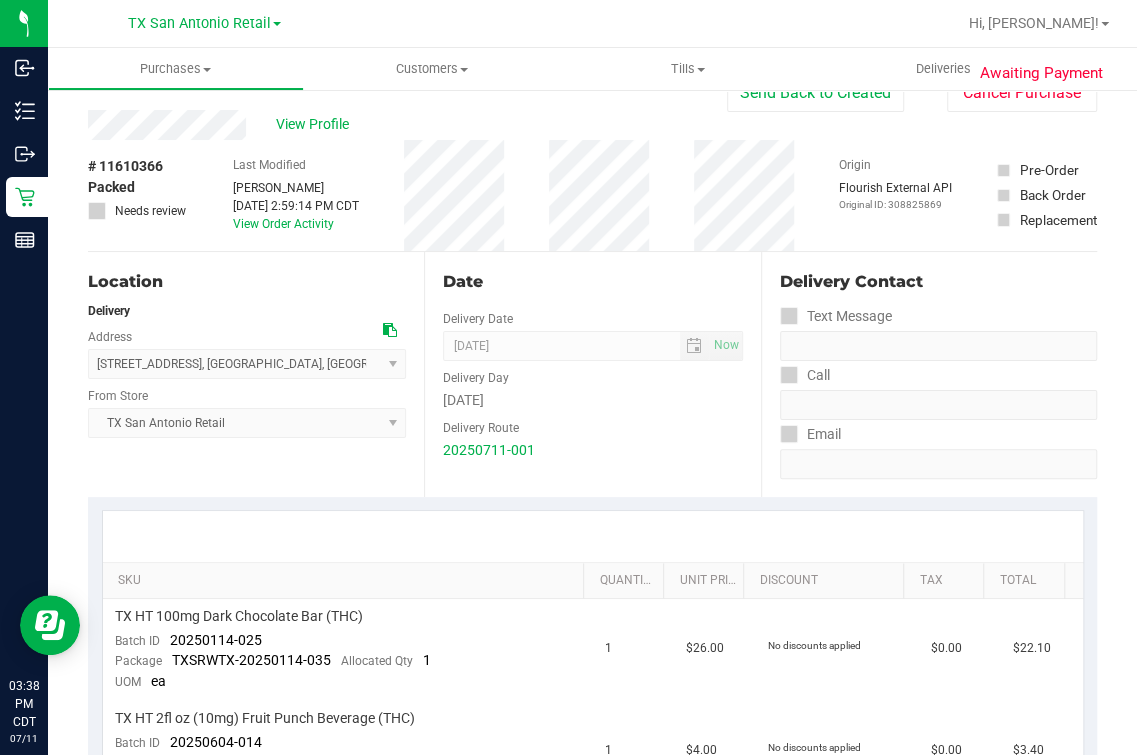 scroll, scrollTop: 0, scrollLeft: 0, axis: both 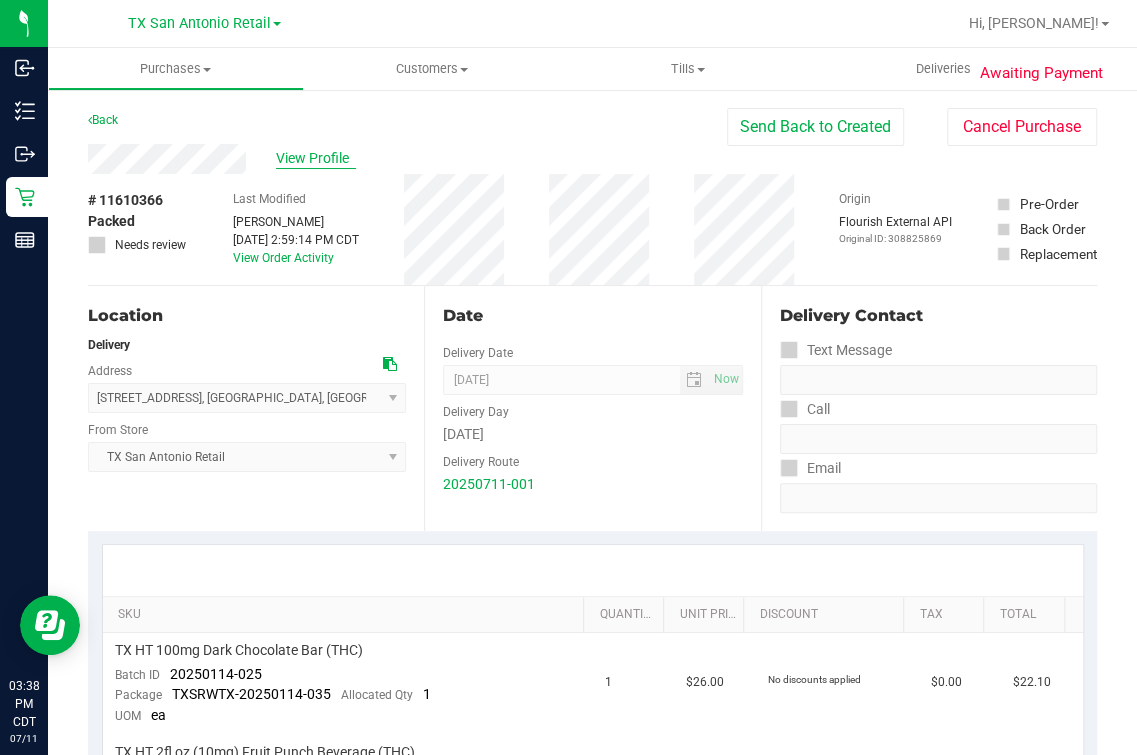 click on "View Profile" at bounding box center [316, 158] 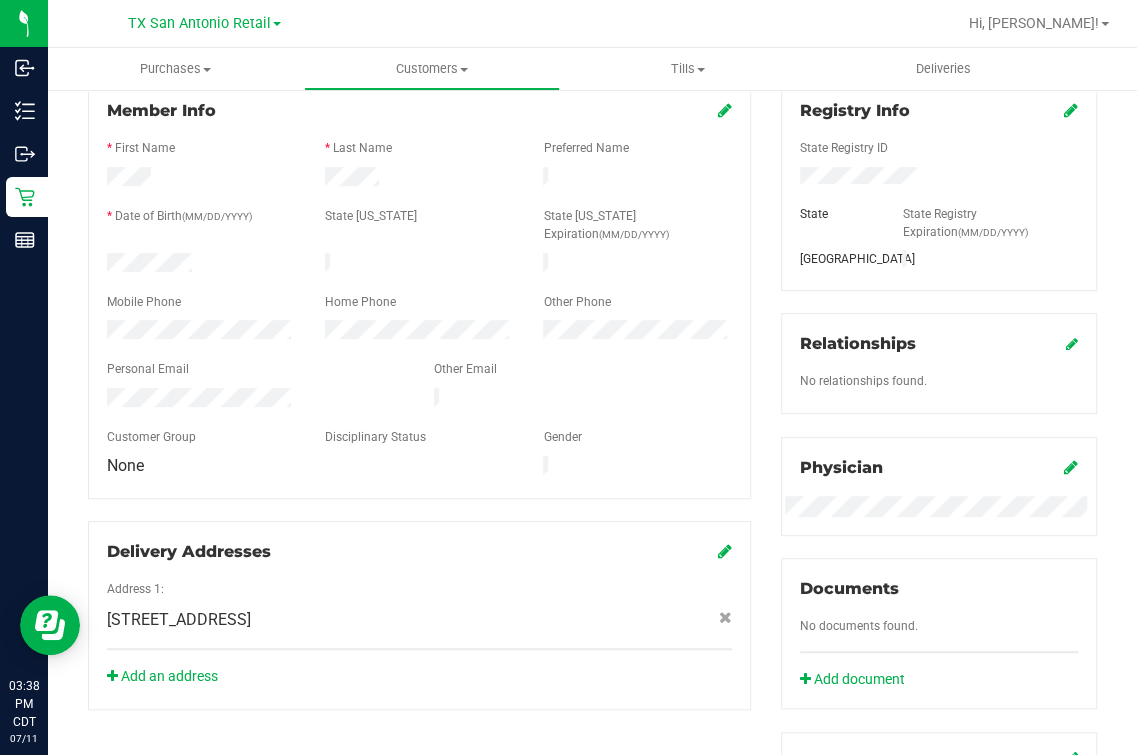 scroll, scrollTop: 0, scrollLeft: 0, axis: both 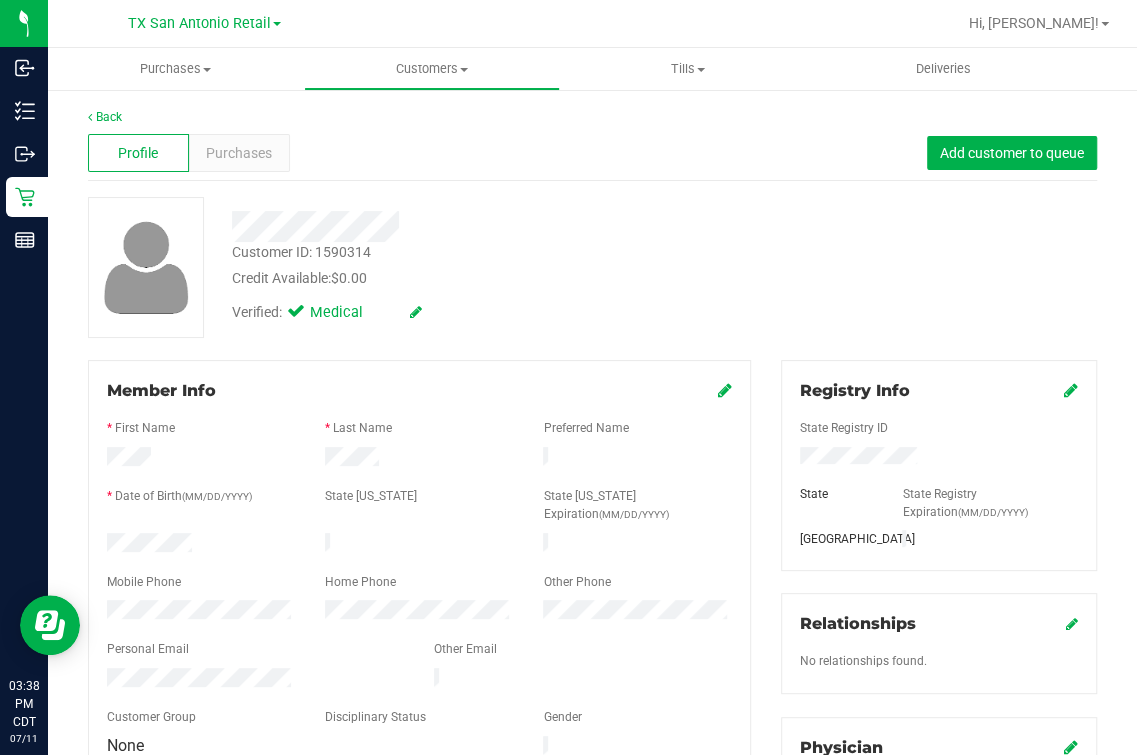 click on "Profile
Purchases
Add customer to queue" at bounding box center (592, 153) 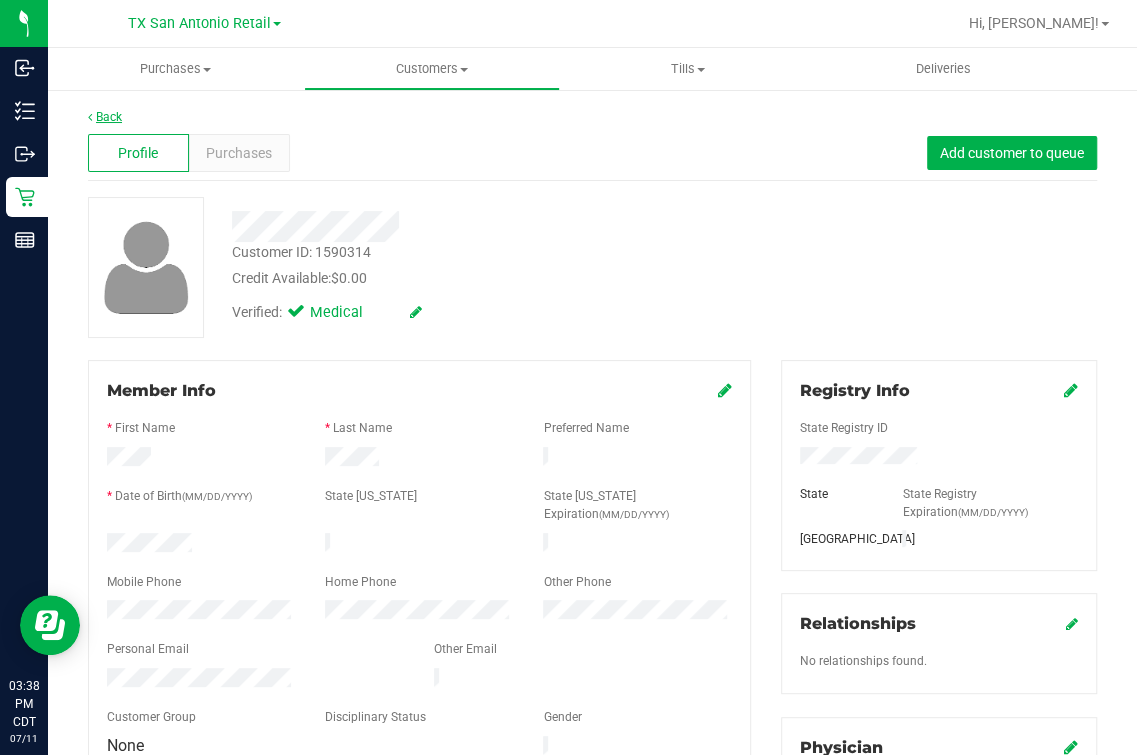 click on "Back" at bounding box center [105, 117] 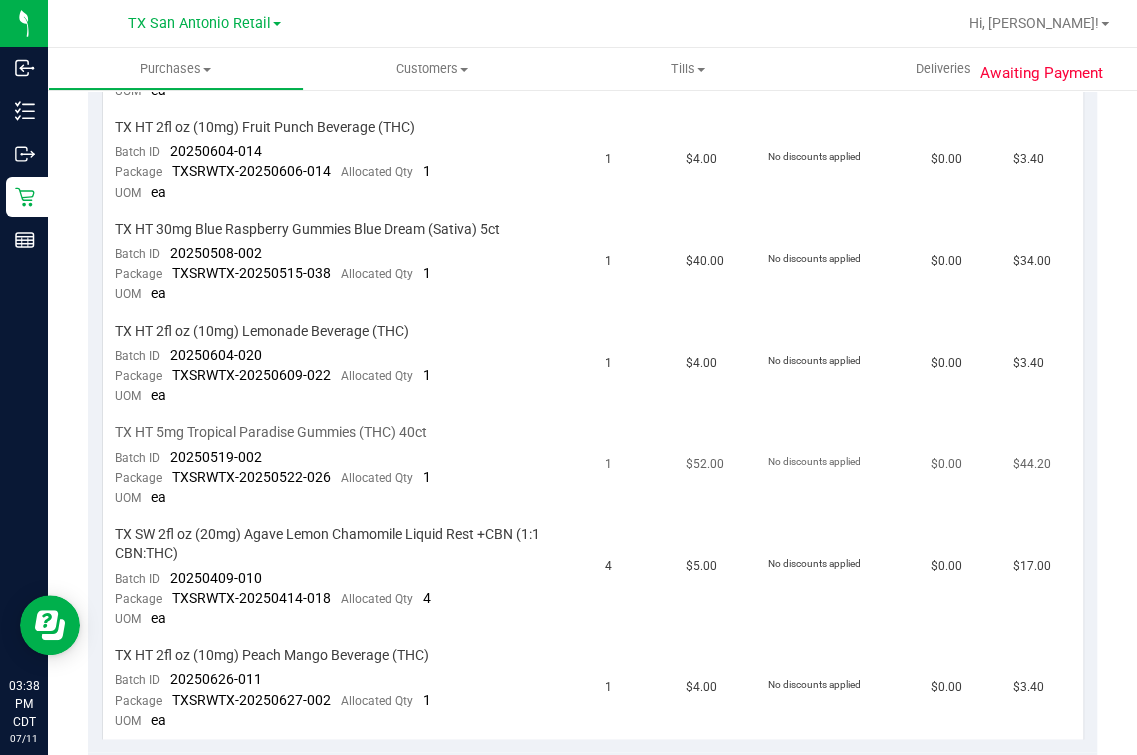 scroll, scrollTop: 375, scrollLeft: 0, axis: vertical 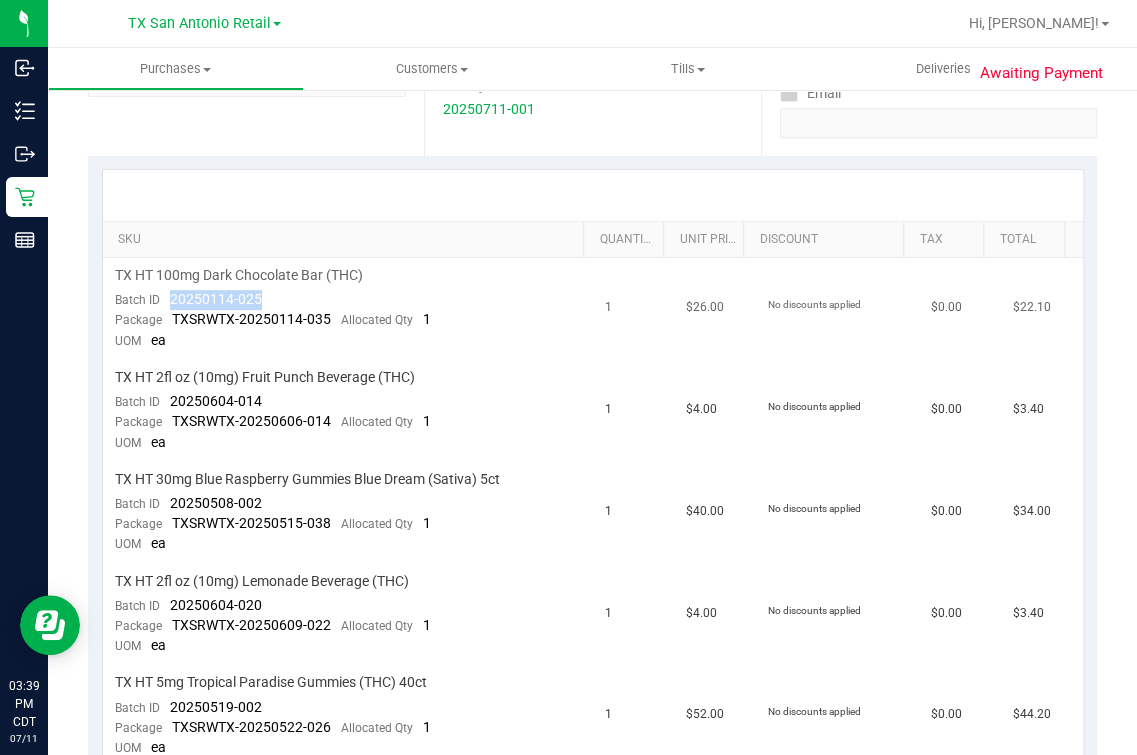 drag, startPoint x: 167, startPoint y: 293, endPoint x: 268, endPoint y: 296, distance: 101.04455 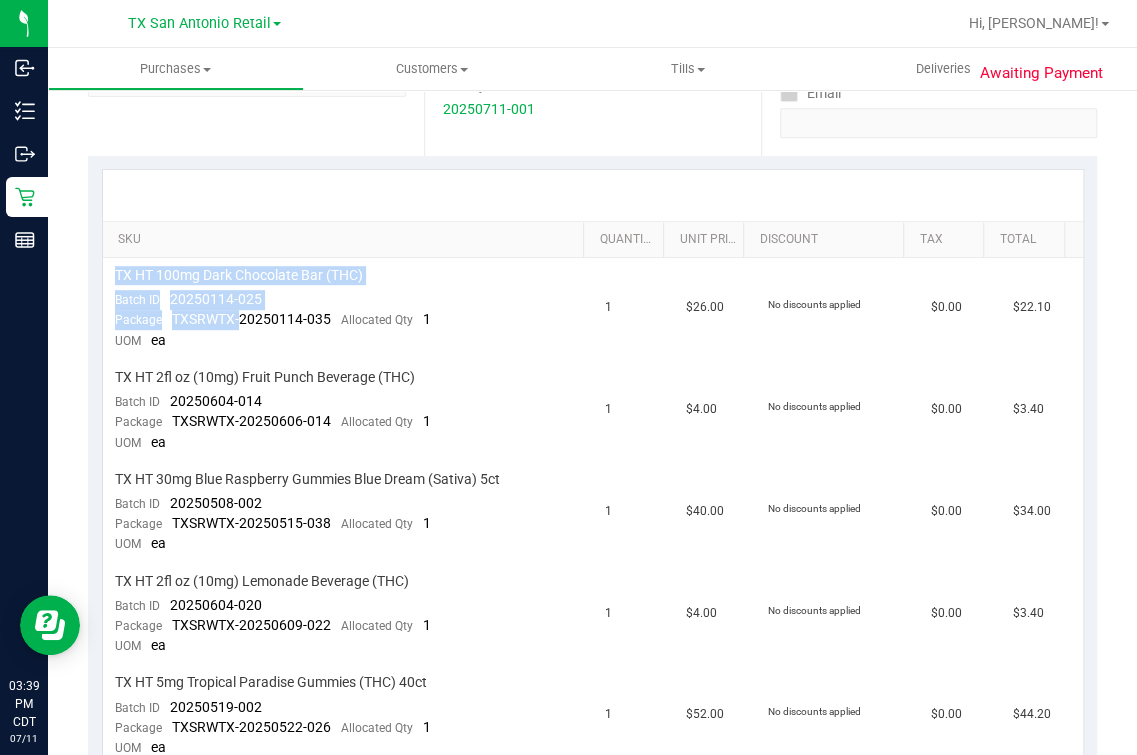 drag, startPoint x: 268, startPoint y: 296, endPoint x: 1328, endPoint y: 566, distance: 1093.8464 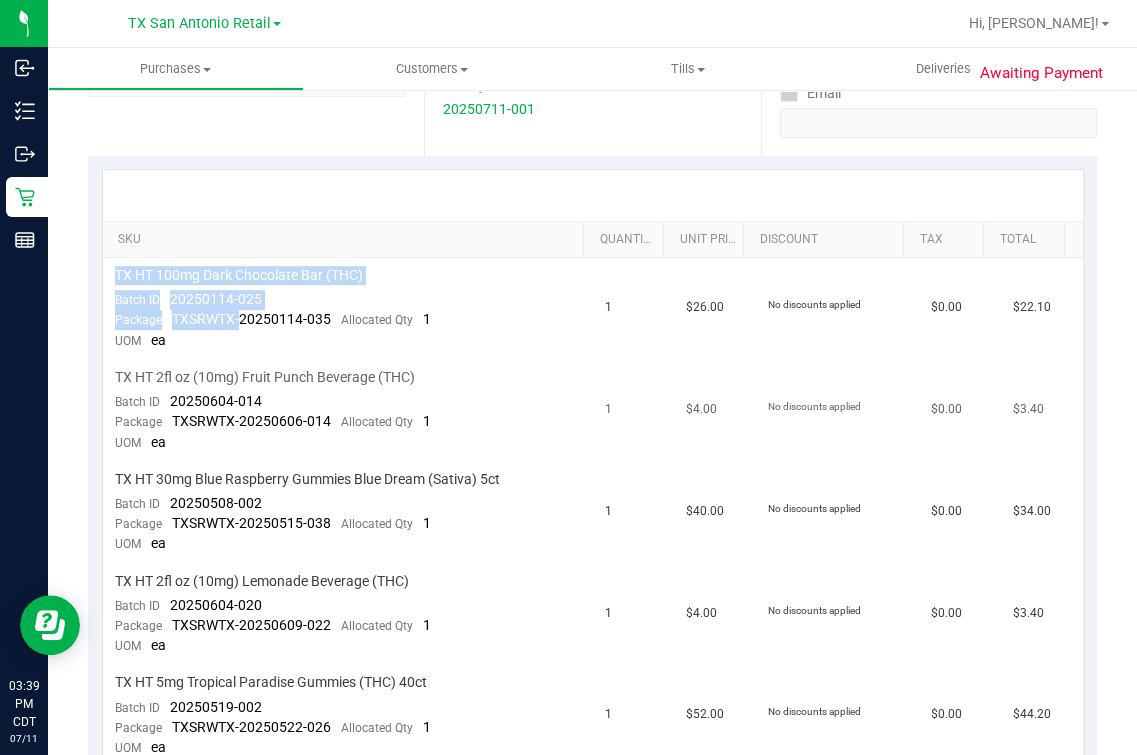 drag, startPoint x: 1328, startPoint y: 566, endPoint x: 501, endPoint y: 413, distance: 841.0339 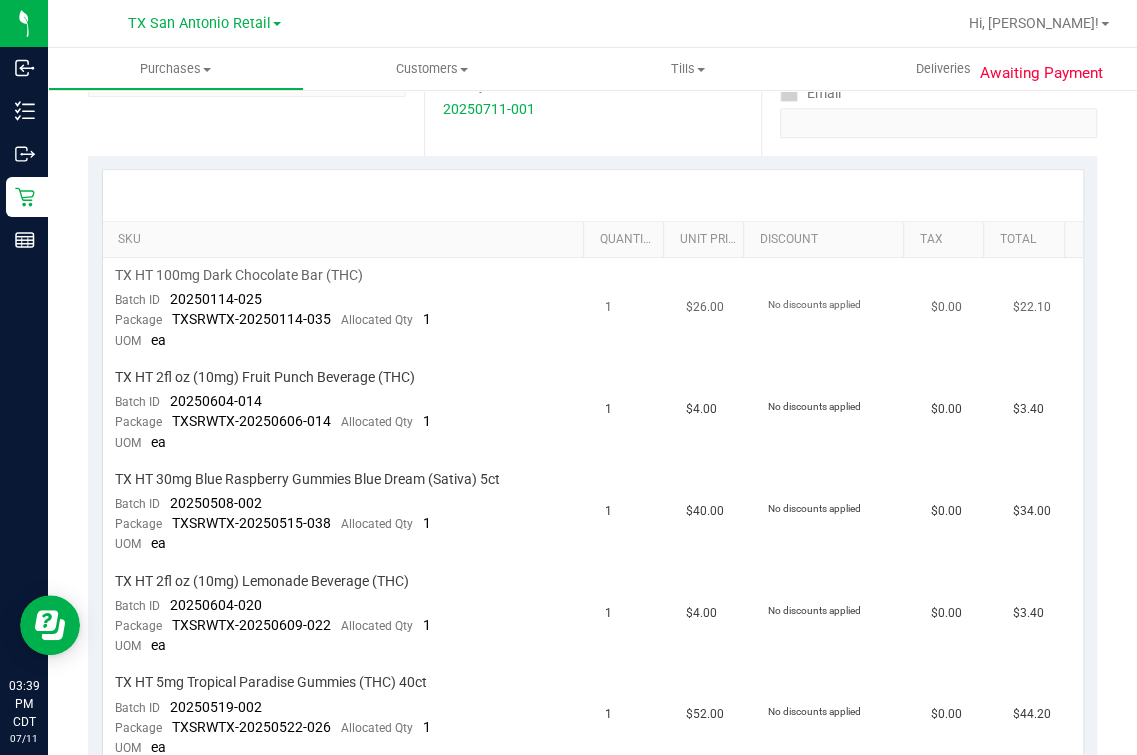 click on "TXSRWTX-20250114-035" at bounding box center [251, 319] 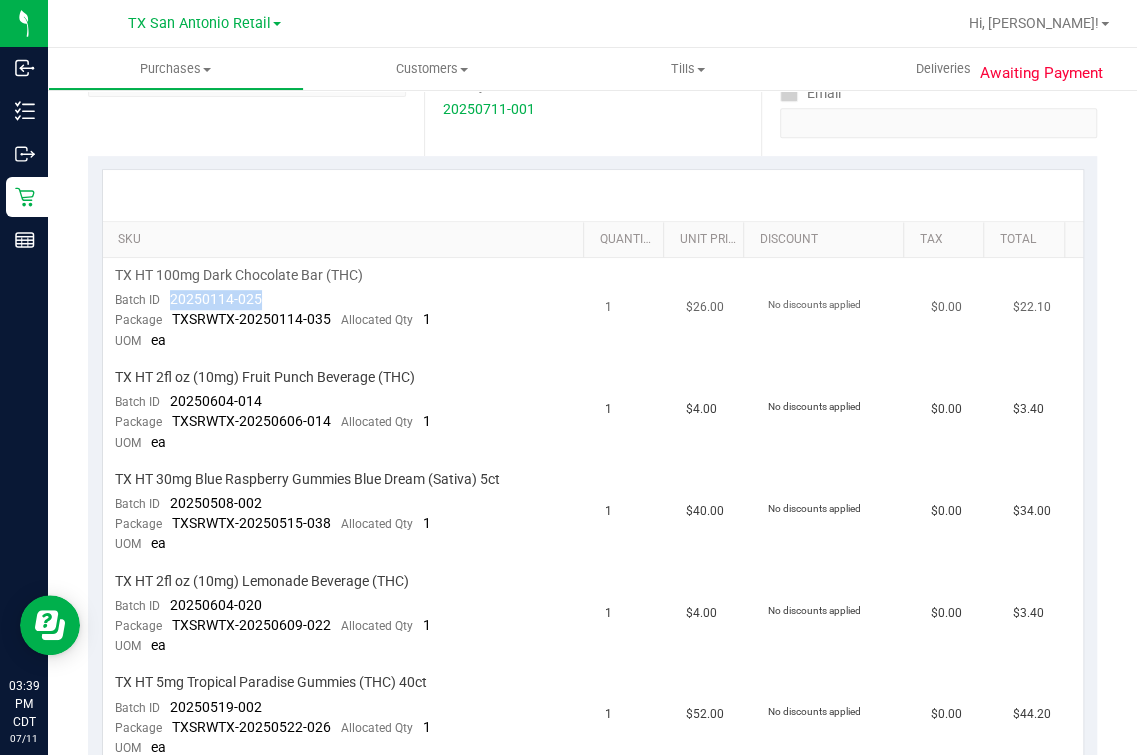 drag, startPoint x: 198, startPoint y: 297, endPoint x: 265, endPoint y: 299, distance: 67.02985 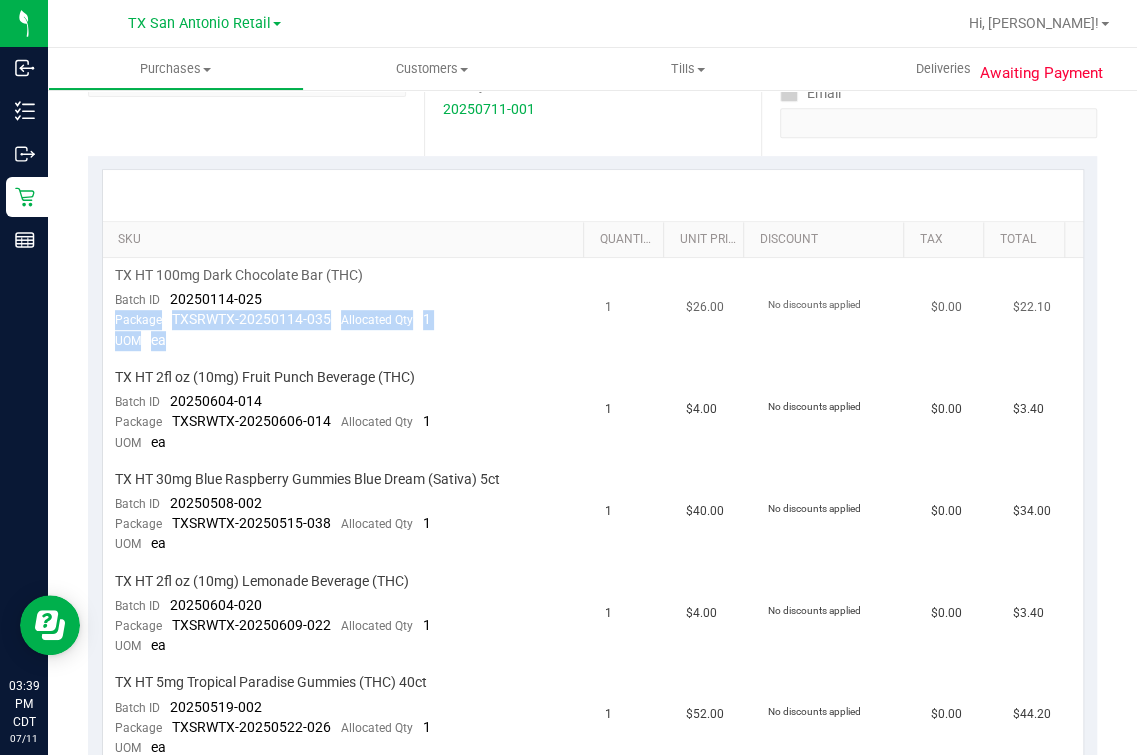 drag, startPoint x: 195, startPoint y: 289, endPoint x: 453, endPoint y: 351, distance: 265.34506 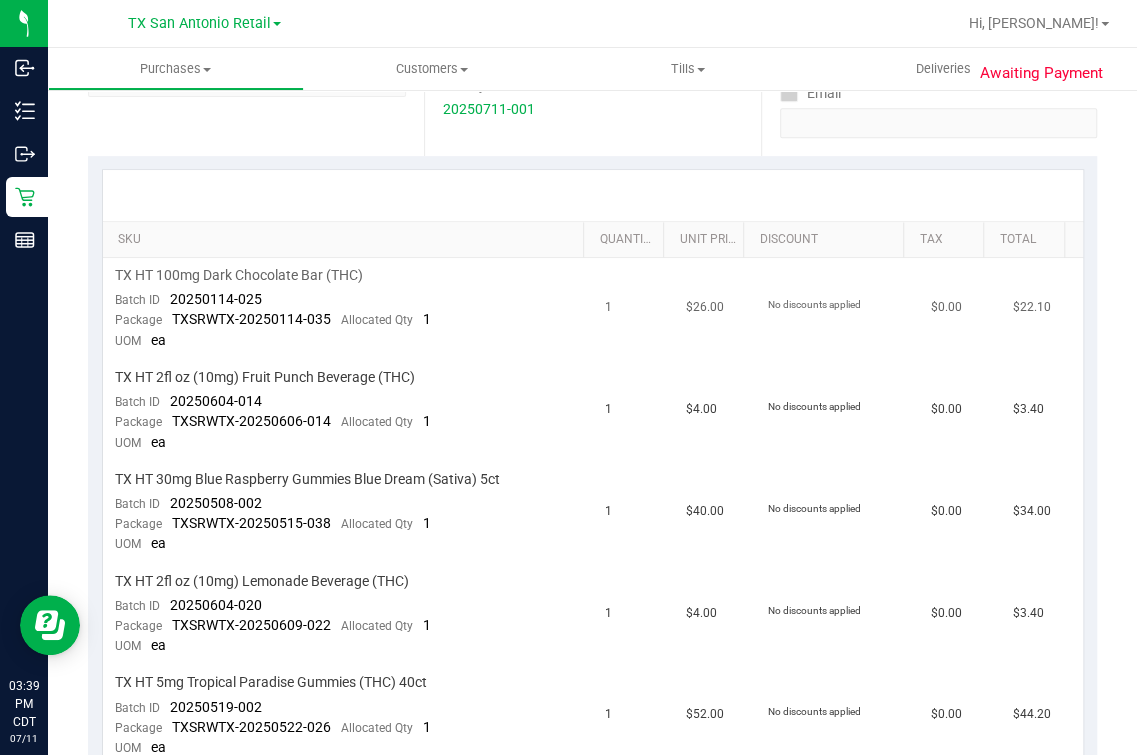 drag, startPoint x: 453, startPoint y: 351, endPoint x: 127, endPoint y: 280, distance: 333.64203 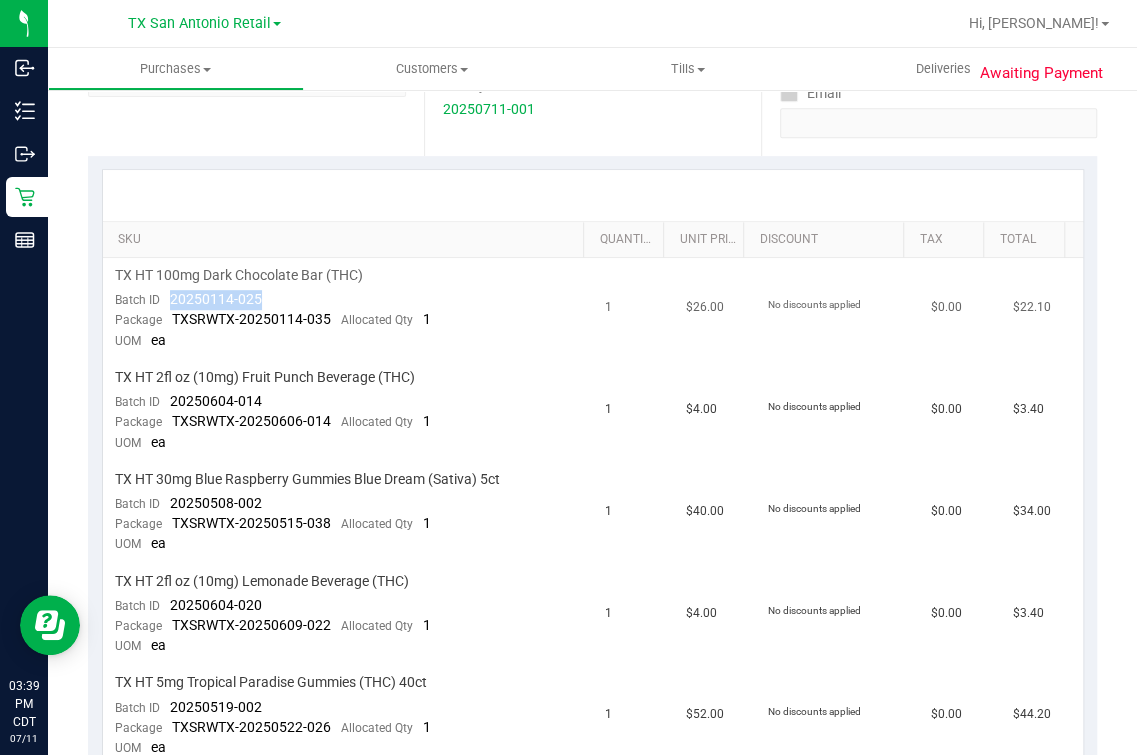 drag, startPoint x: 160, startPoint y: 300, endPoint x: 265, endPoint y: 300, distance: 105 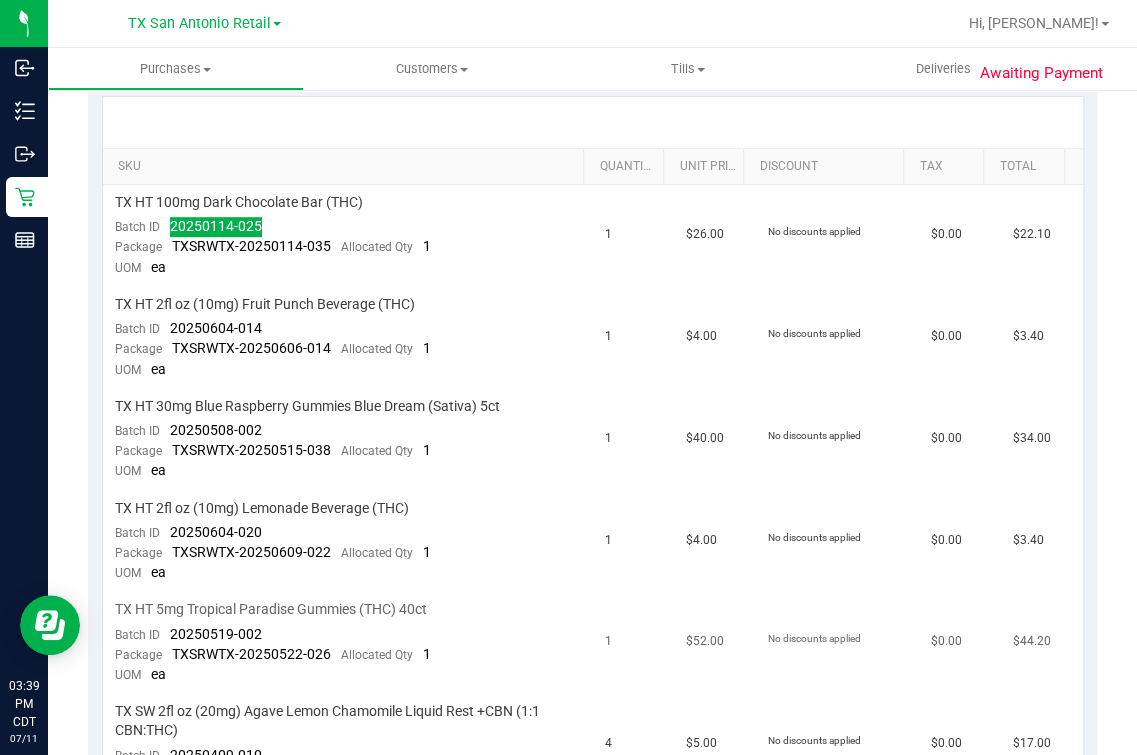 scroll, scrollTop: 499, scrollLeft: 0, axis: vertical 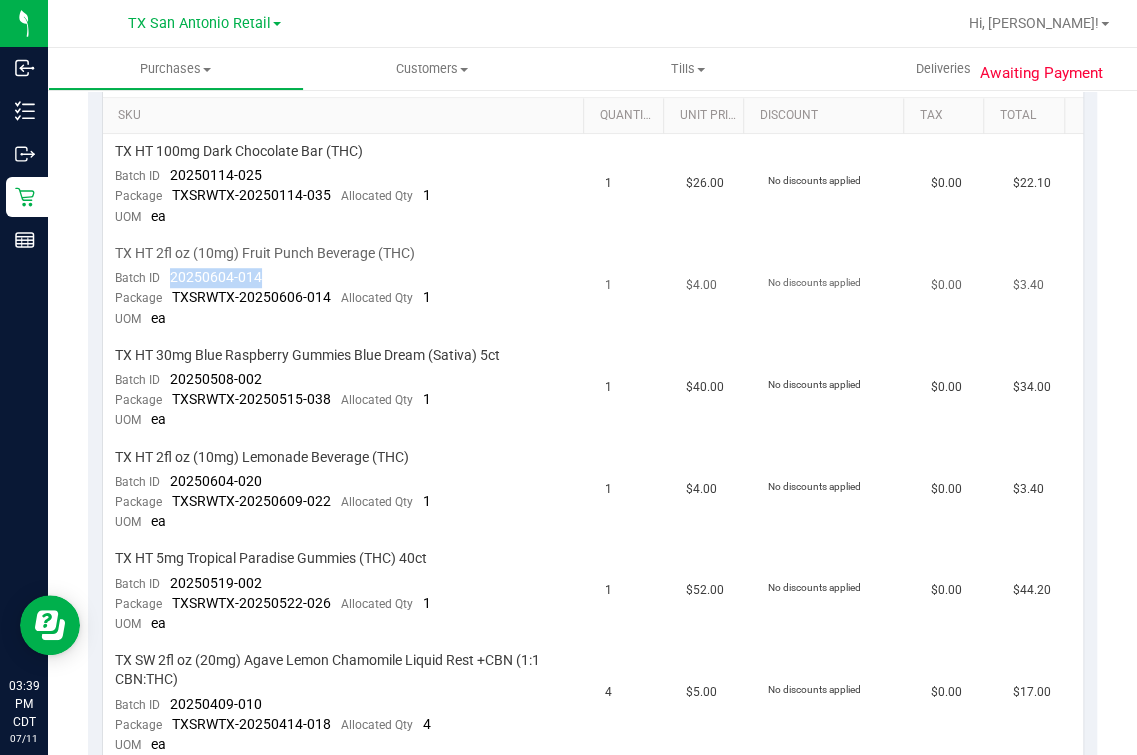 drag, startPoint x: 169, startPoint y: 274, endPoint x: 273, endPoint y: 279, distance: 104.120125 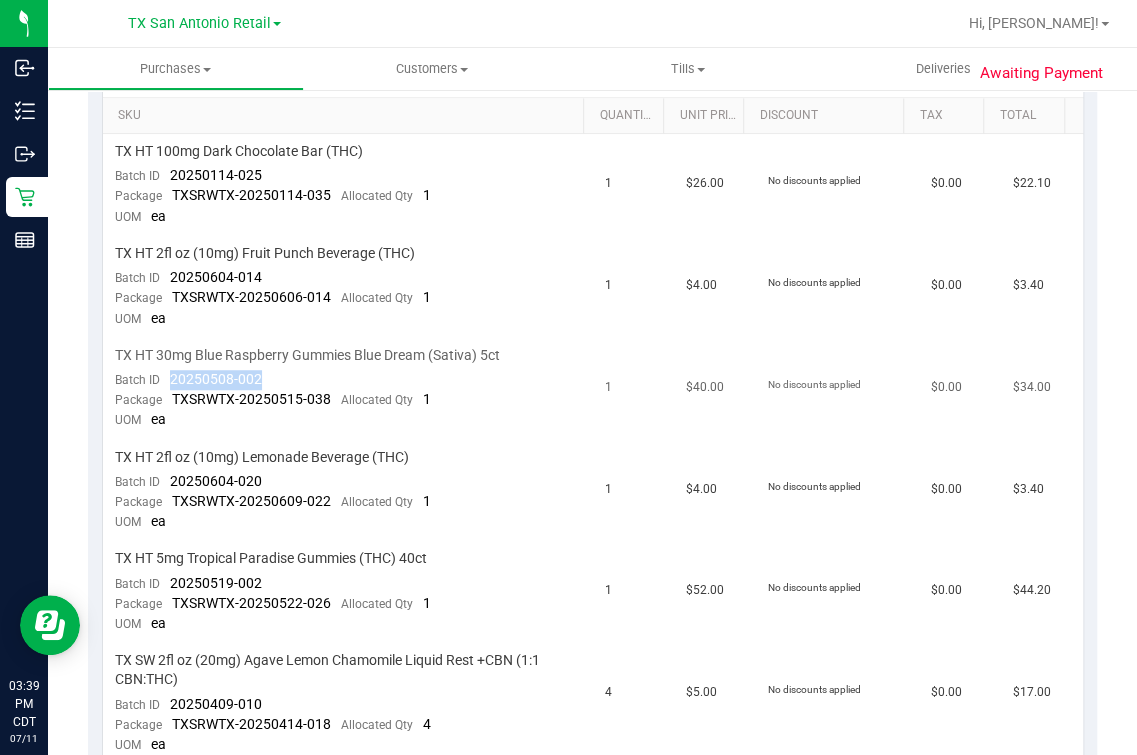 drag, startPoint x: 208, startPoint y: 371, endPoint x: 301, endPoint y: 369, distance: 93.0215 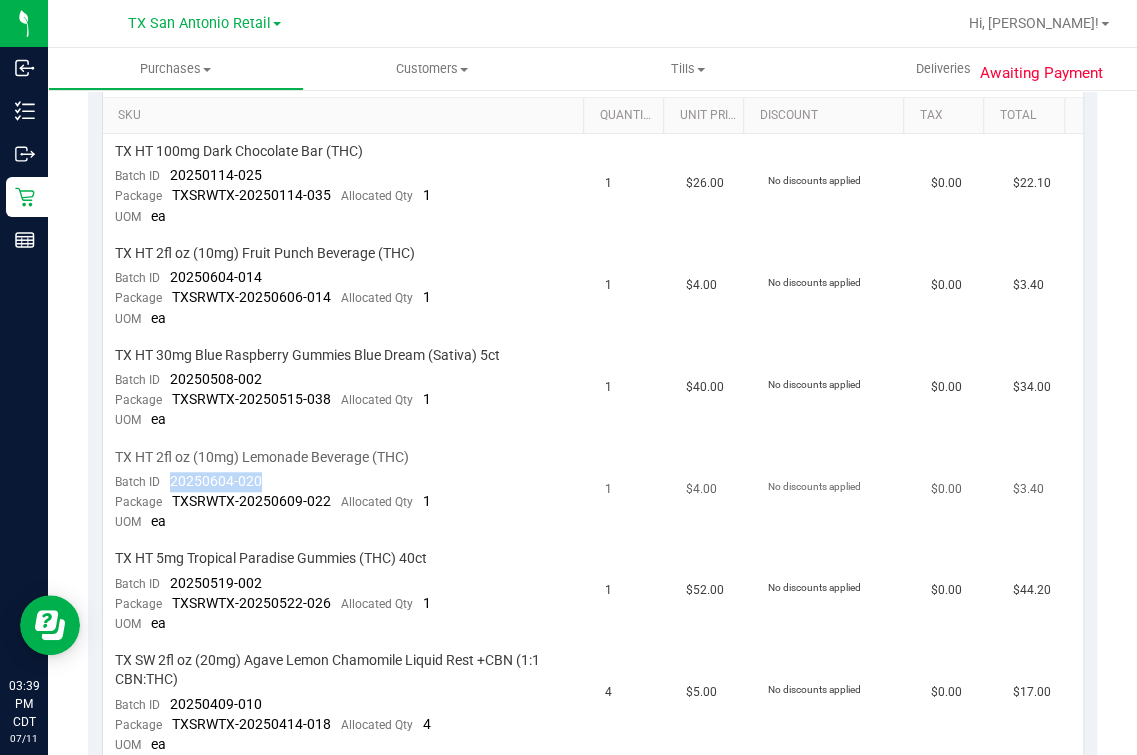 drag, startPoint x: 167, startPoint y: 473, endPoint x: 295, endPoint y: 473, distance: 128 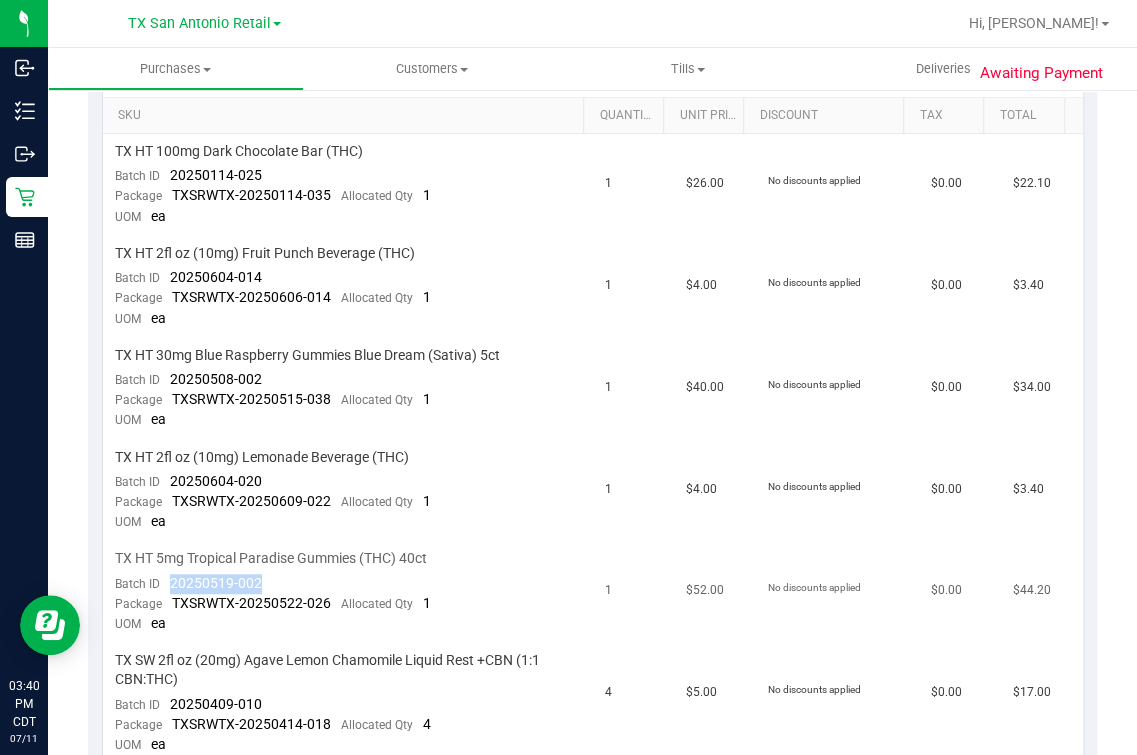 drag, startPoint x: 166, startPoint y: 585, endPoint x: 287, endPoint y: 586, distance: 121.004135 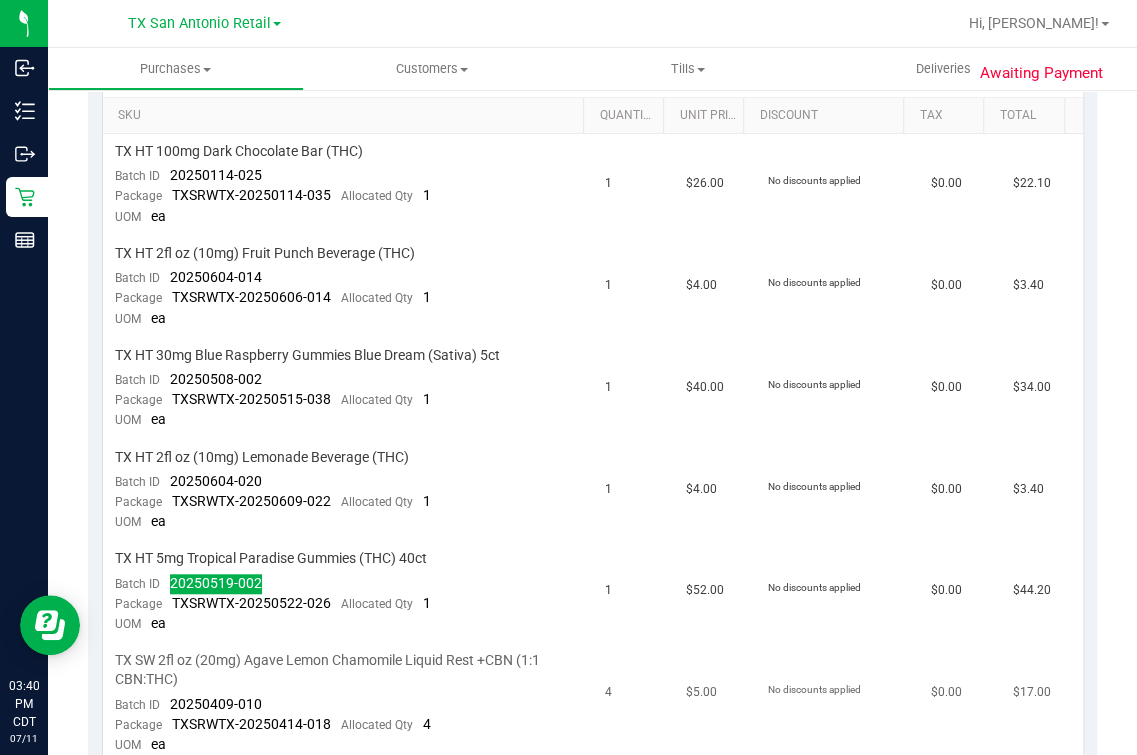 scroll, scrollTop: 625, scrollLeft: 0, axis: vertical 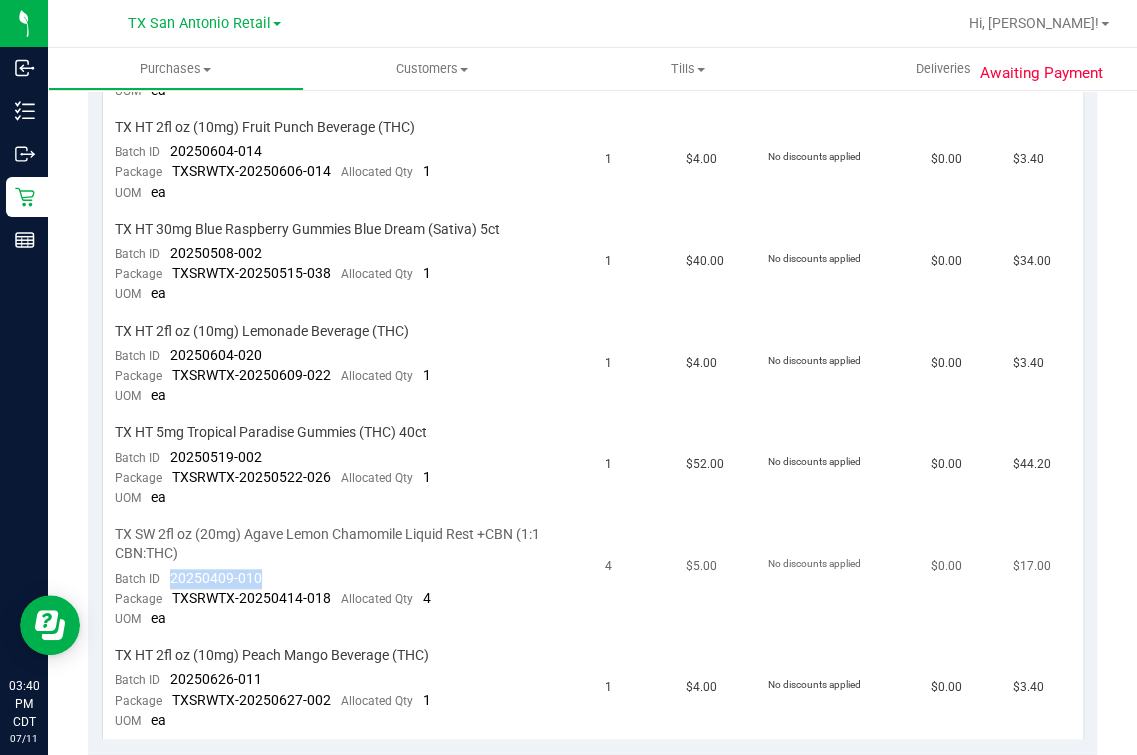 drag, startPoint x: 228, startPoint y: 577, endPoint x: 269, endPoint y: 577, distance: 41 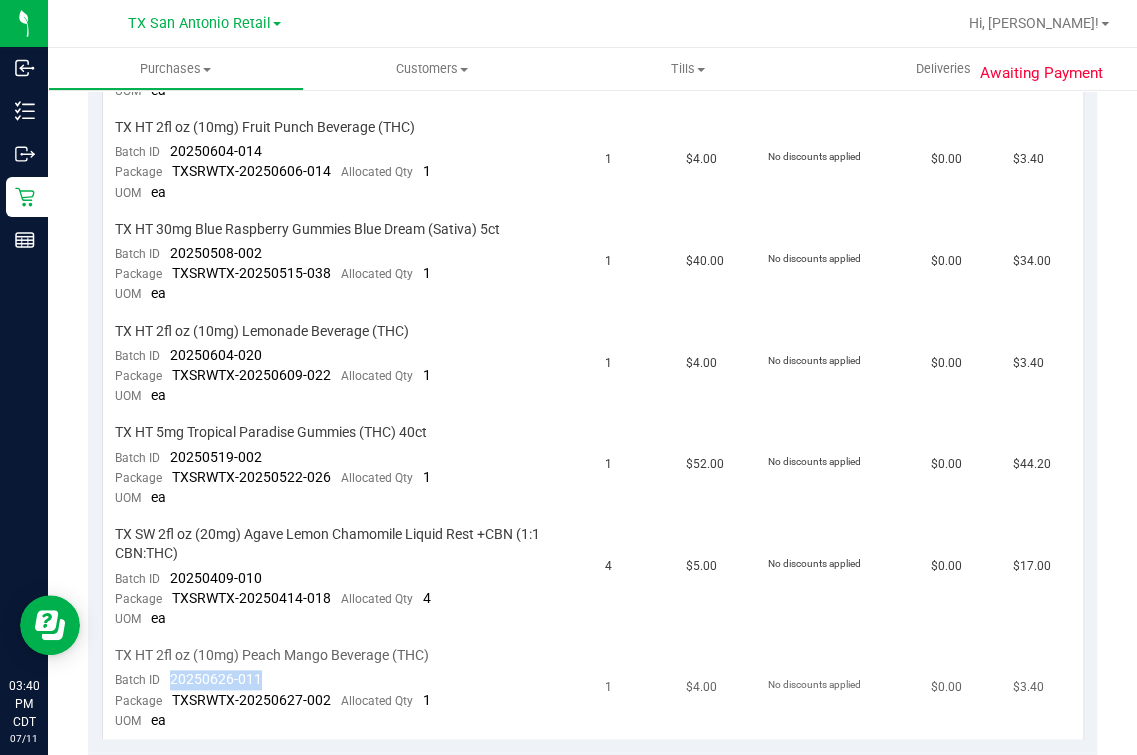 drag, startPoint x: 161, startPoint y: 677, endPoint x: 324, endPoint y: 681, distance: 163.04907 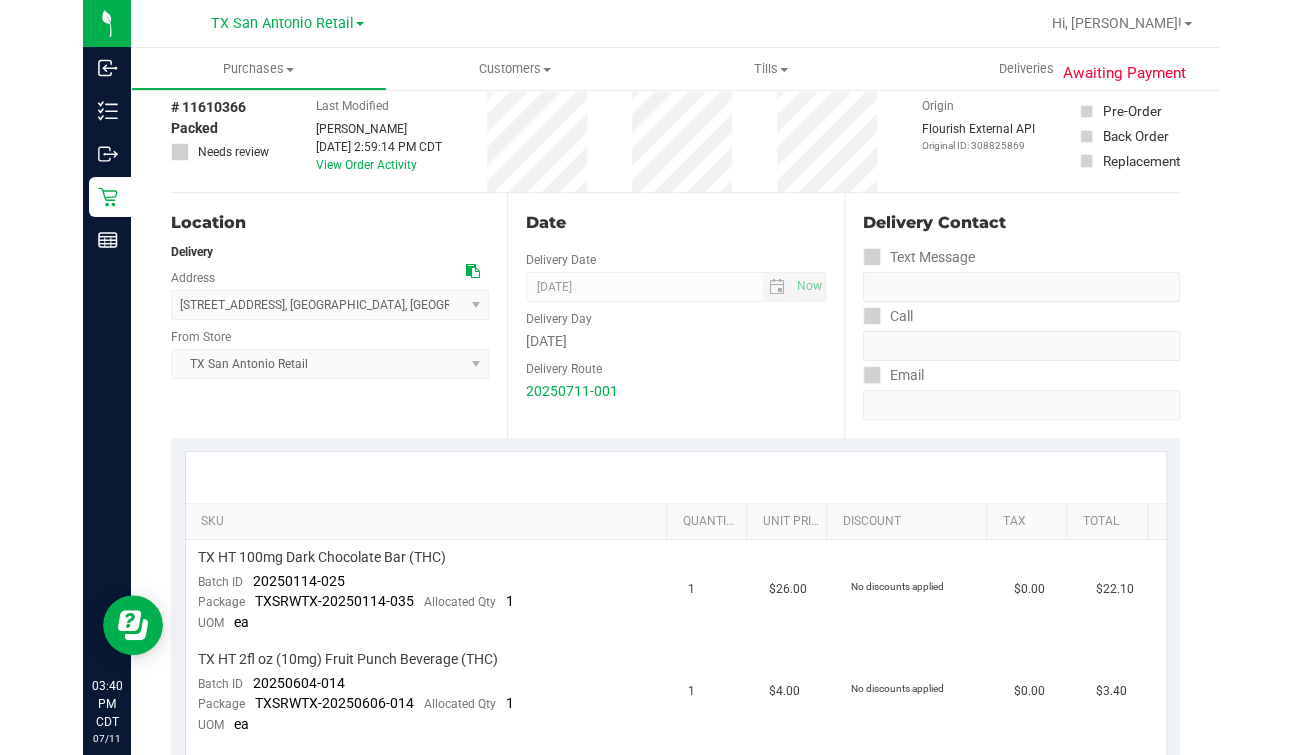 scroll, scrollTop: 0, scrollLeft: 0, axis: both 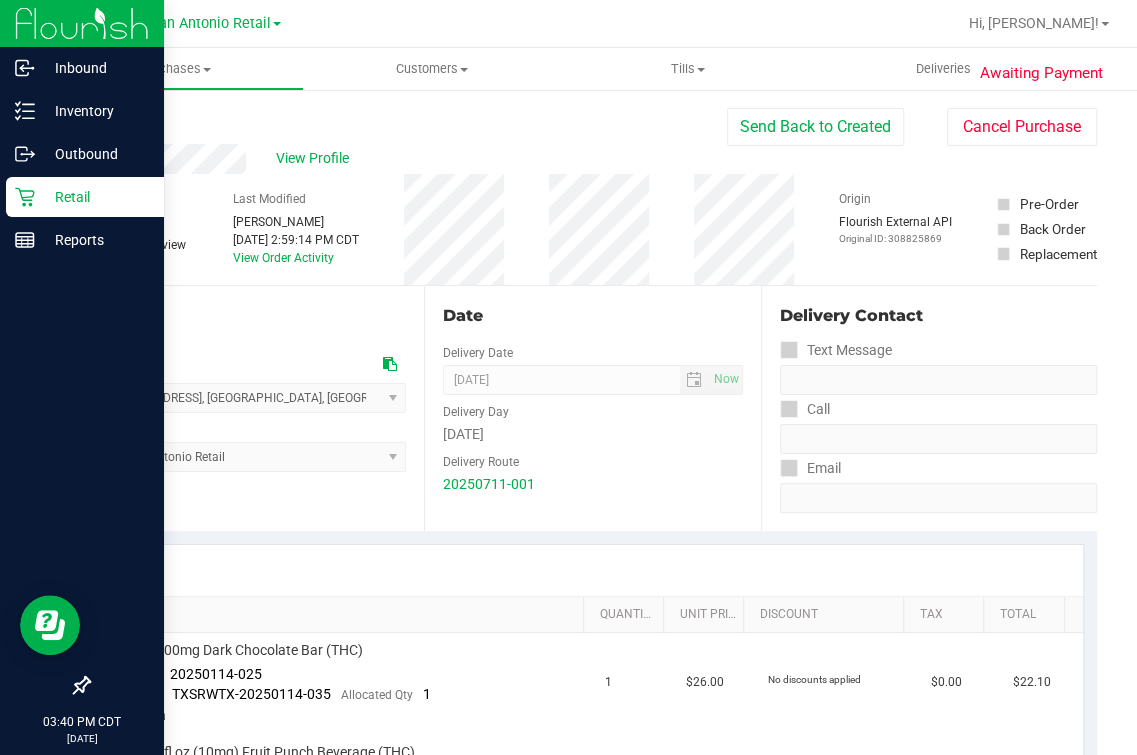 click 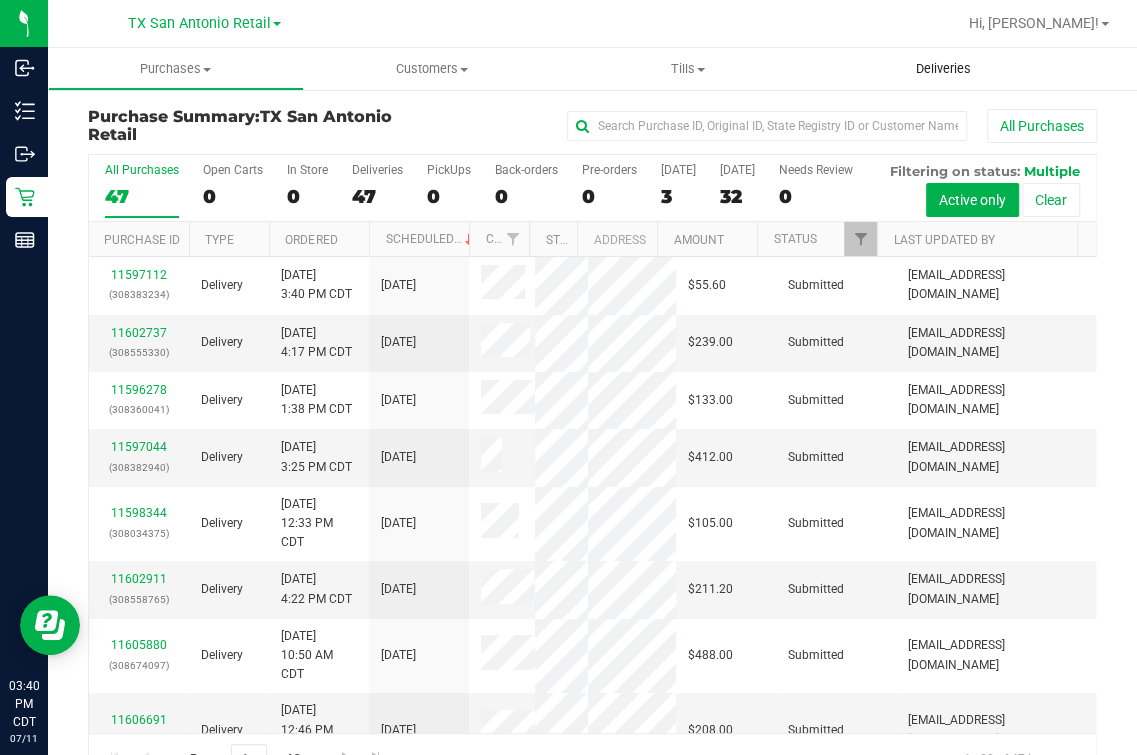 click on "Deliveries" at bounding box center (943, 69) 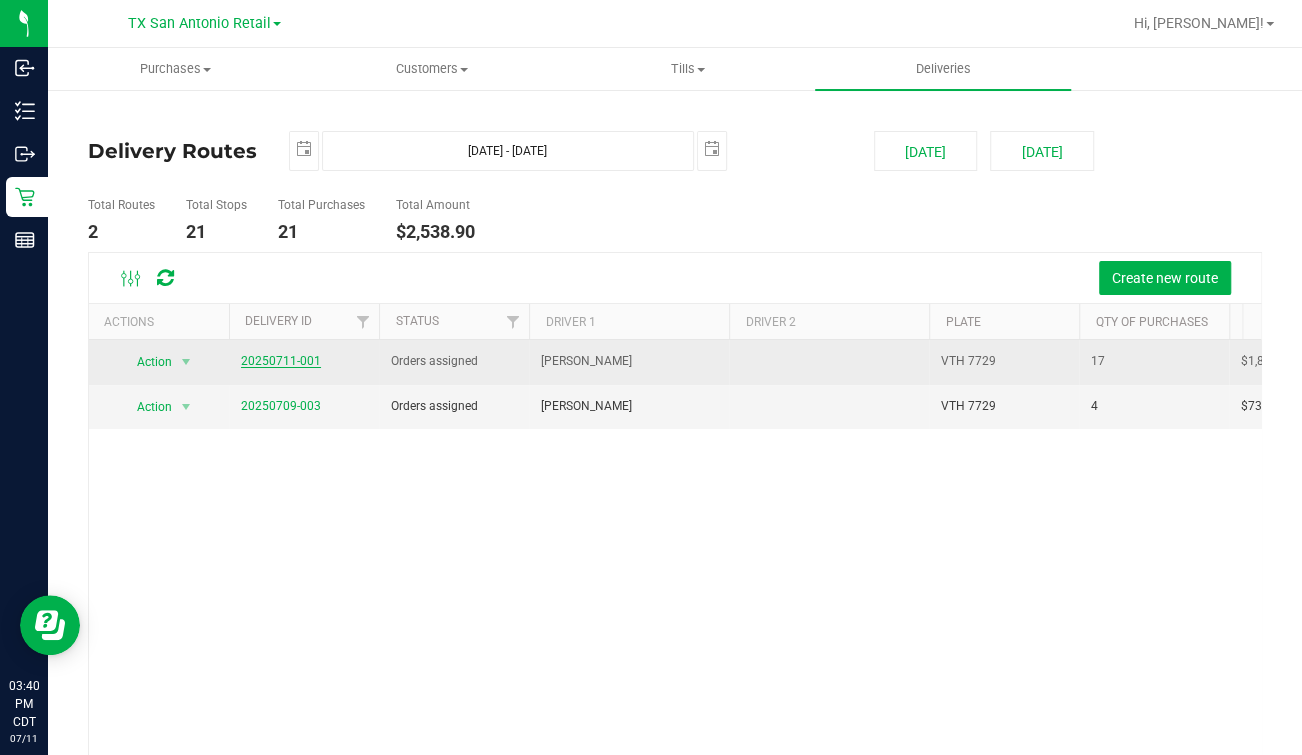 click on "20250711-001" at bounding box center (281, 361) 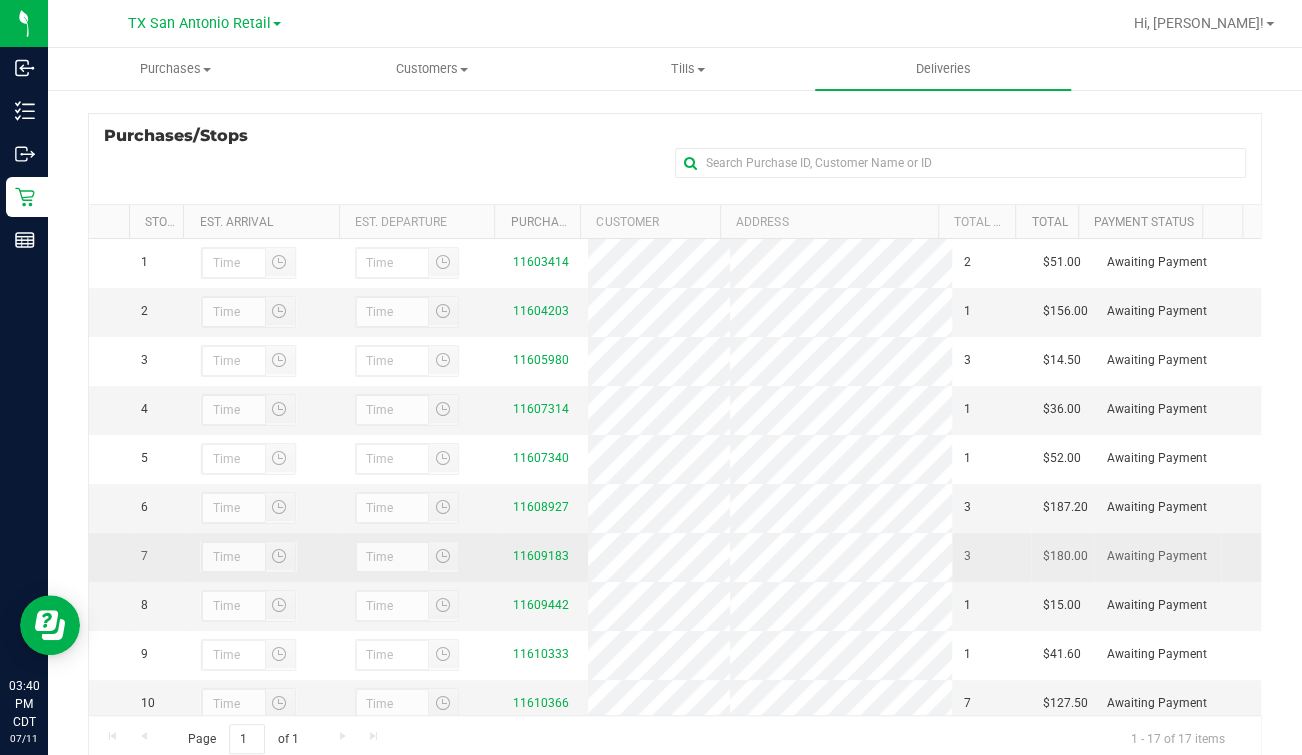 scroll, scrollTop: 330, scrollLeft: 0, axis: vertical 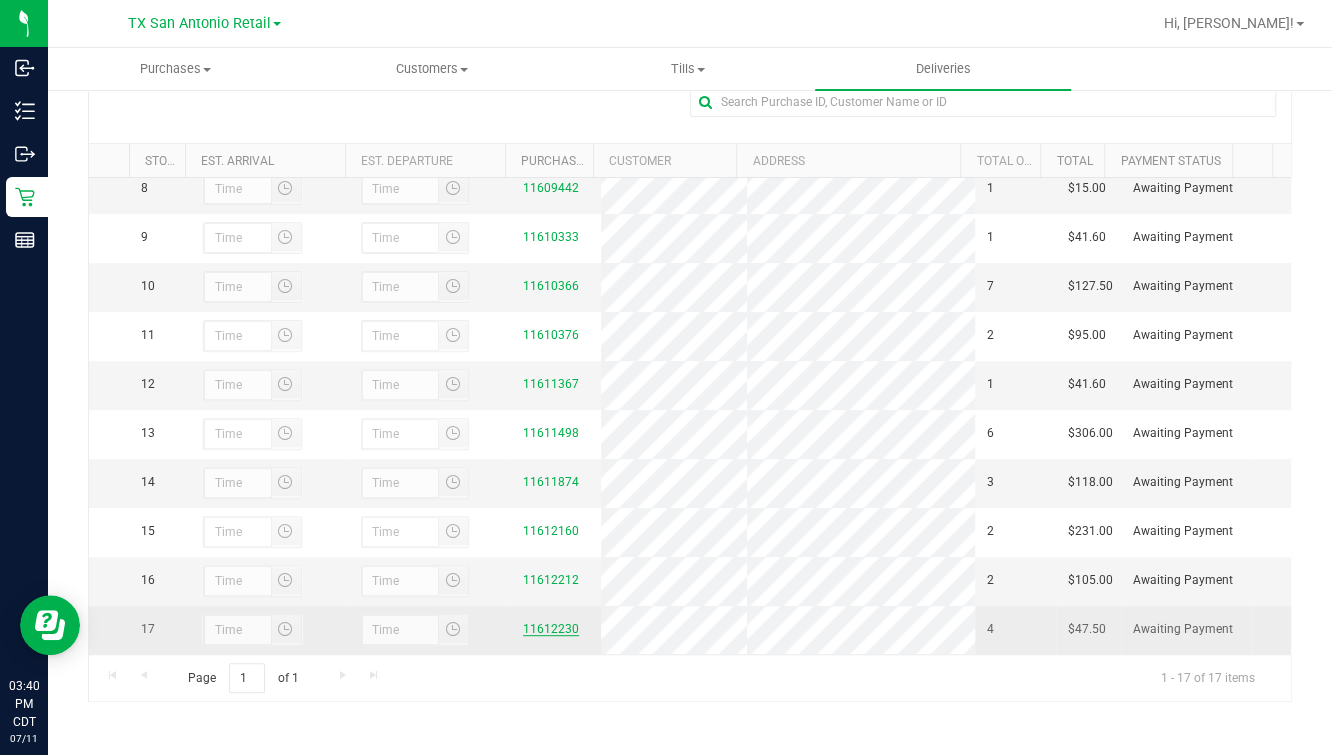click on "11612230" at bounding box center [551, 629] 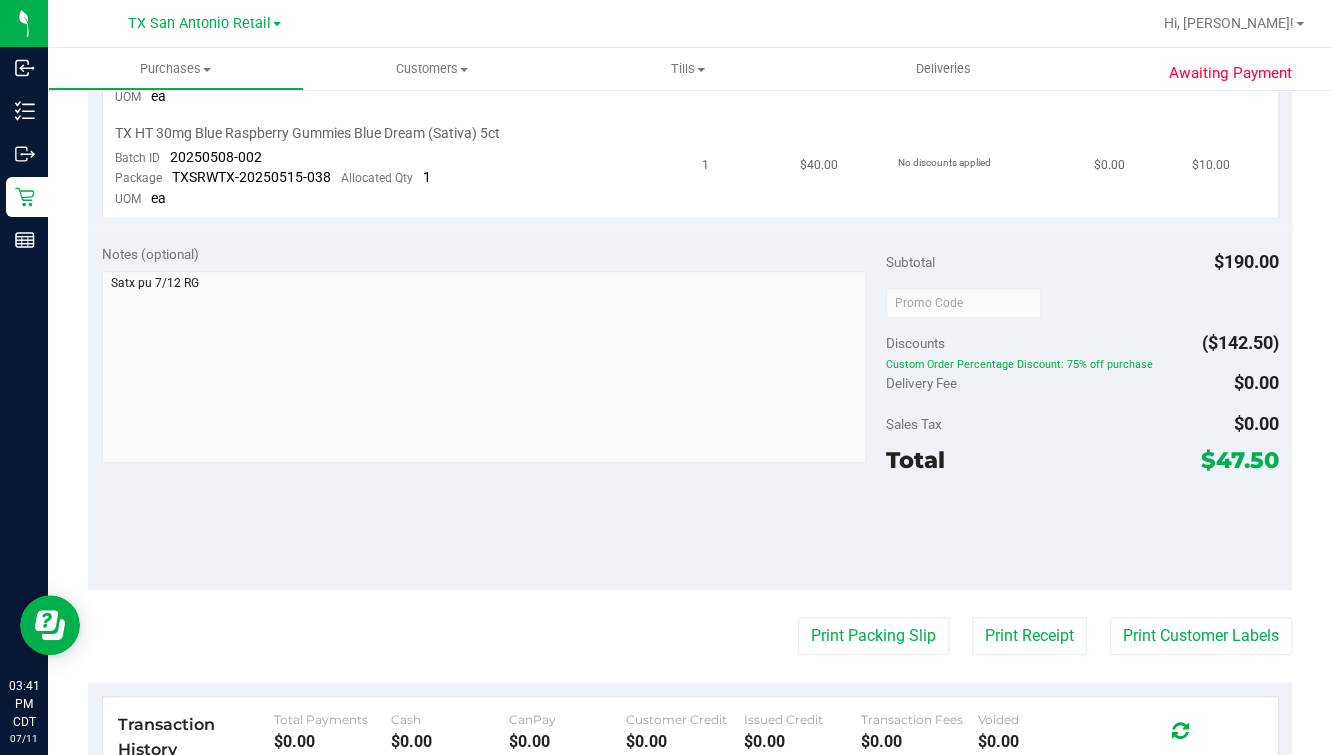 scroll, scrollTop: 823, scrollLeft: 0, axis: vertical 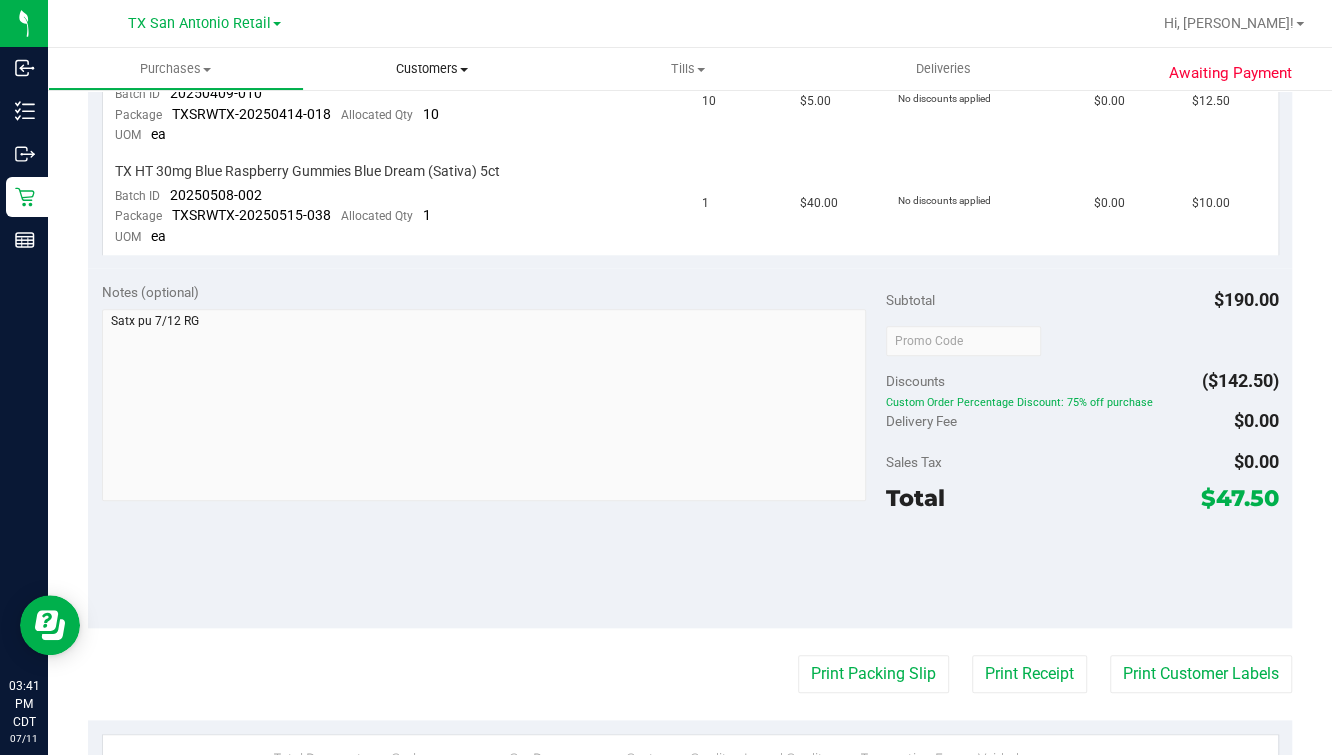 click on "Customers
All customers
Add a new customer
All physicians" at bounding box center (432, 69) 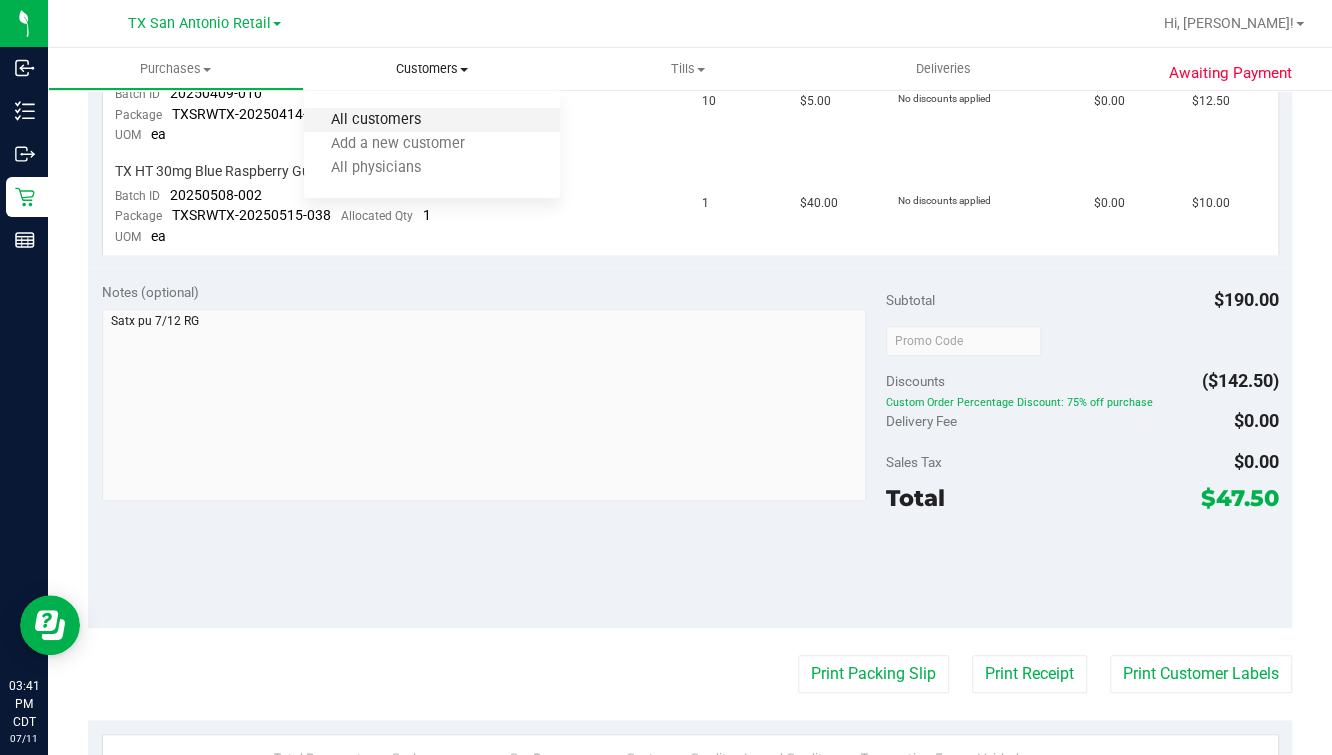 click on "All customers" at bounding box center [376, 120] 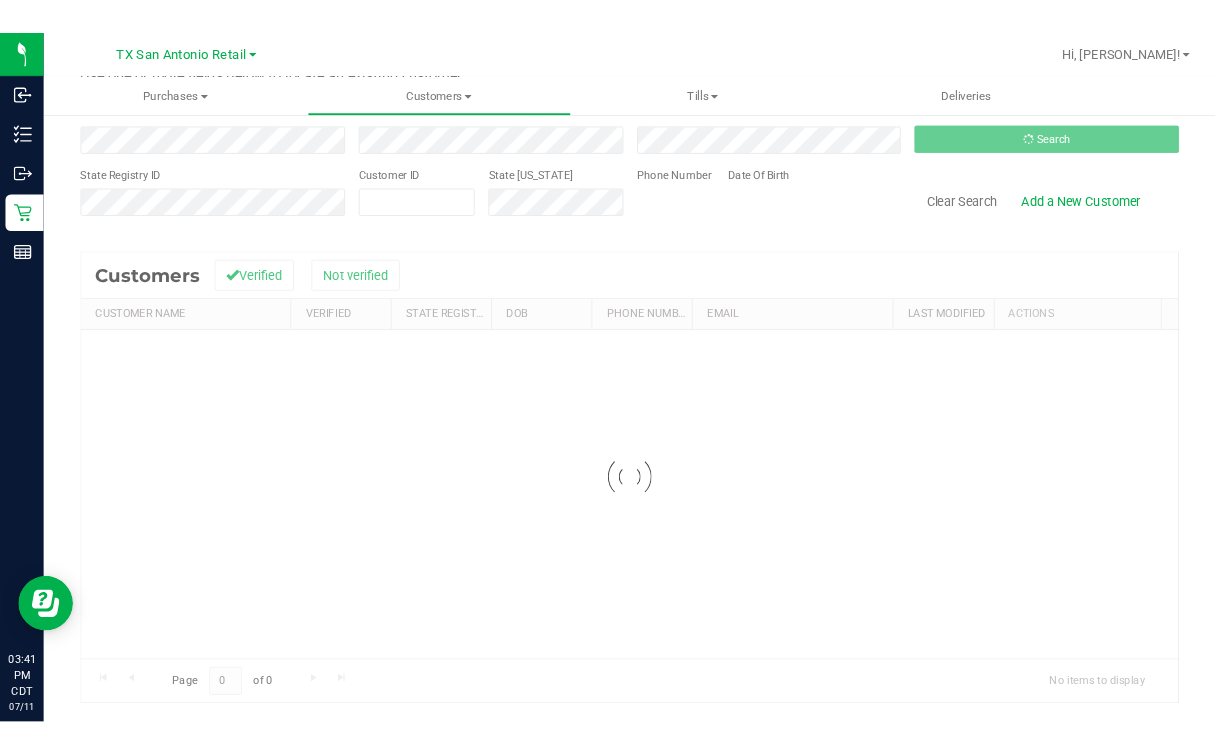 scroll, scrollTop: 0, scrollLeft: 0, axis: both 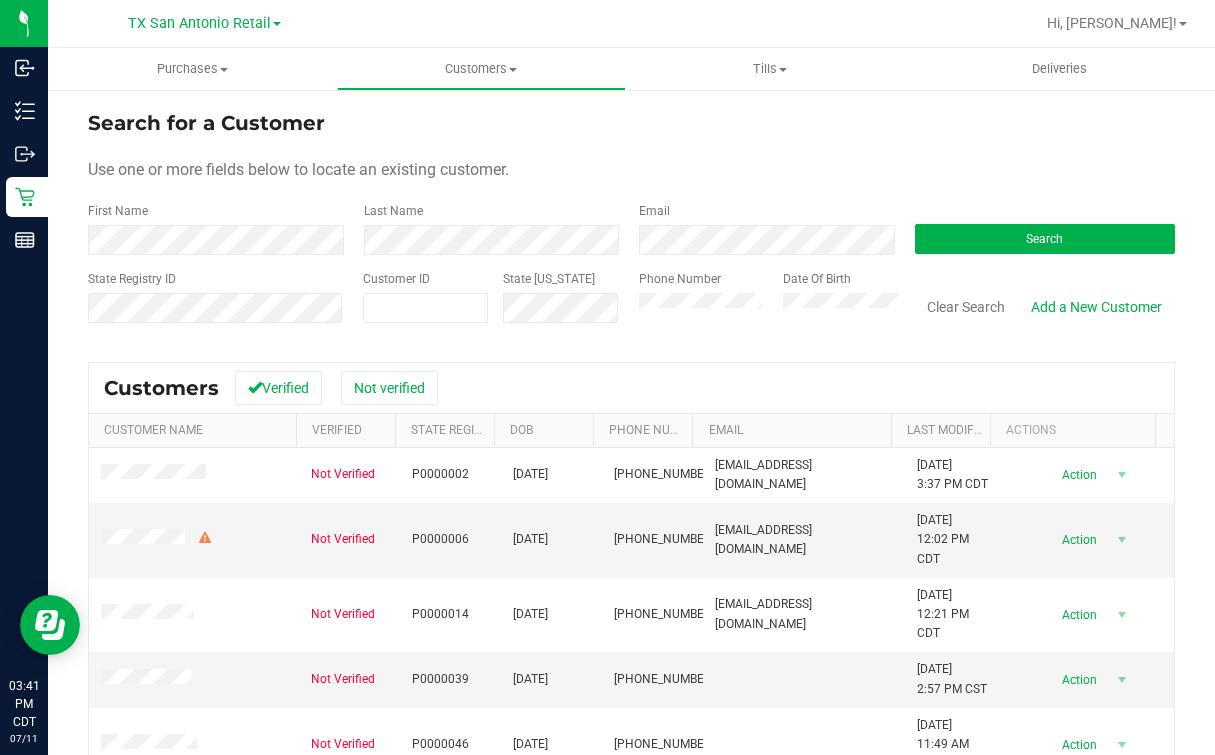 click on "Search for a Customer
Use one or more fields below to locate an existing customer.
First Name
Last Name
Email
Search
State Registry ID
Customer ID
State [US_STATE]
Phone Number
Date Of Birth" at bounding box center (631, 224) 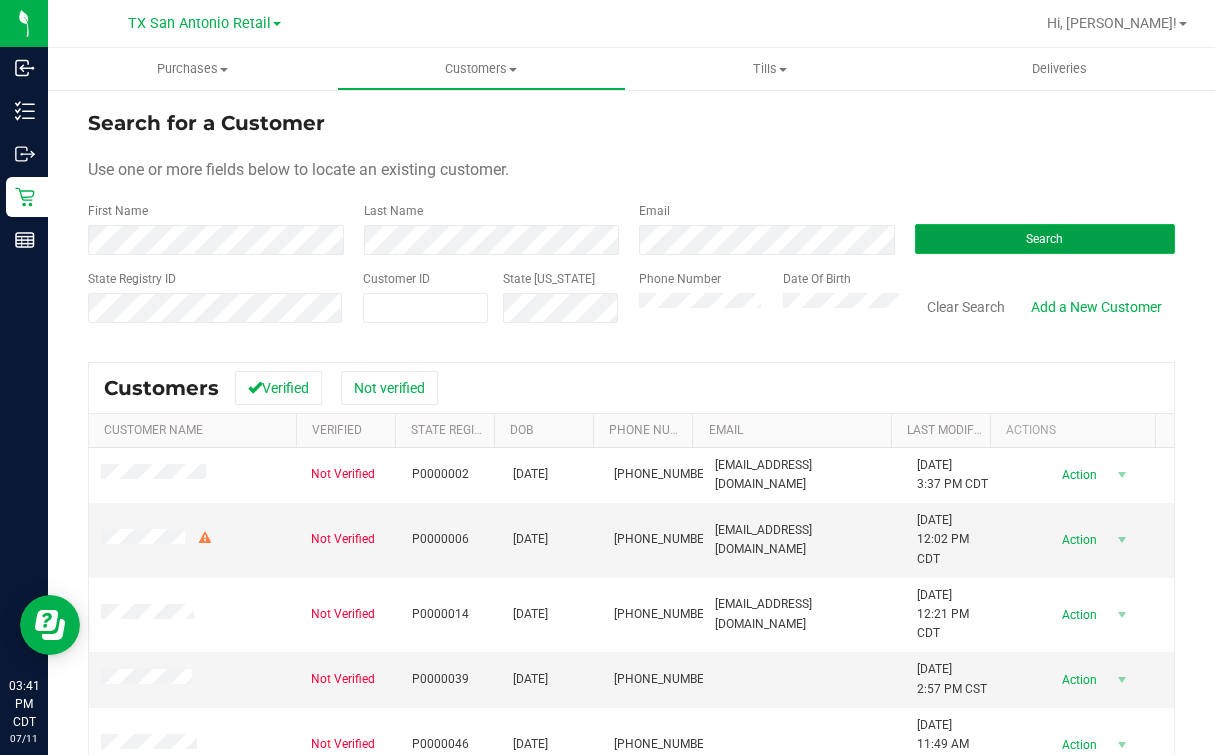 click on "Search" at bounding box center (1045, 239) 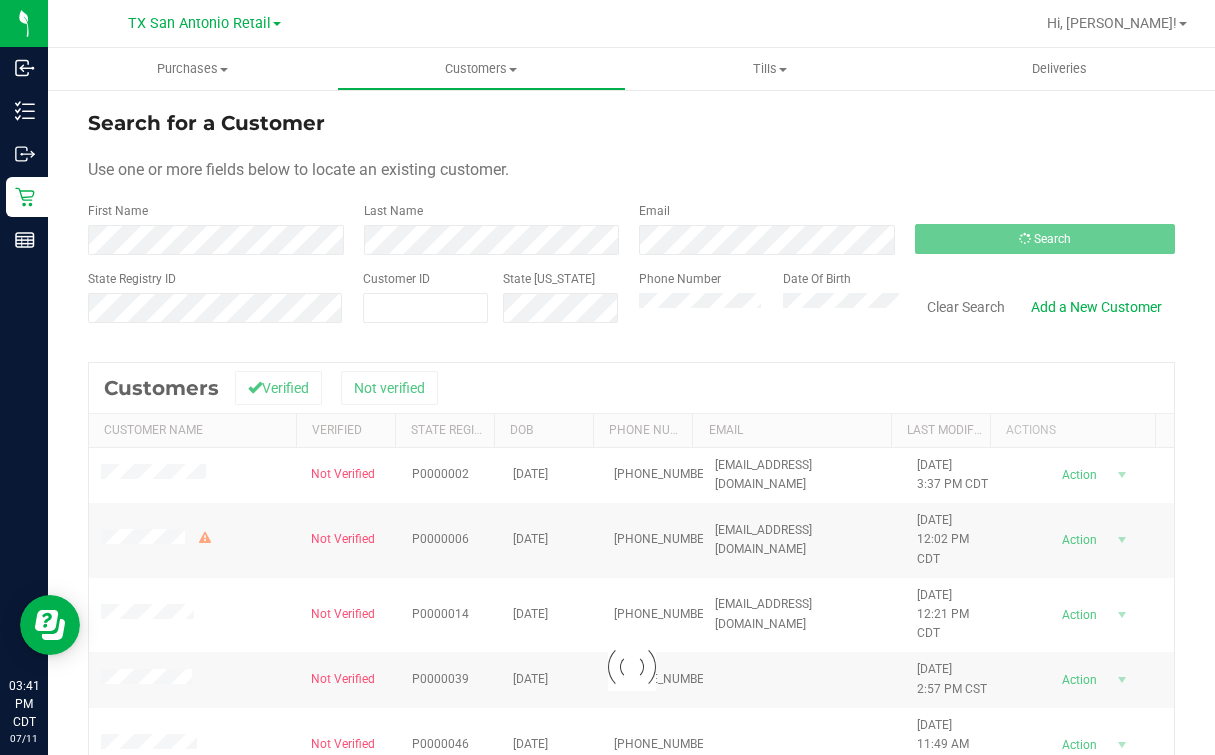 click on "Use one or more fields below to locate an existing customer." at bounding box center [631, 170] 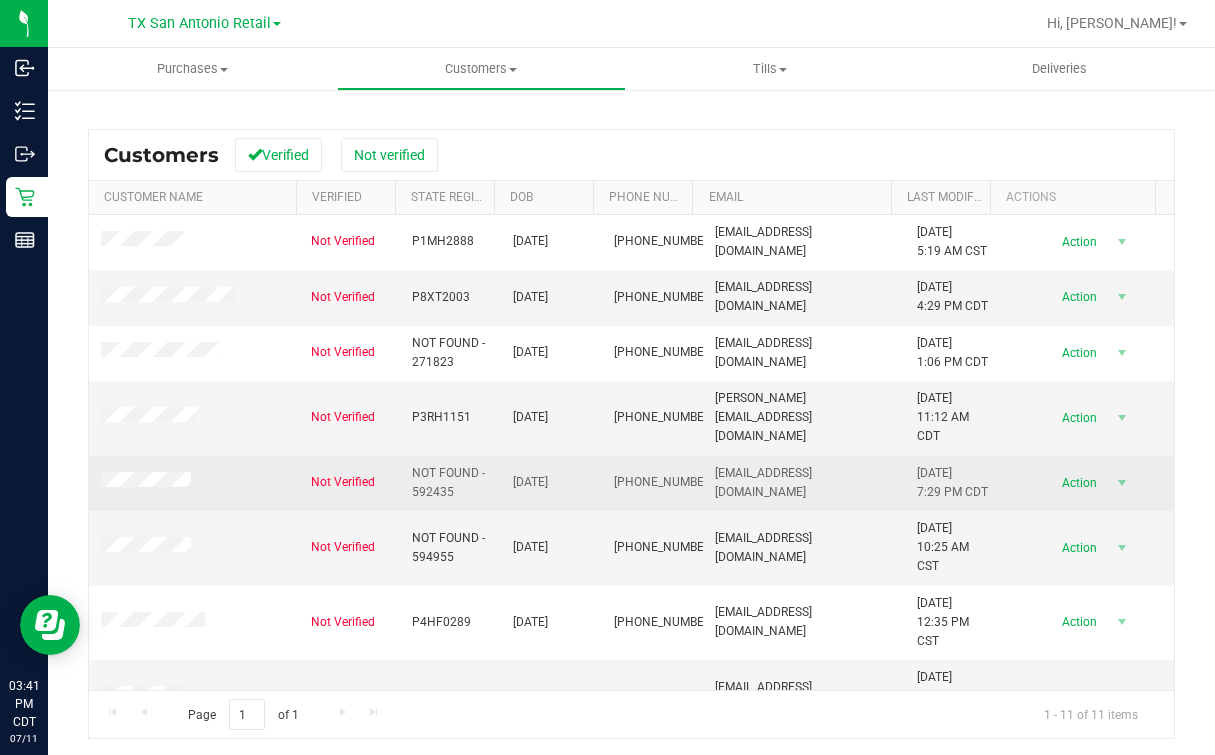 scroll, scrollTop: 237, scrollLeft: 0, axis: vertical 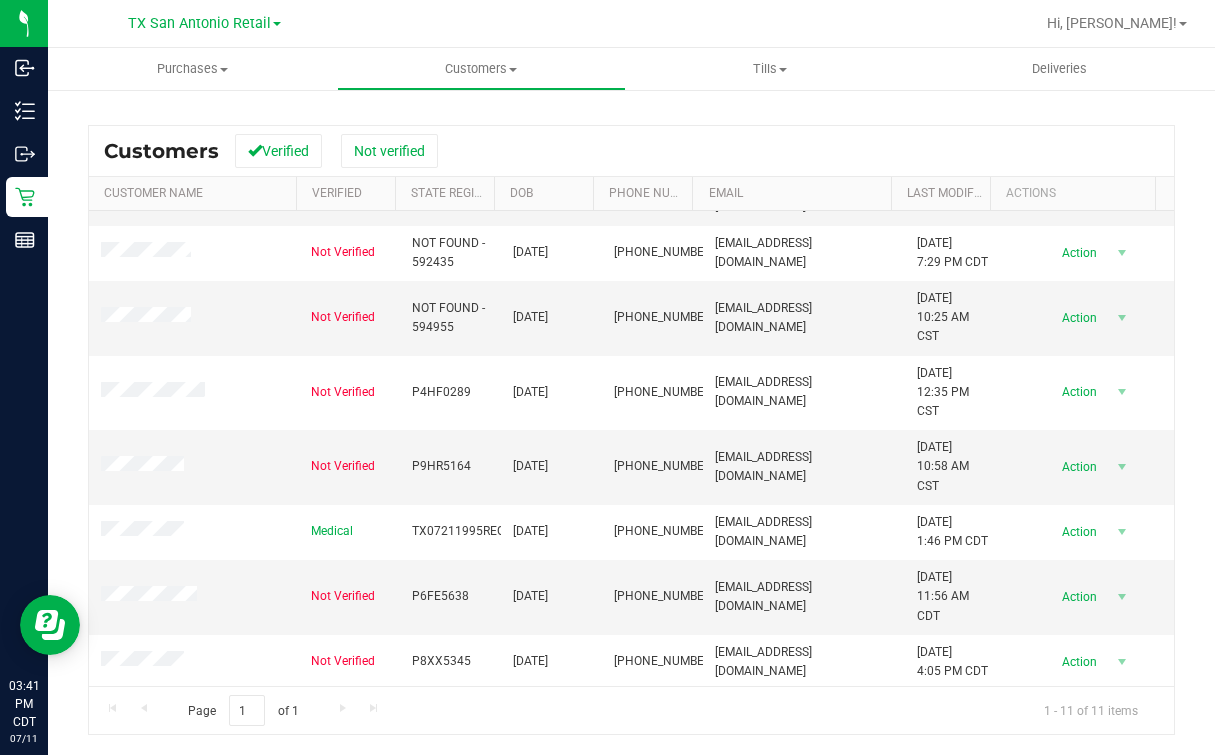 click on "Search for a Customer
Use one or more fields below to locate an existing customer.
First Name
Last Name
Email
Search
State Registry ID
Customer ID
State [US_STATE]
Phone Number
Date Of Birth" at bounding box center (631, 303) 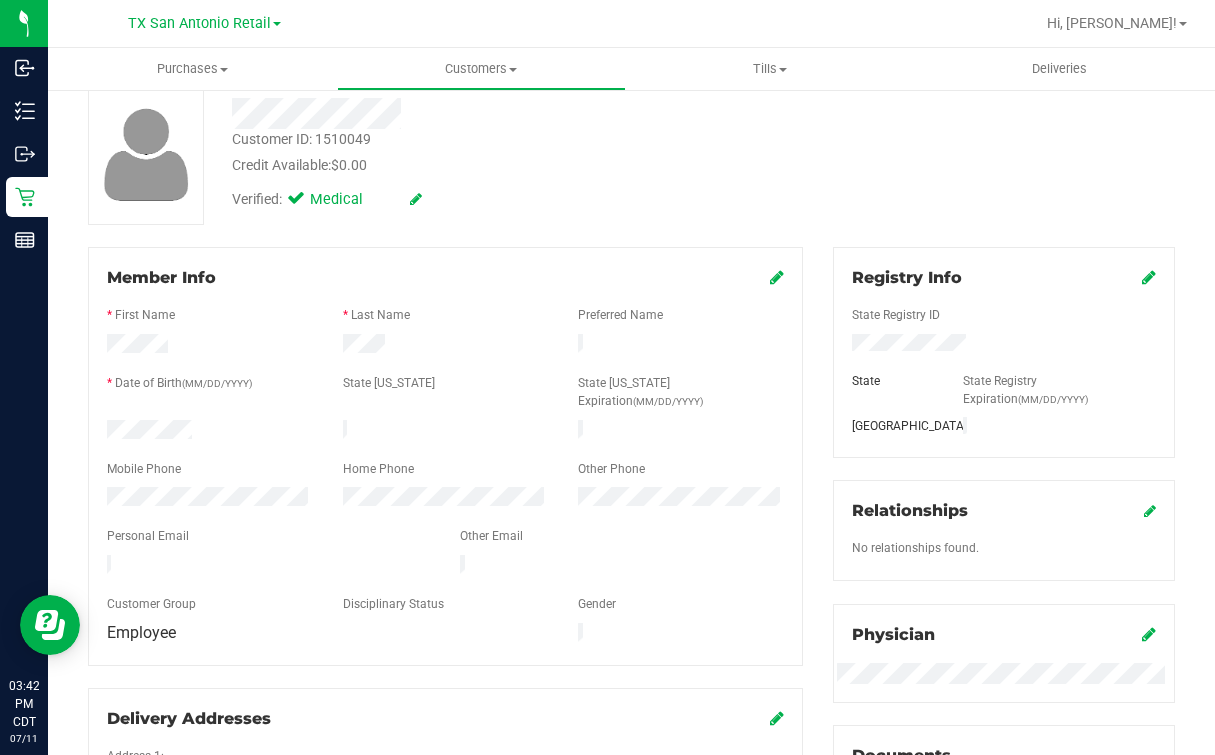 scroll, scrollTop: 0, scrollLeft: 0, axis: both 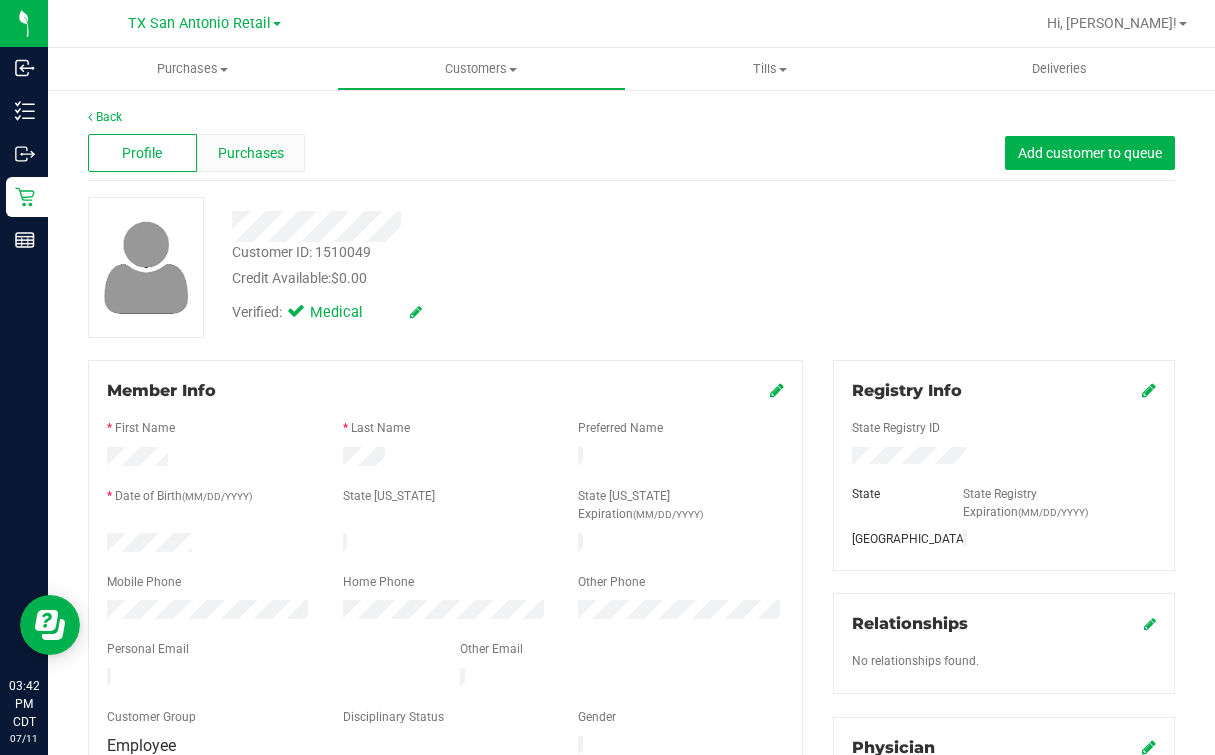 click on "Purchases" at bounding box center (251, 153) 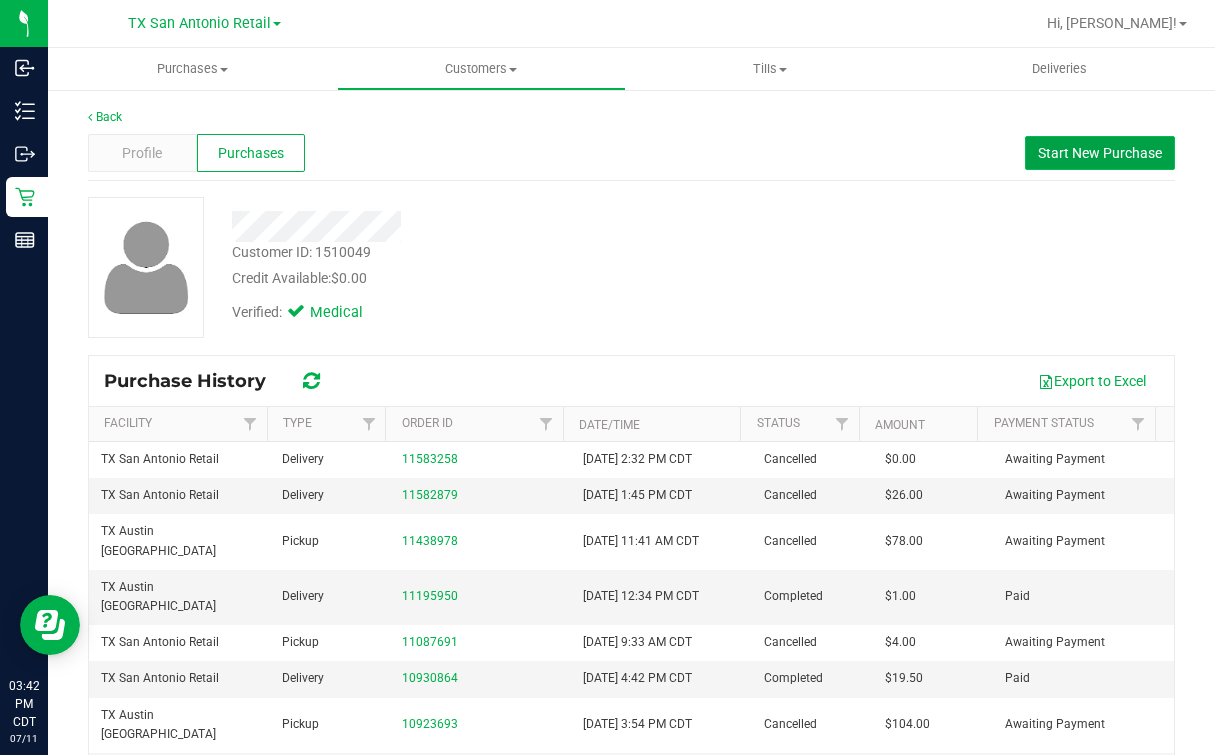 click on "Start New Purchase" at bounding box center [1100, 153] 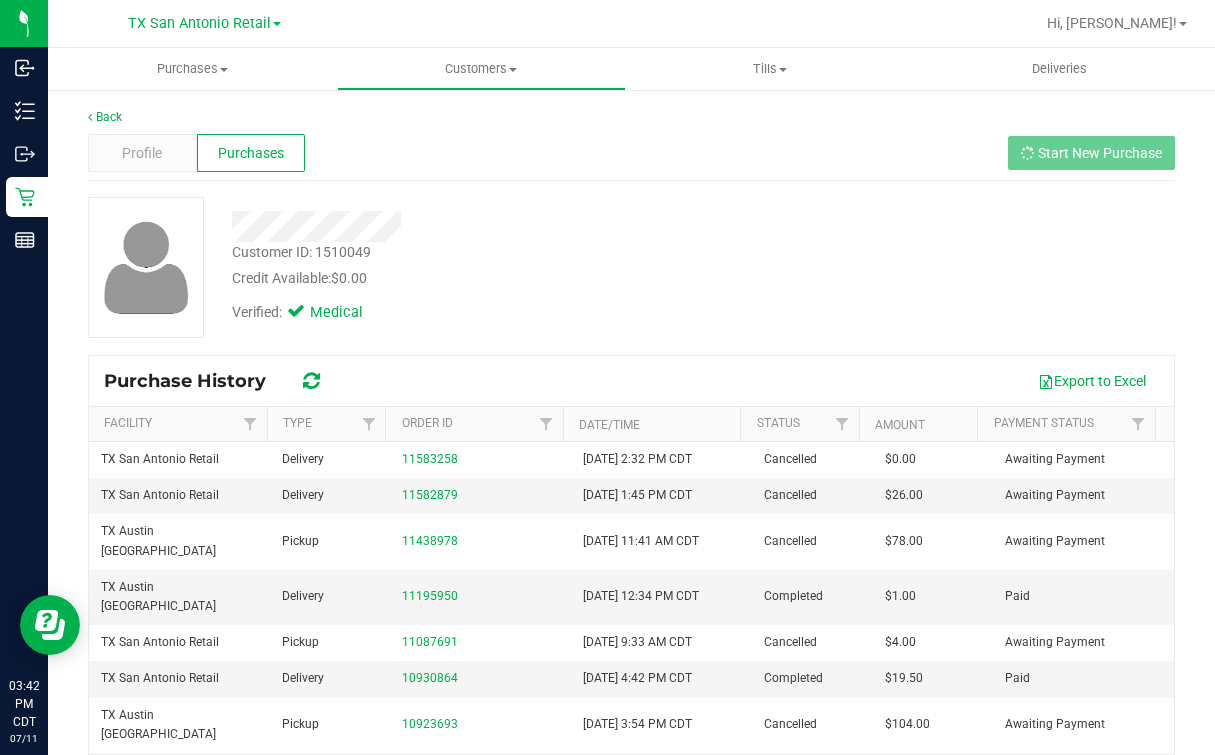 click on "Profile
Purchases
Start New Purchase" at bounding box center [631, 153] 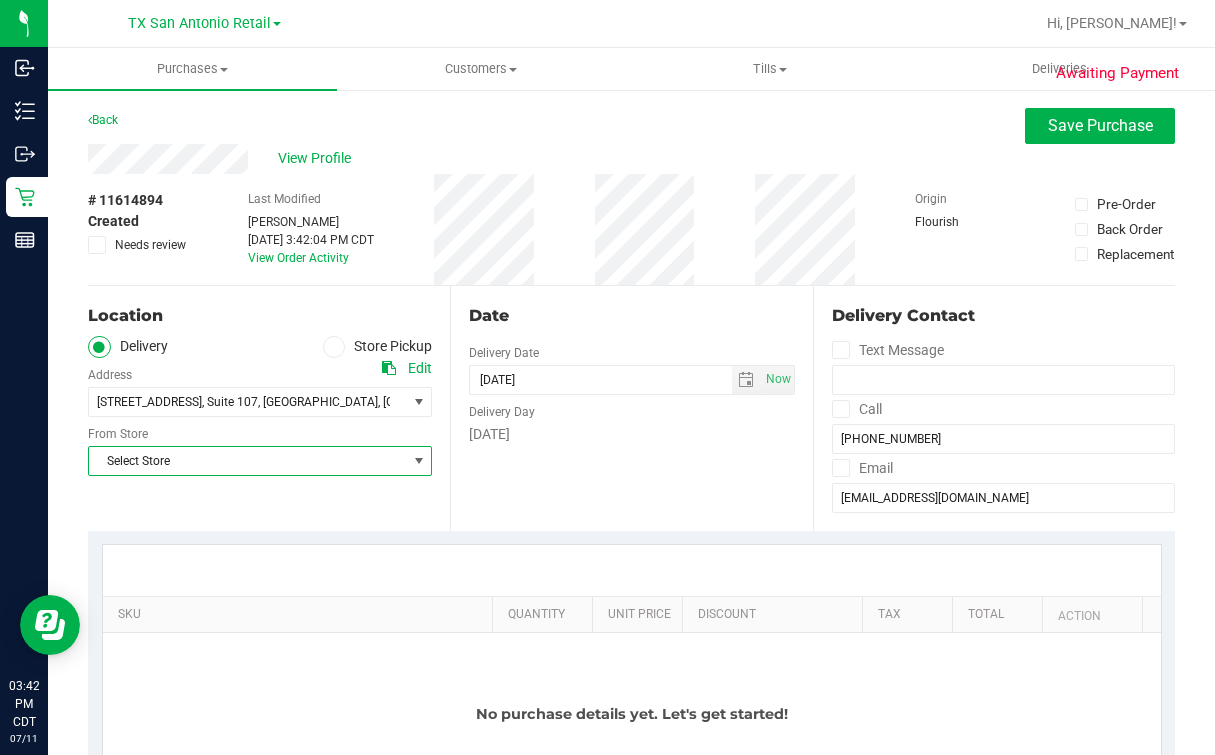 click on "Select Store" at bounding box center (247, 461) 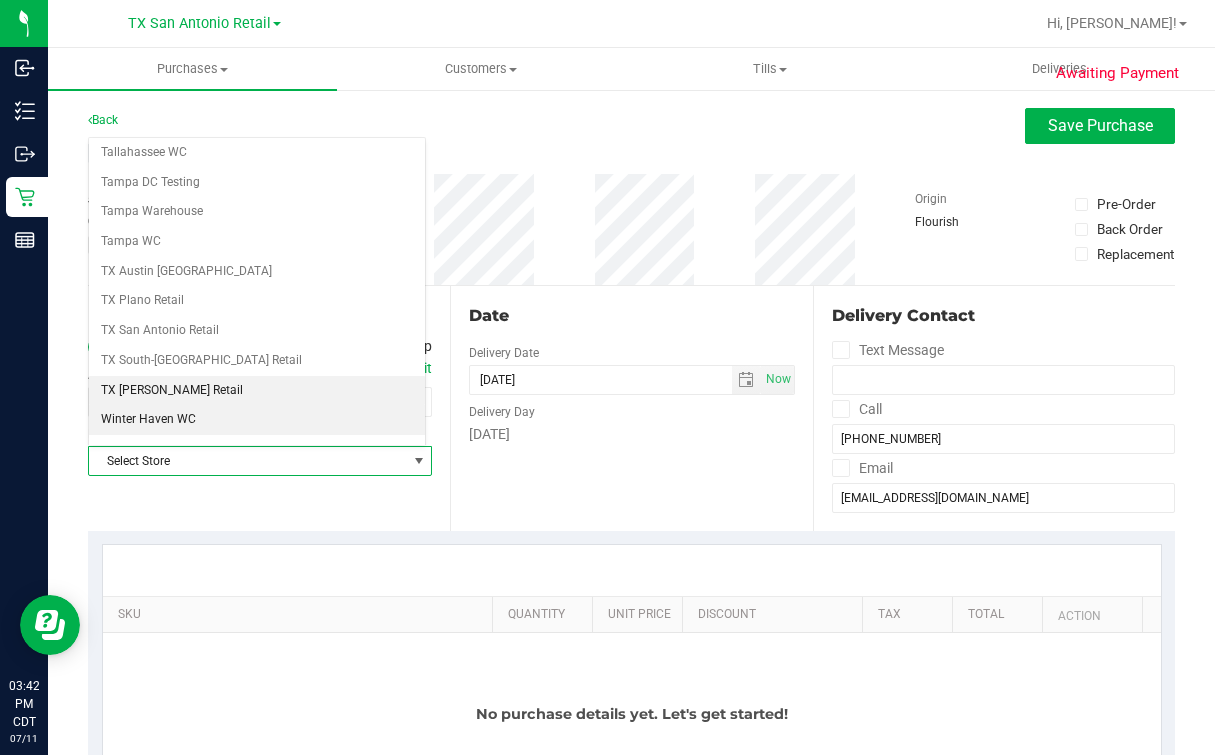 scroll, scrollTop: 1432, scrollLeft: 0, axis: vertical 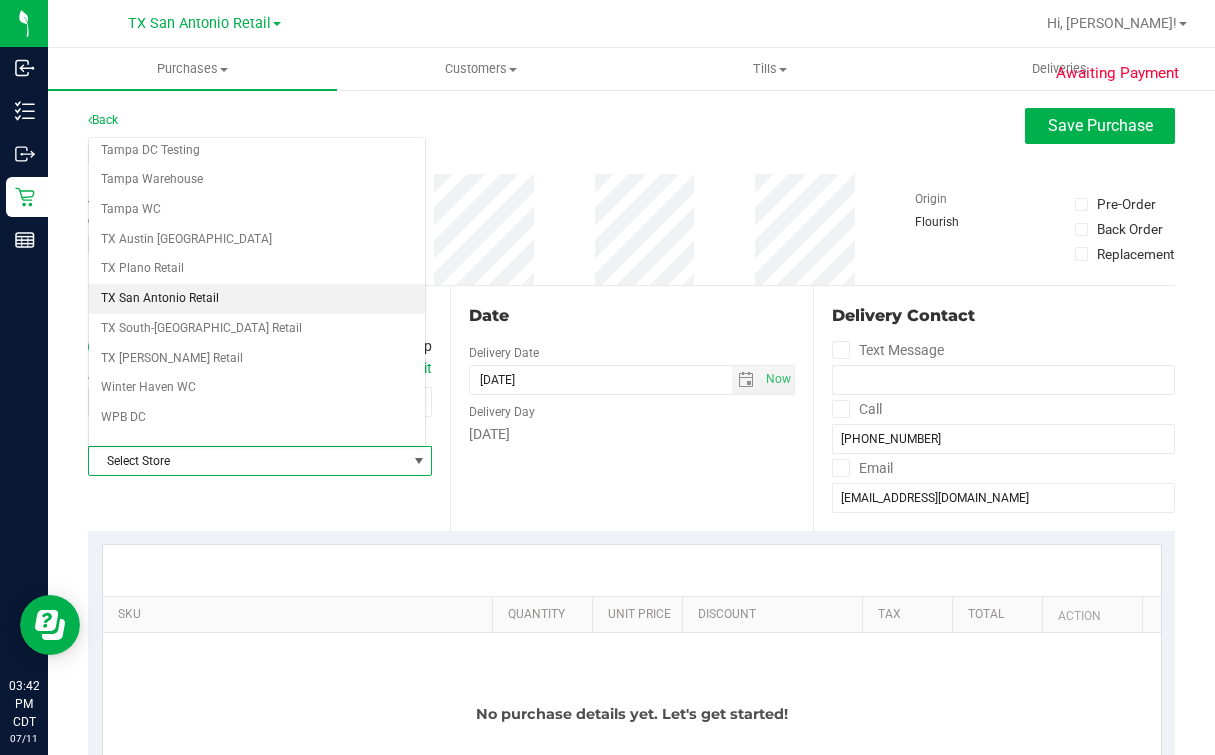 drag, startPoint x: 185, startPoint y: 282, endPoint x: 365, endPoint y: 303, distance: 181.22086 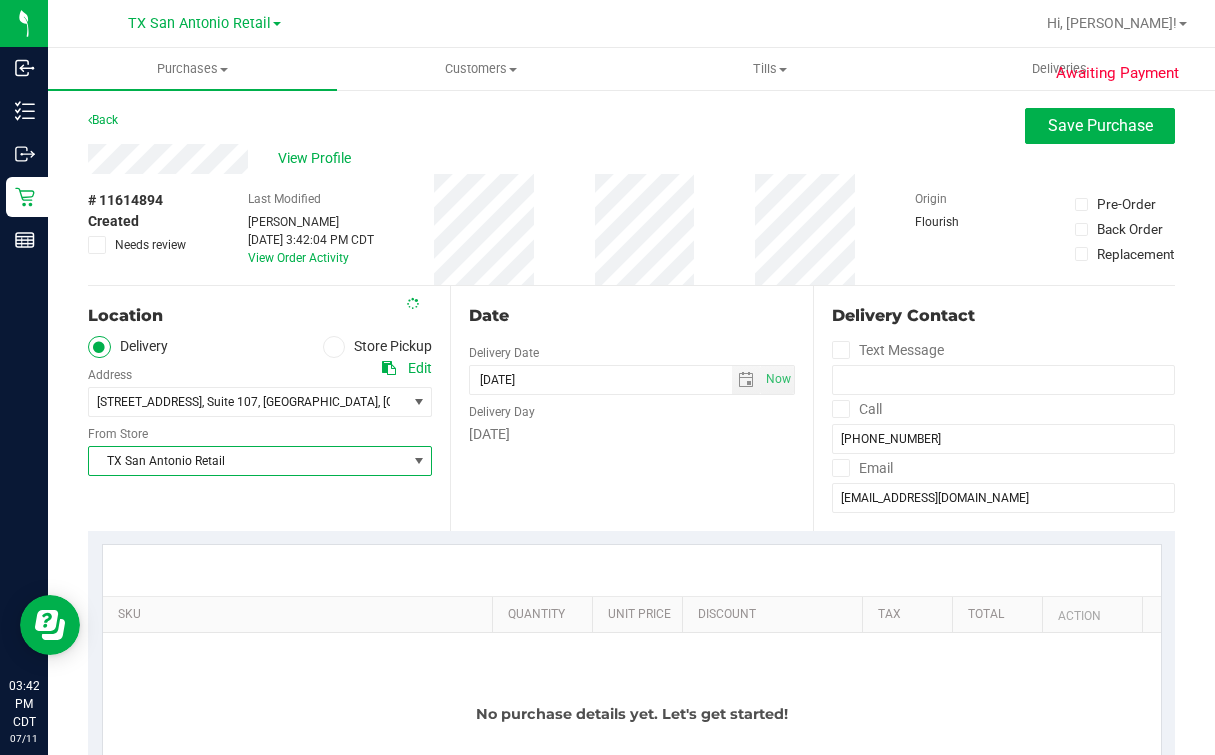 click on "Date
Delivery Date
[DATE]
Now
[DATE] 03:42 PM
Now
Delivery Day
[DATE]" at bounding box center (631, 408) 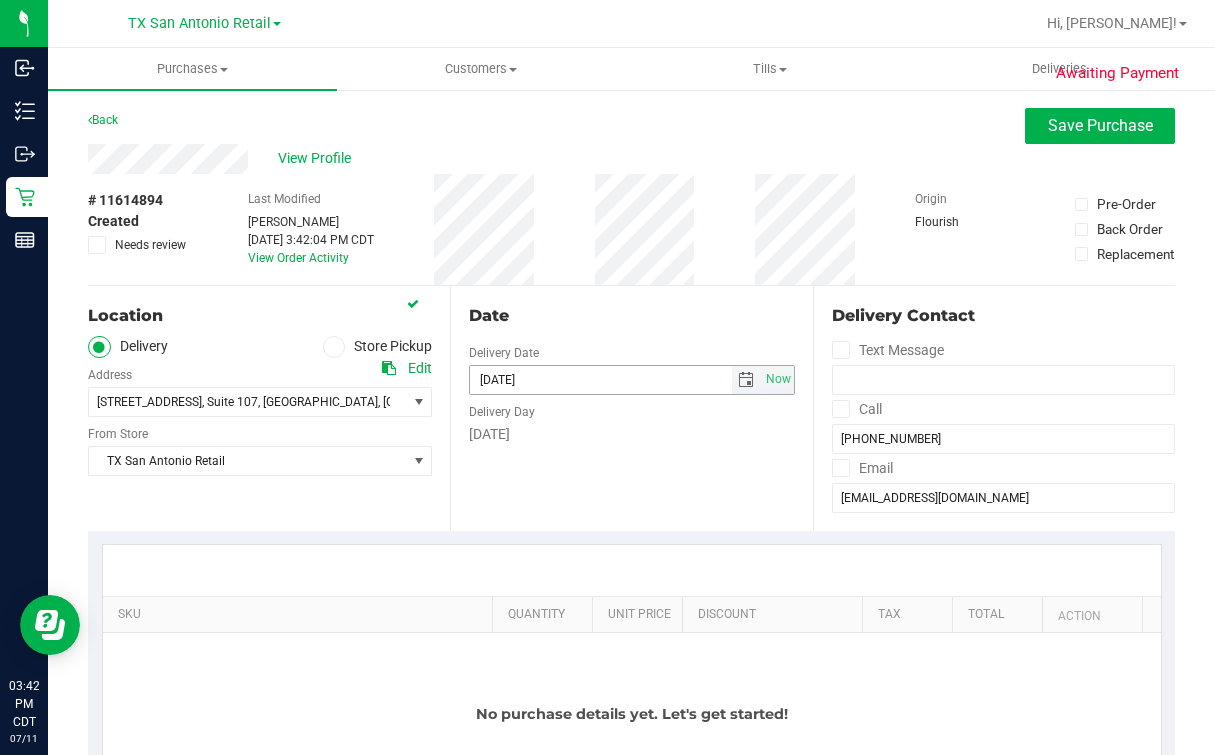 click at bounding box center (746, 380) 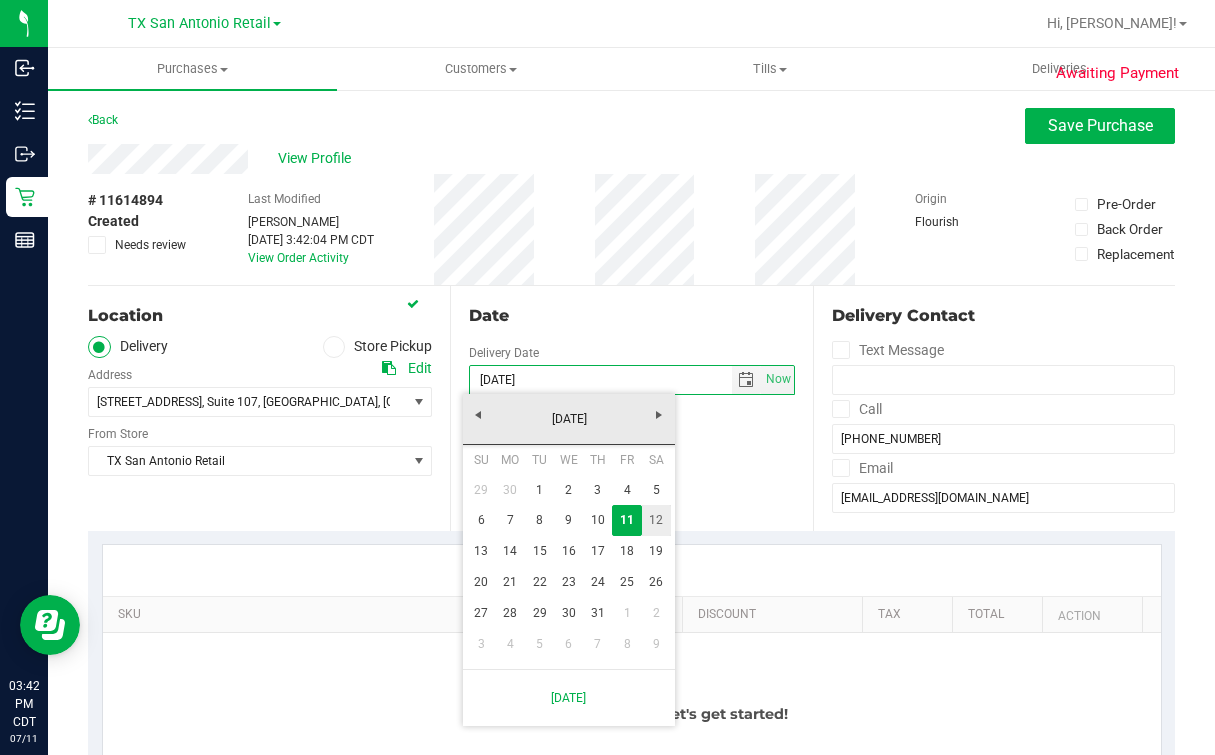 click on "12" at bounding box center (656, 520) 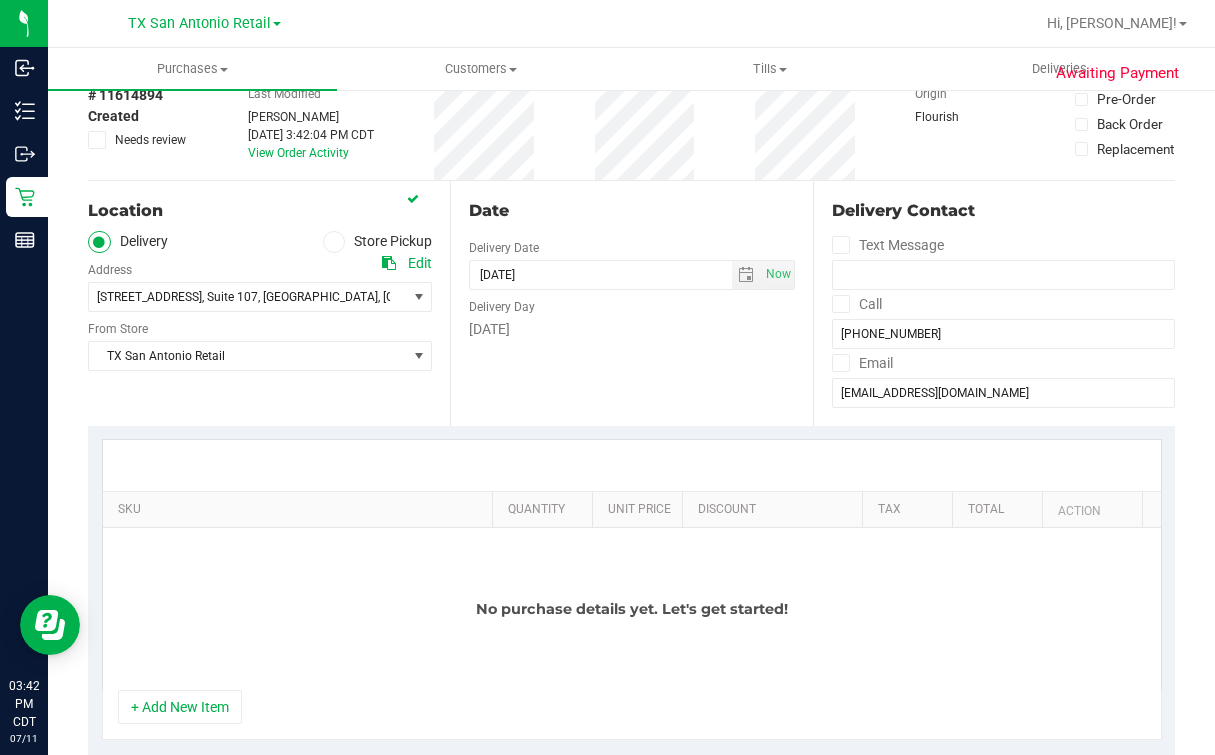 scroll, scrollTop: 249, scrollLeft: 0, axis: vertical 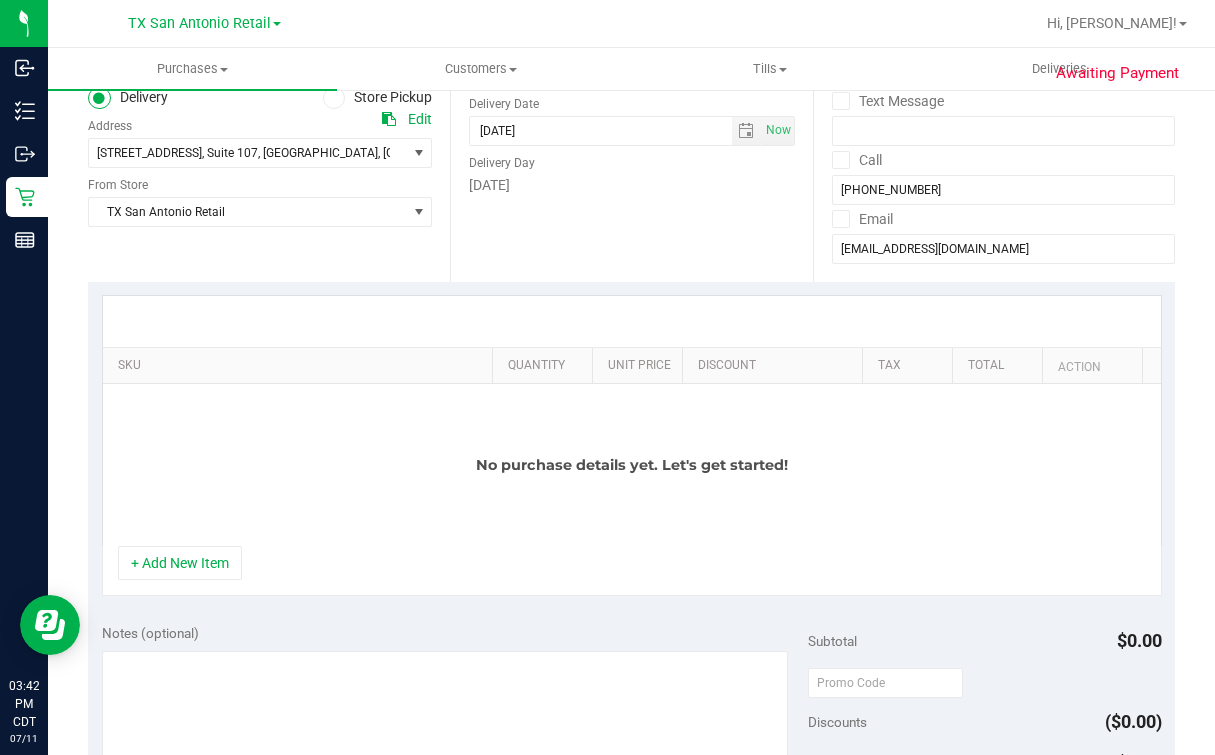 click on "No purchase details yet. Let's get started!" at bounding box center [632, 465] 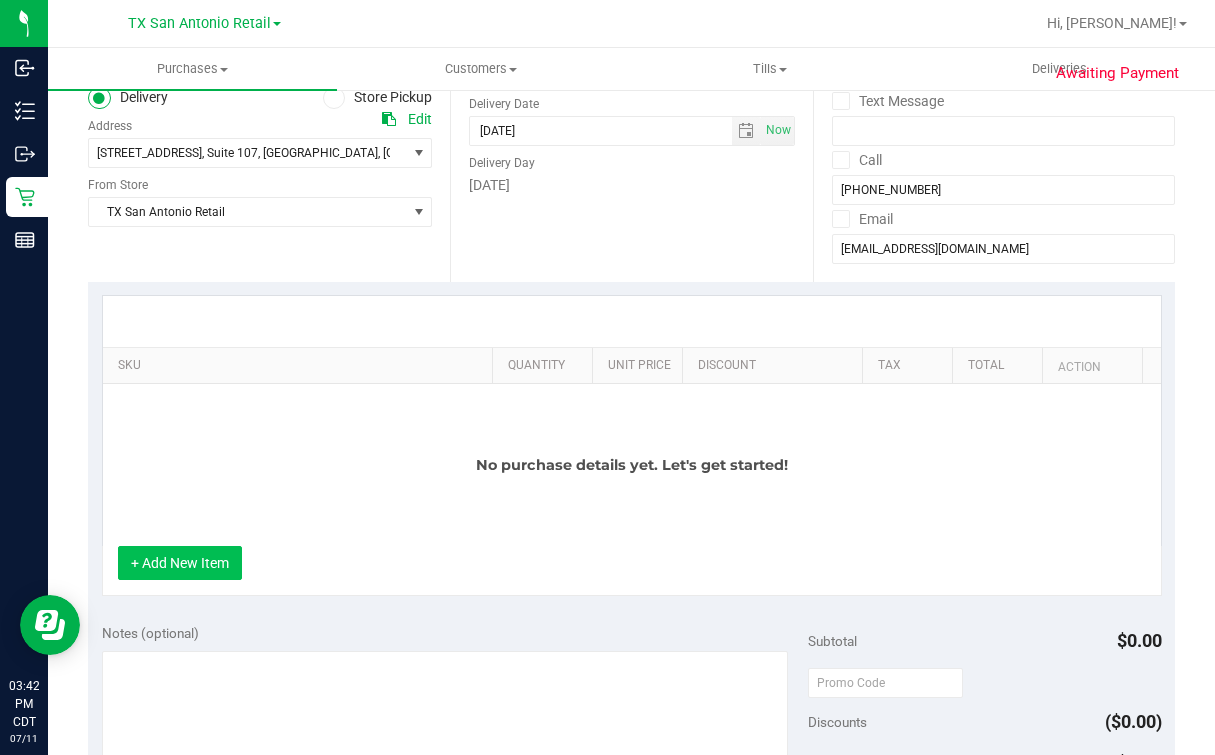 click on "+ Add New Item" at bounding box center [180, 563] 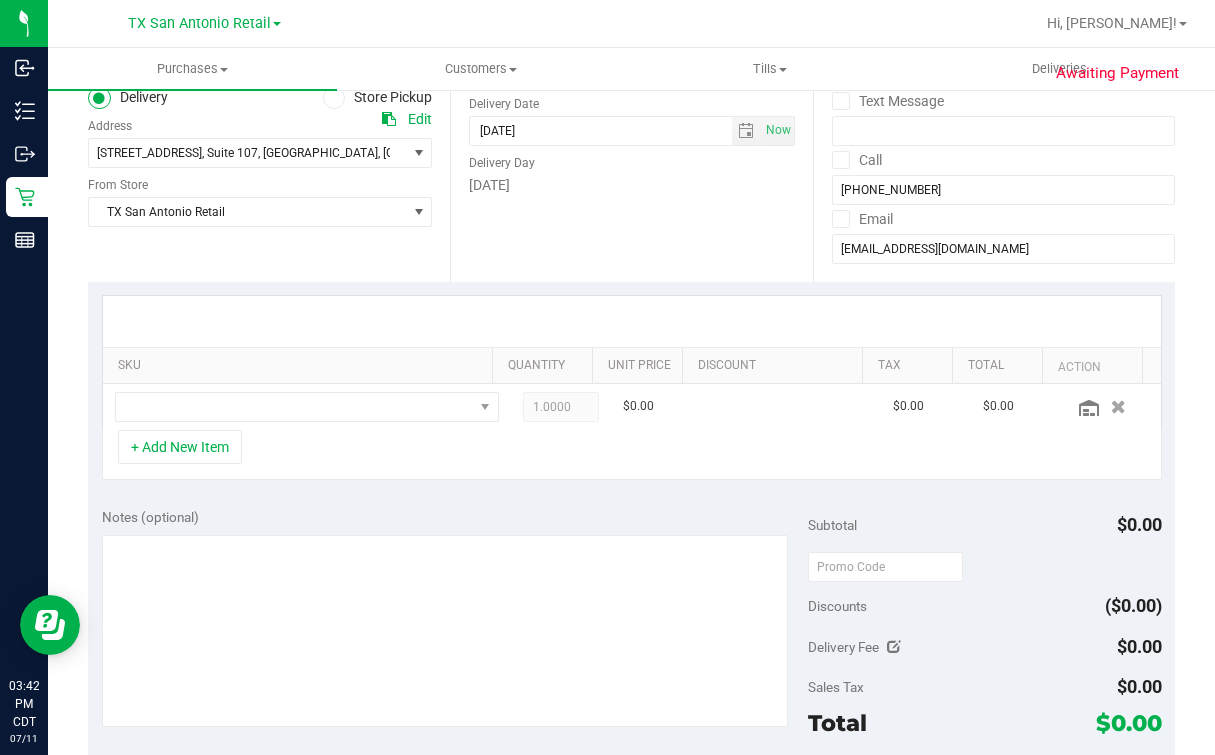 click on "SKU" at bounding box center (297, 366) 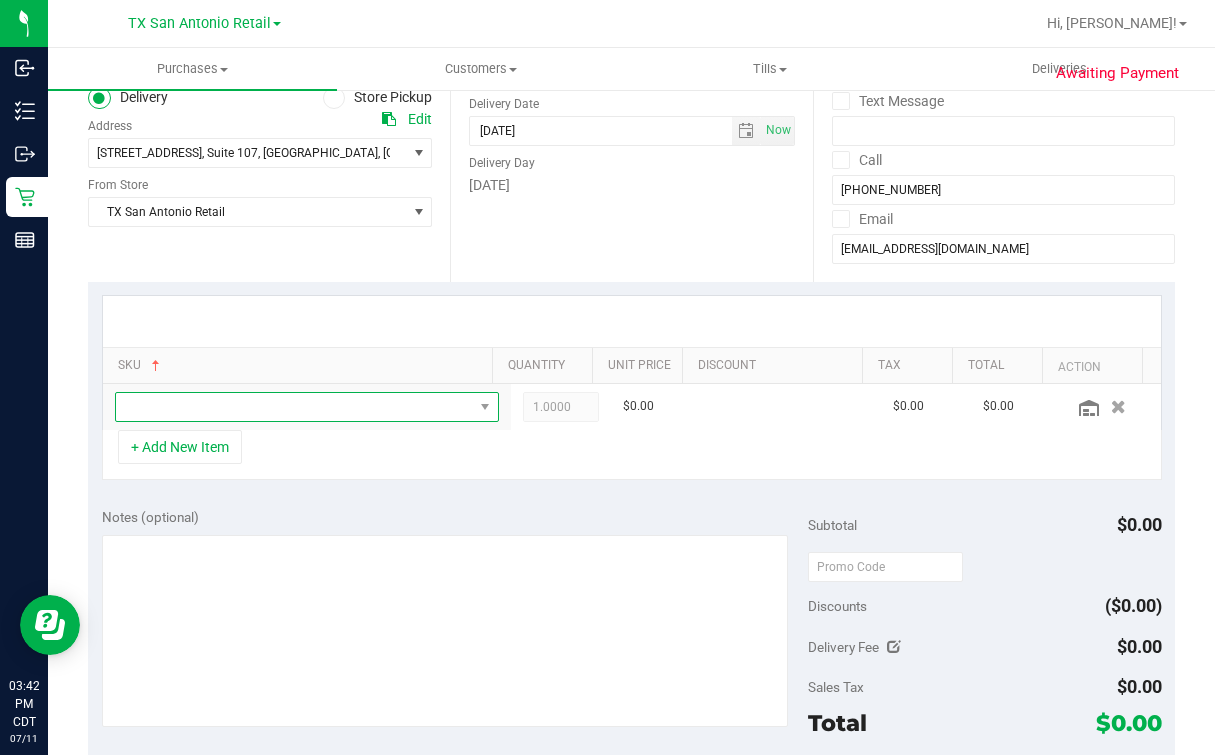 click at bounding box center (294, 407) 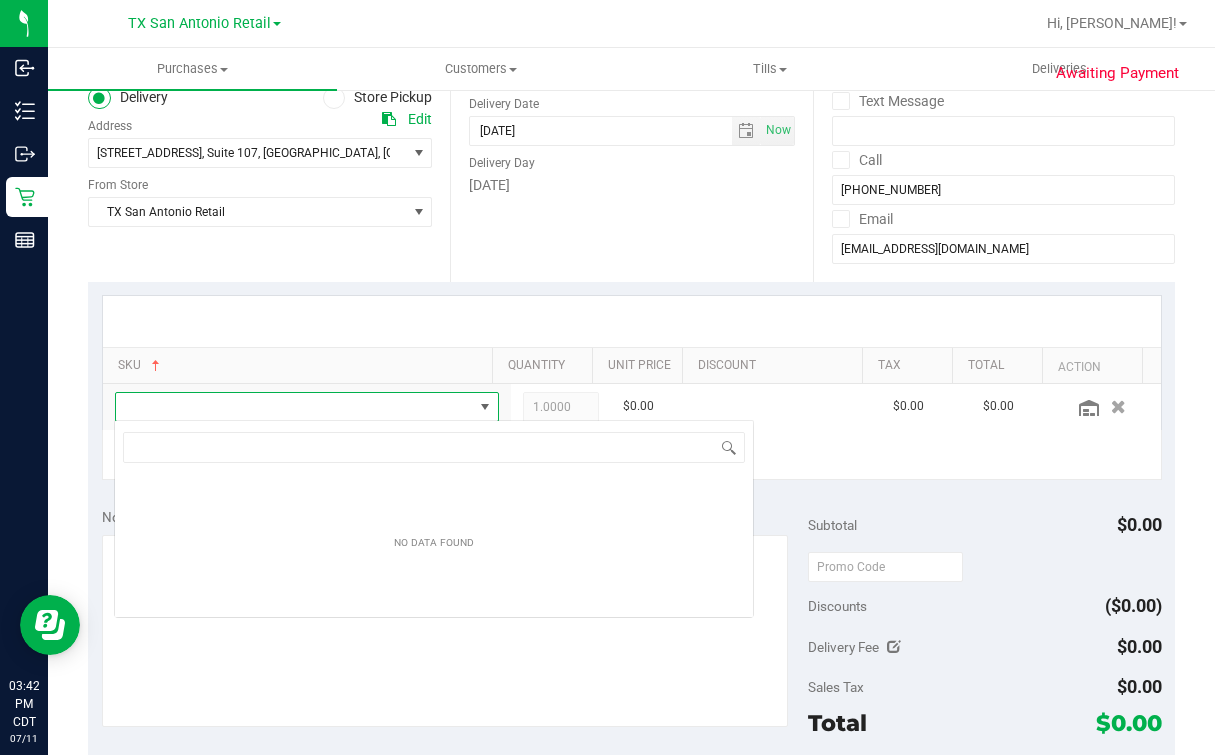 scroll, scrollTop: 99969, scrollLeft: 99654, axis: both 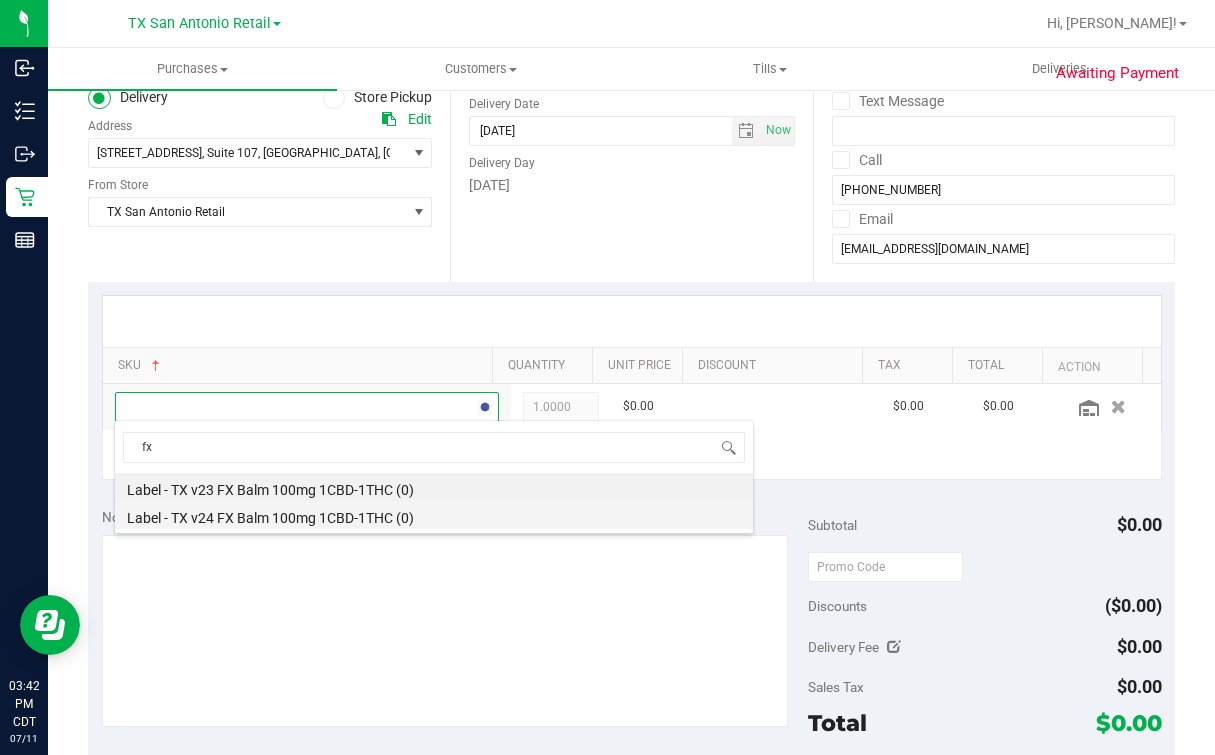 type on "fx" 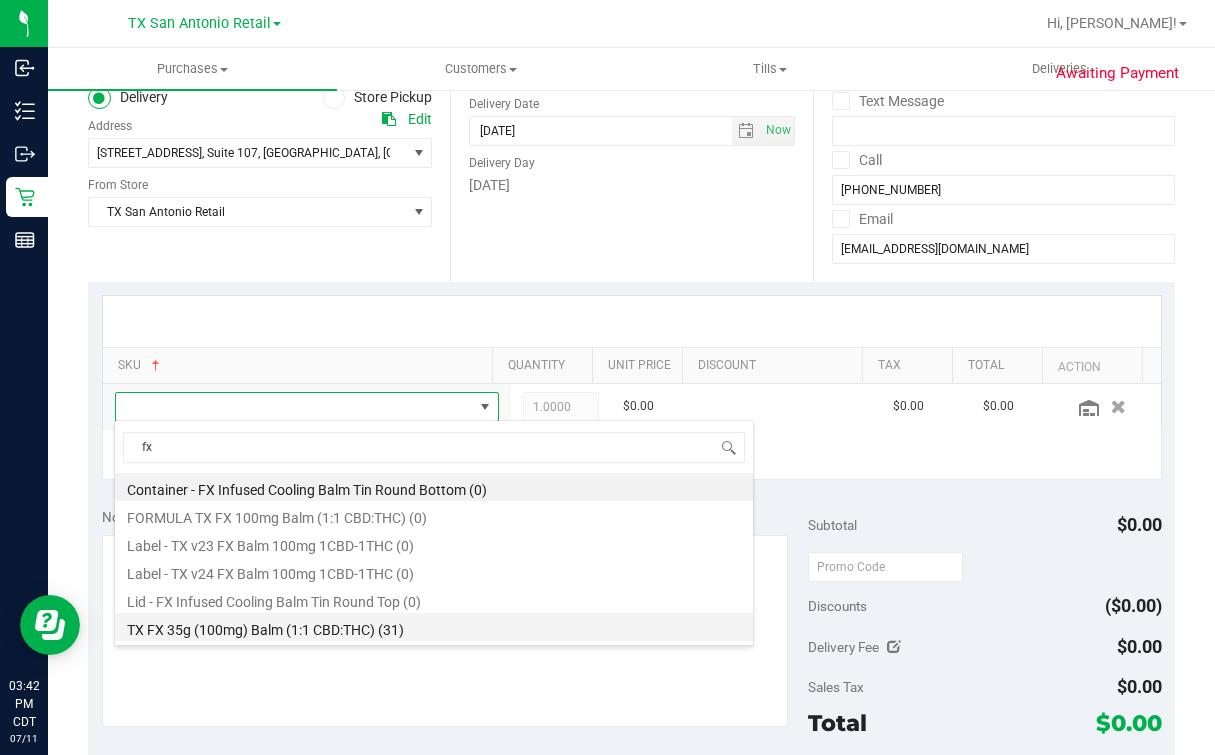 click on "TX FX 35g (100mg) Balm (1:1 CBD:THC) (31)" at bounding box center [434, 627] 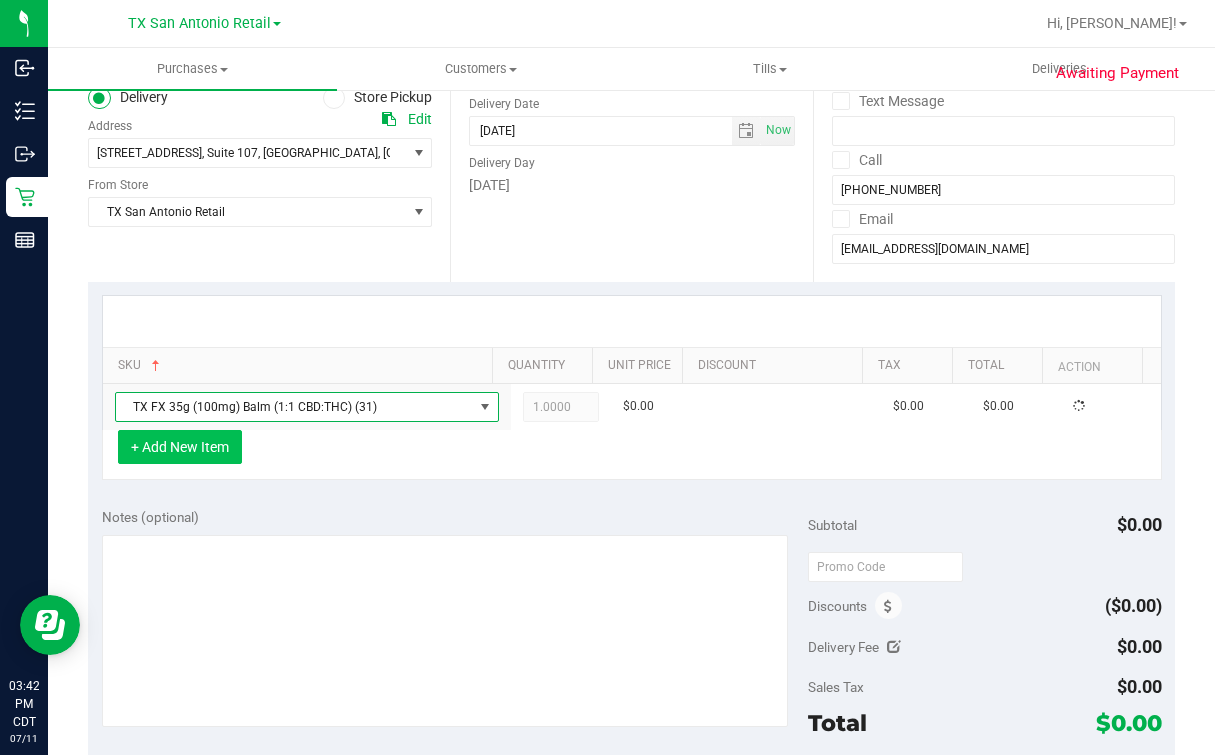 click on "+ Add New Item" at bounding box center (180, 447) 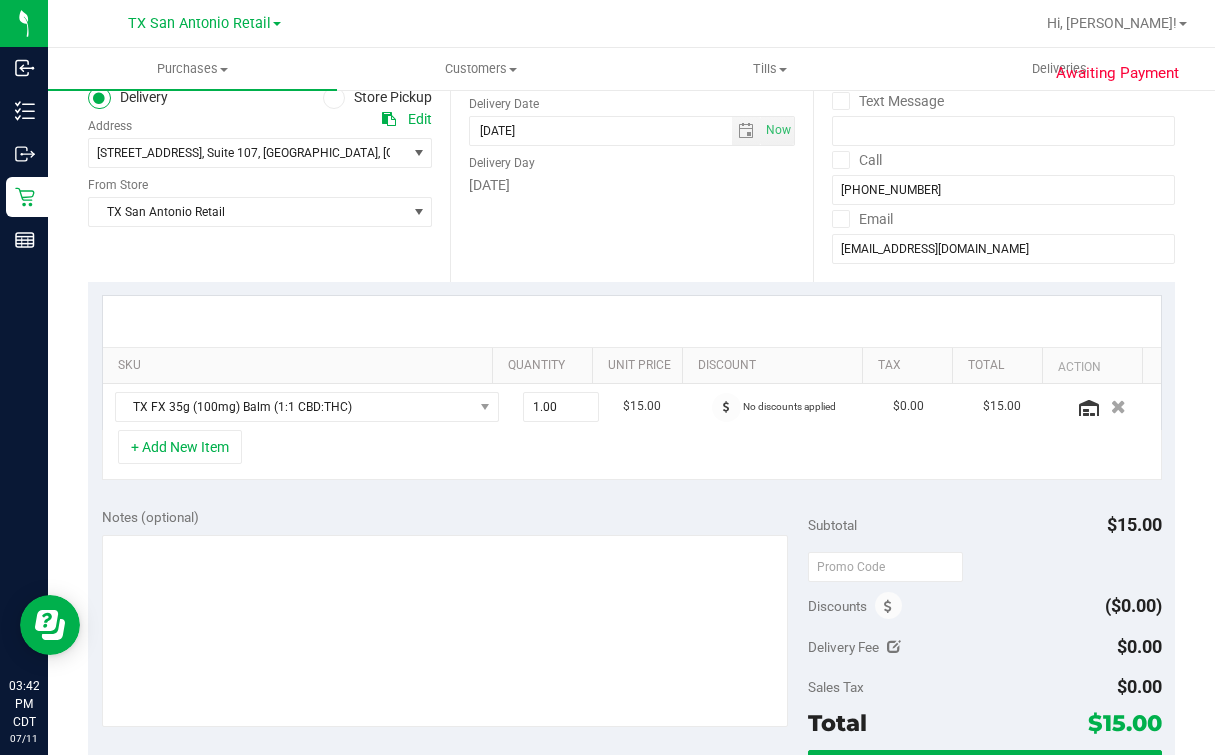 click on "+ Add New Item" at bounding box center (632, 455) 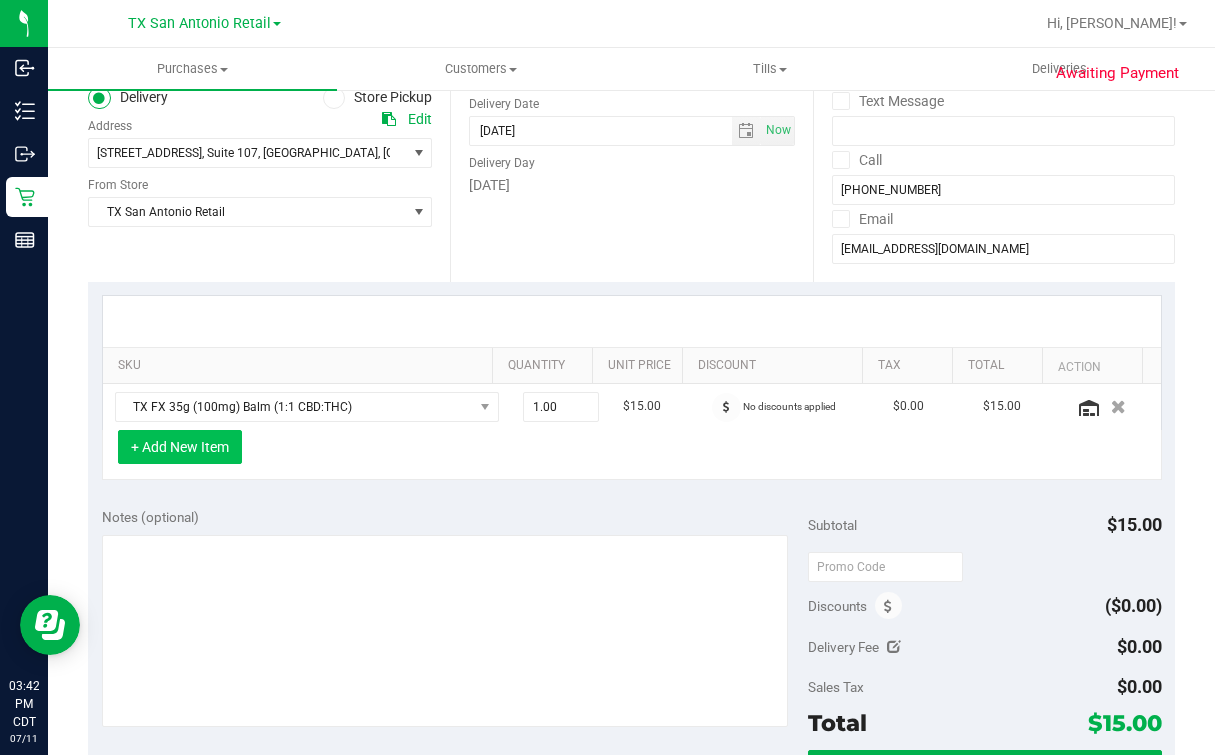 click on "+ Add New Item" at bounding box center (180, 447) 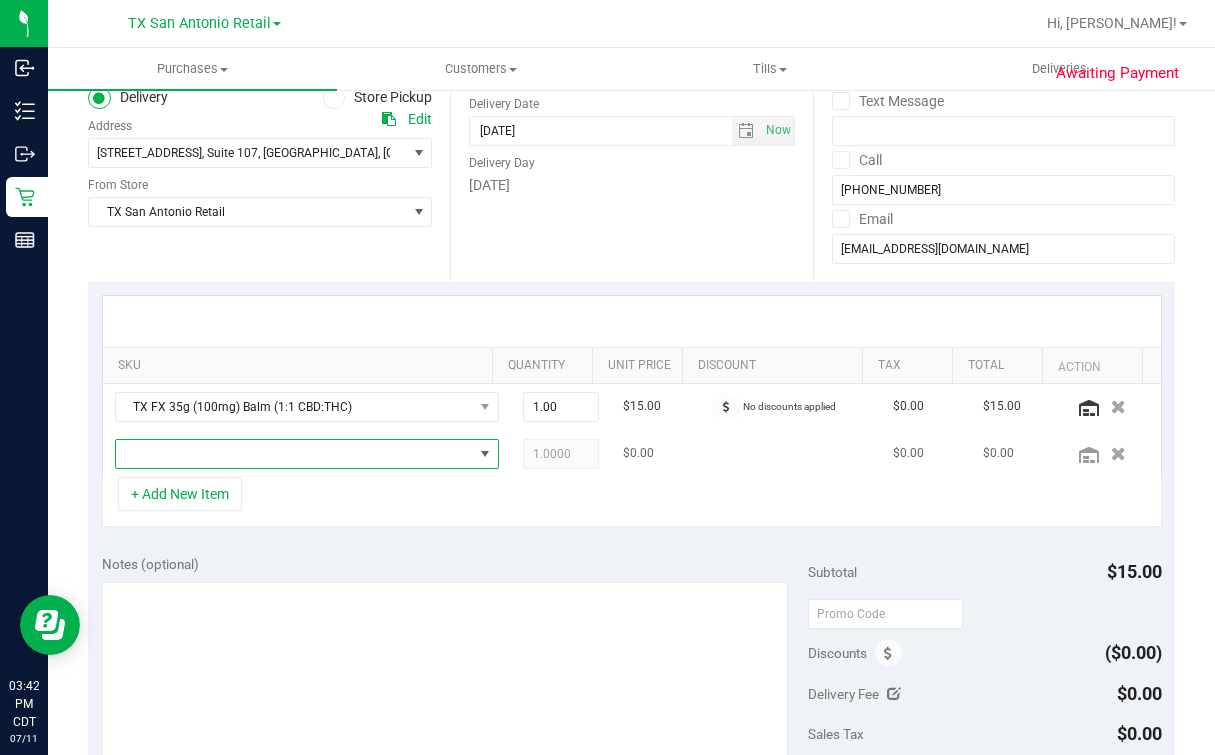 click at bounding box center [294, 454] 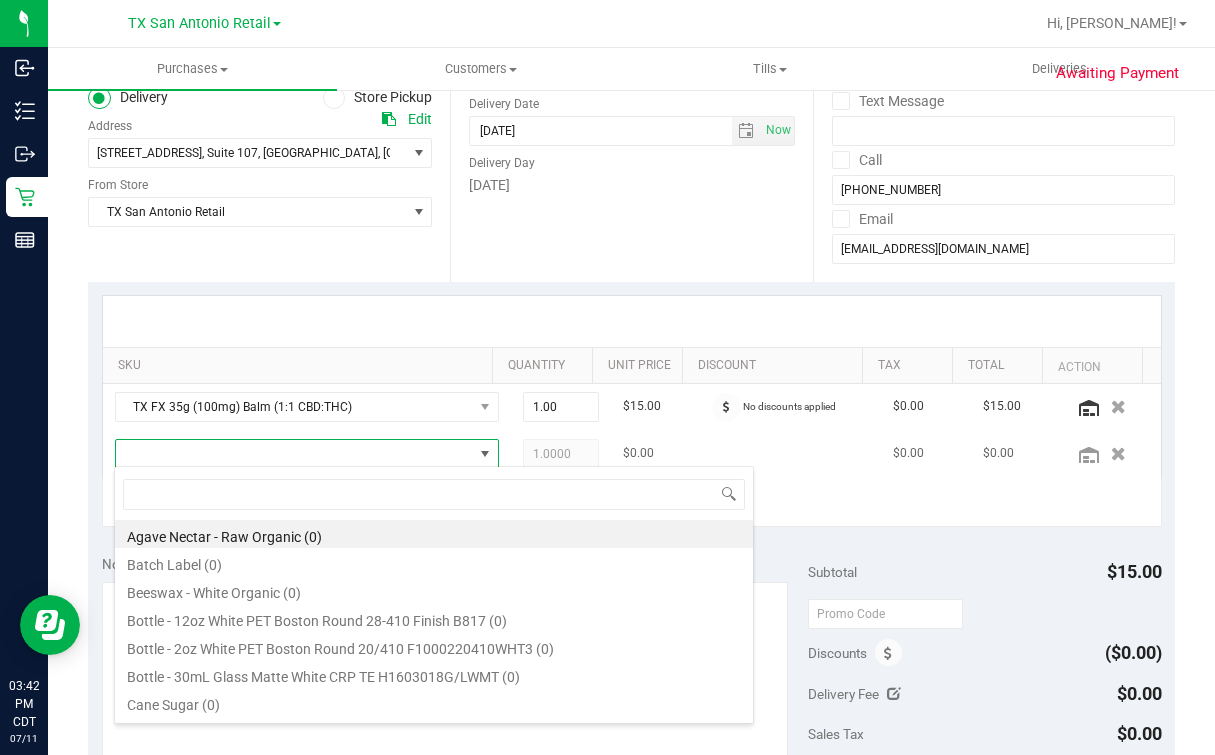 scroll, scrollTop: 99969, scrollLeft: 99654, axis: both 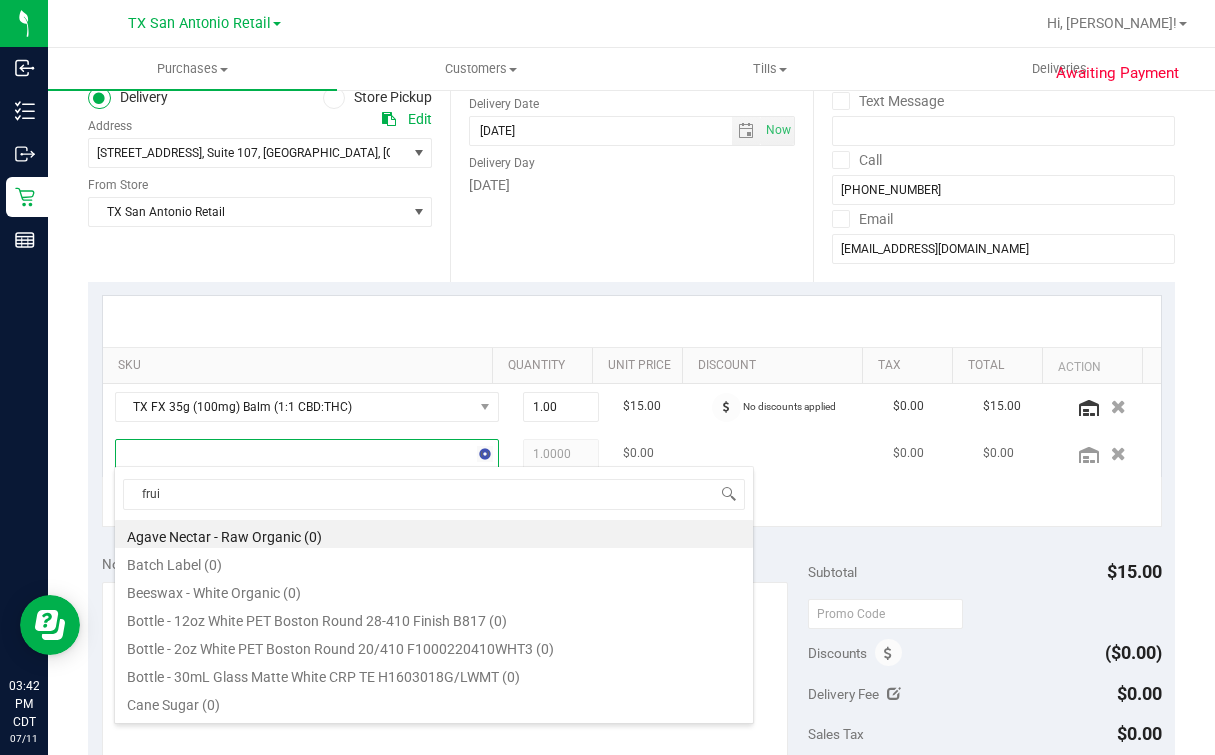 type on "fruit" 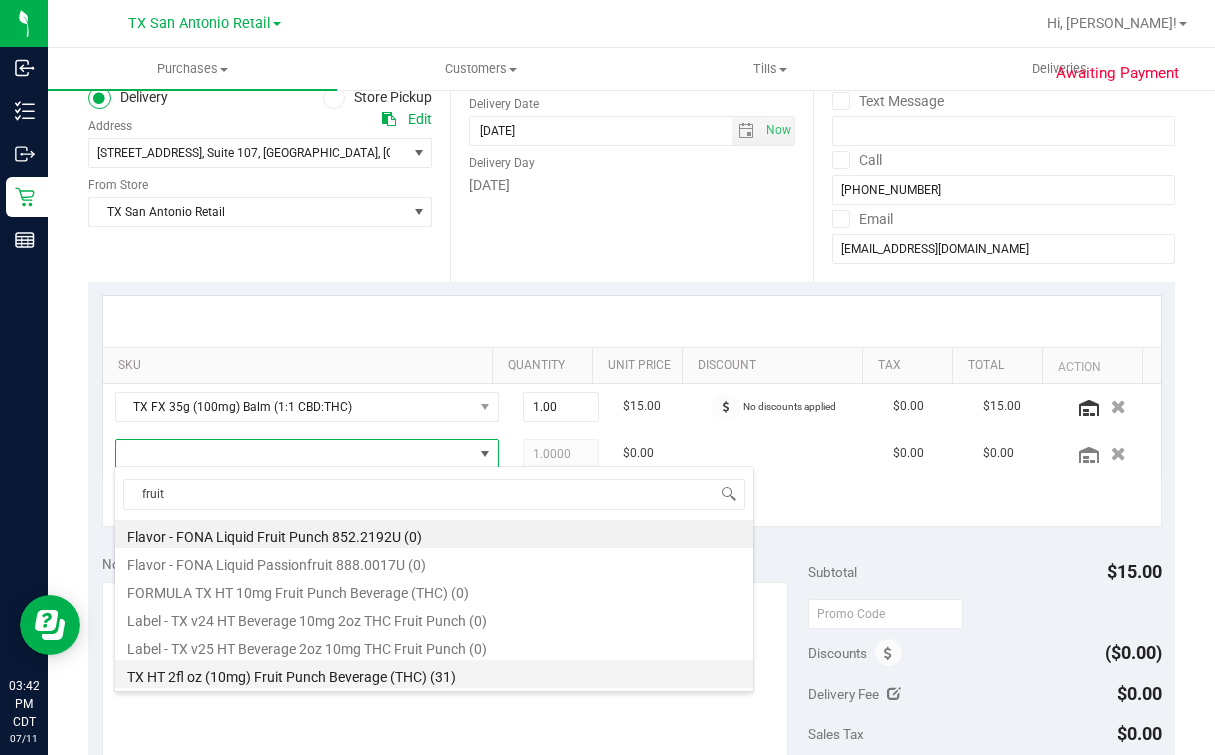 click on "TX HT 2fl oz (10mg) Fruit Punch Beverage (THC) (31)" at bounding box center (434, 674) 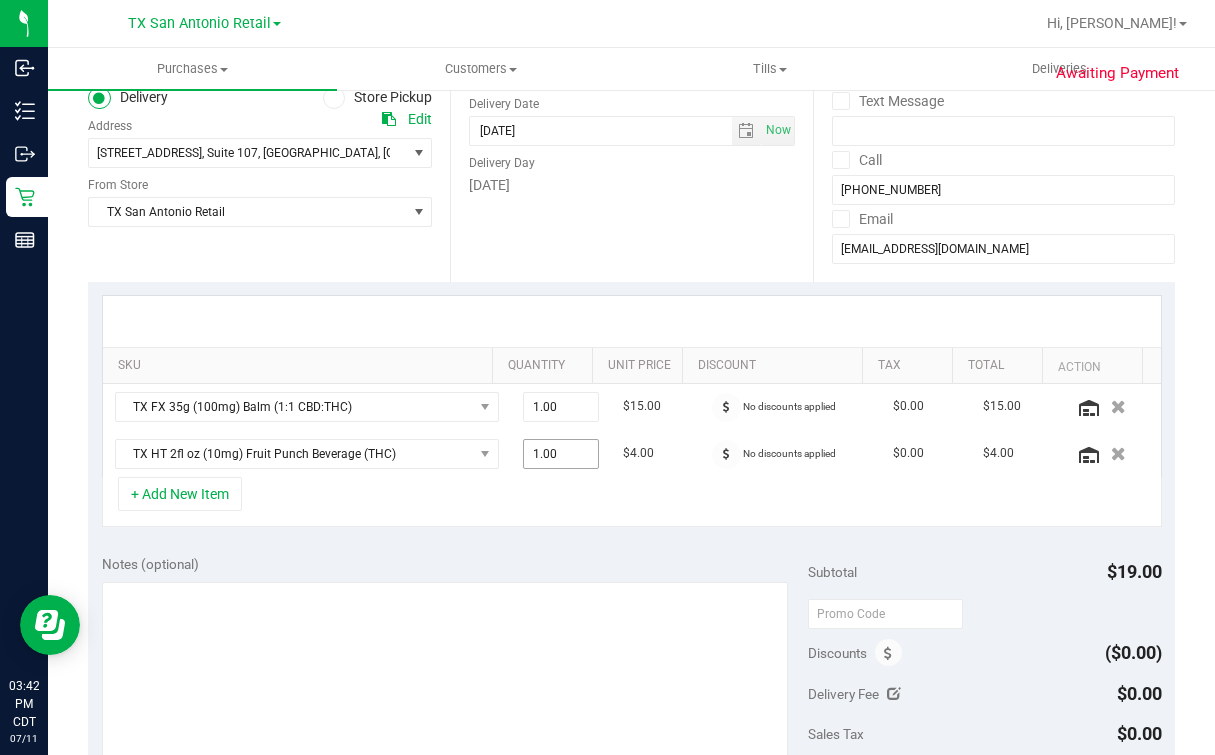 click on "1.00 1" at bounding box center [561, 454] 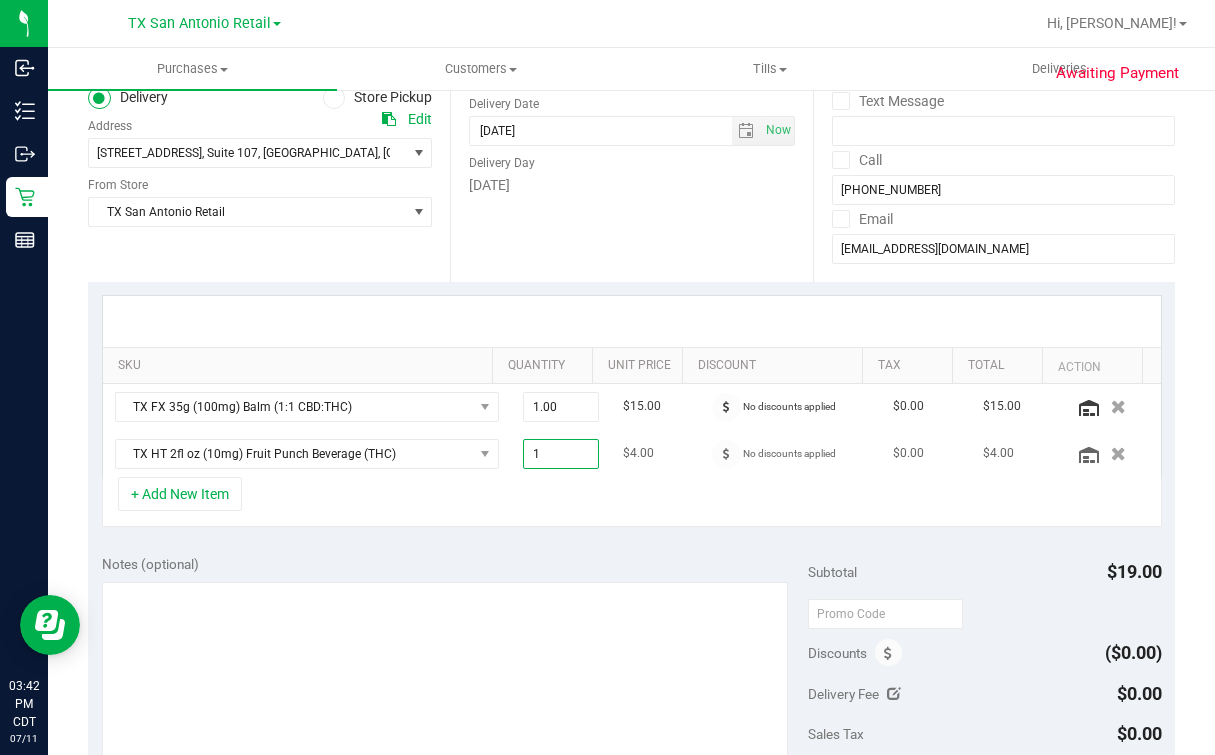 click on "1" at bounding box center [561, 454] 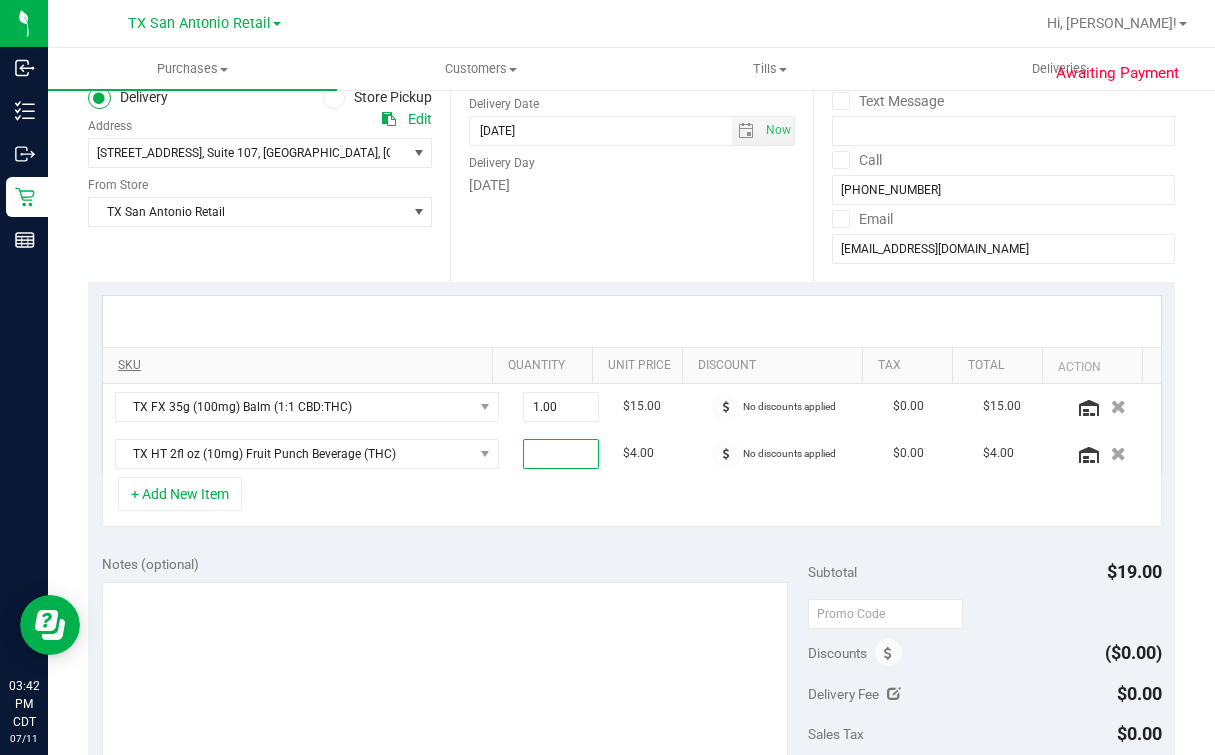 type on "4" 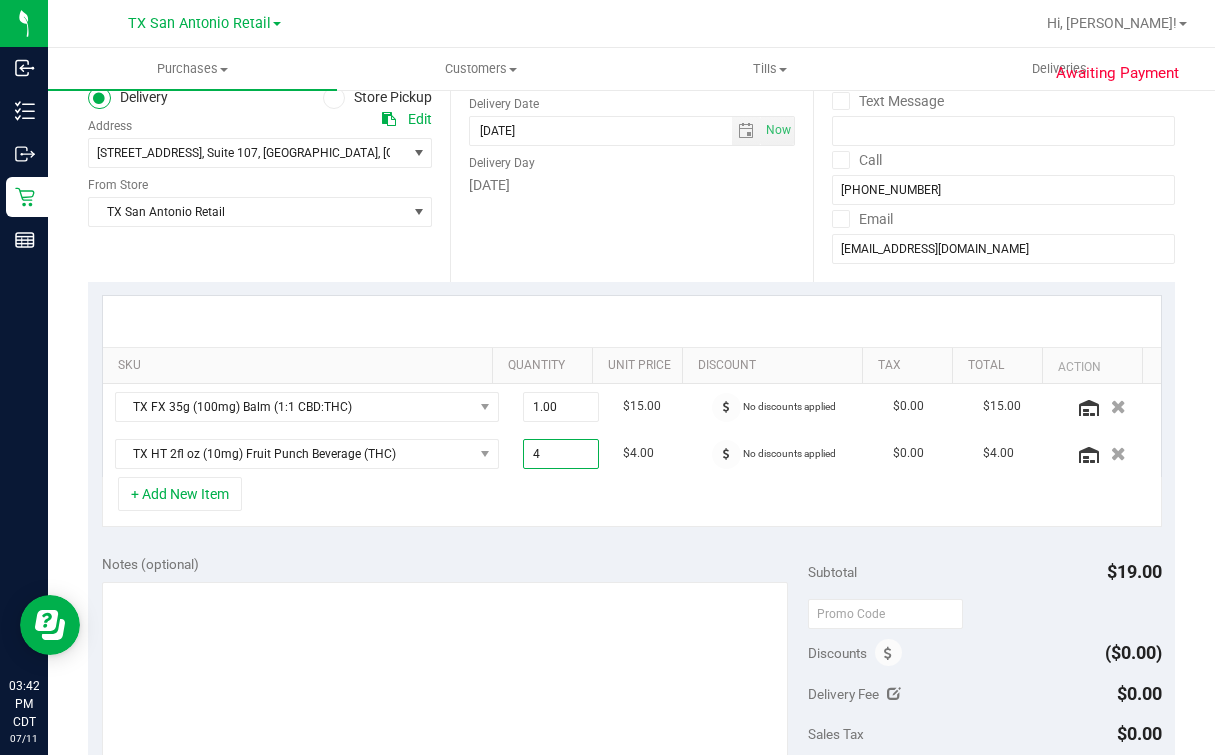 type on "4.00" 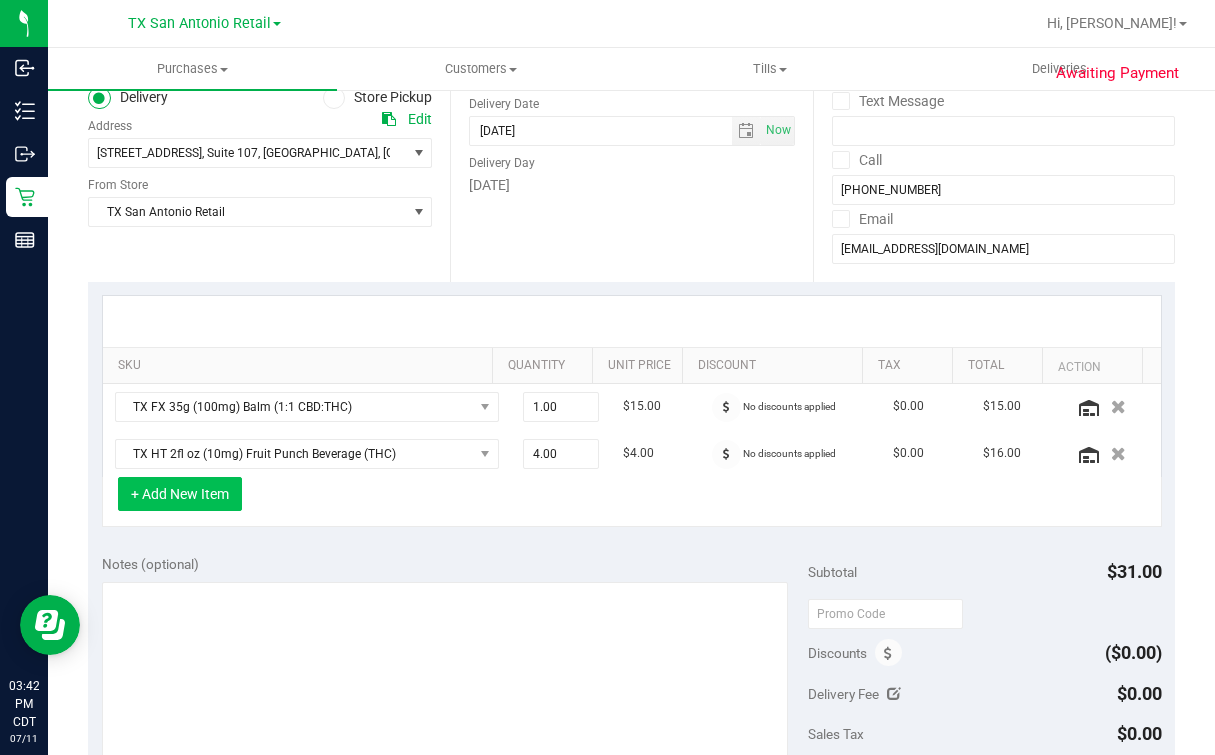 click on "+ Add New Item" at bounding box center [180, 494] 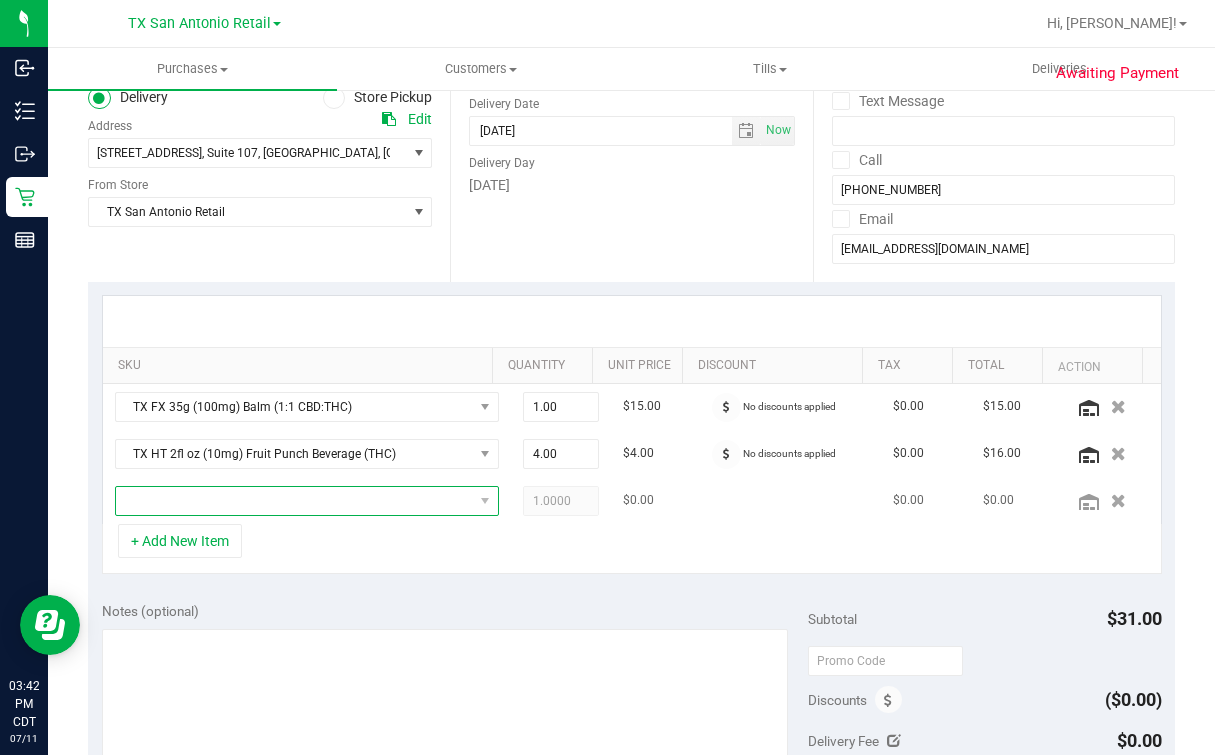 click at bounding box center (294, 501) 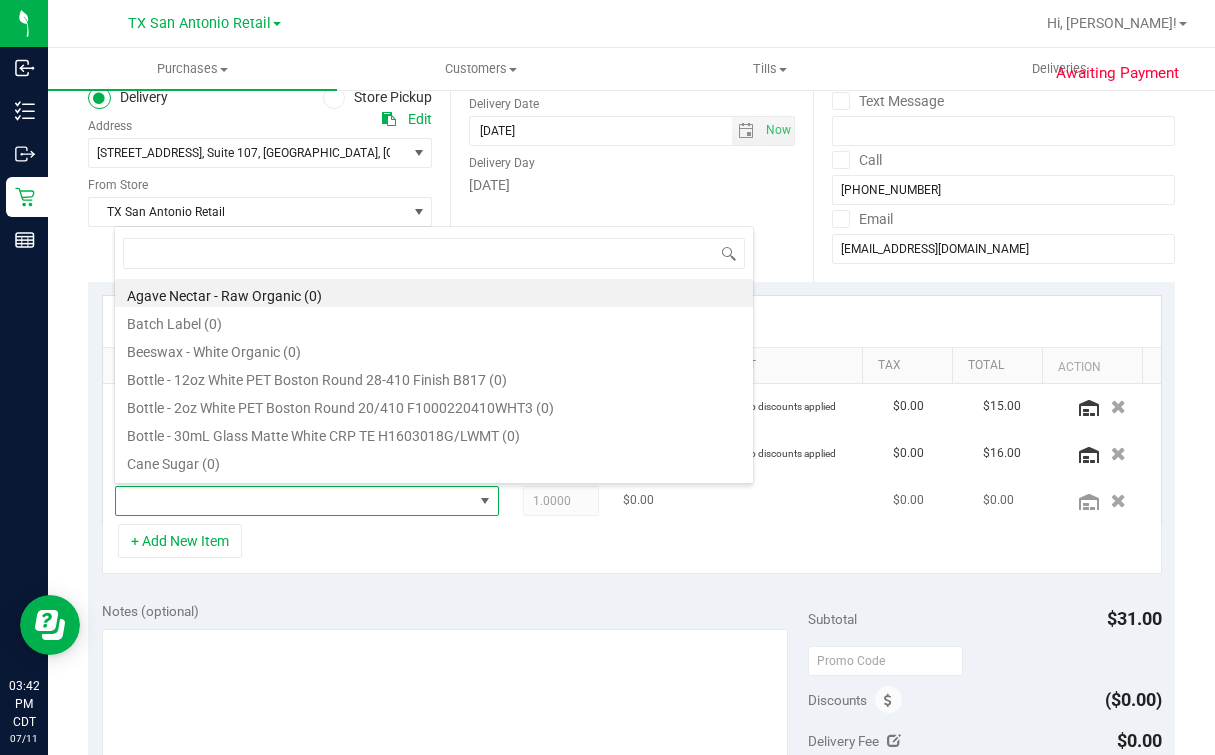 scroll, scrollTop: 99969, scrollLeft: 99654, axis: both 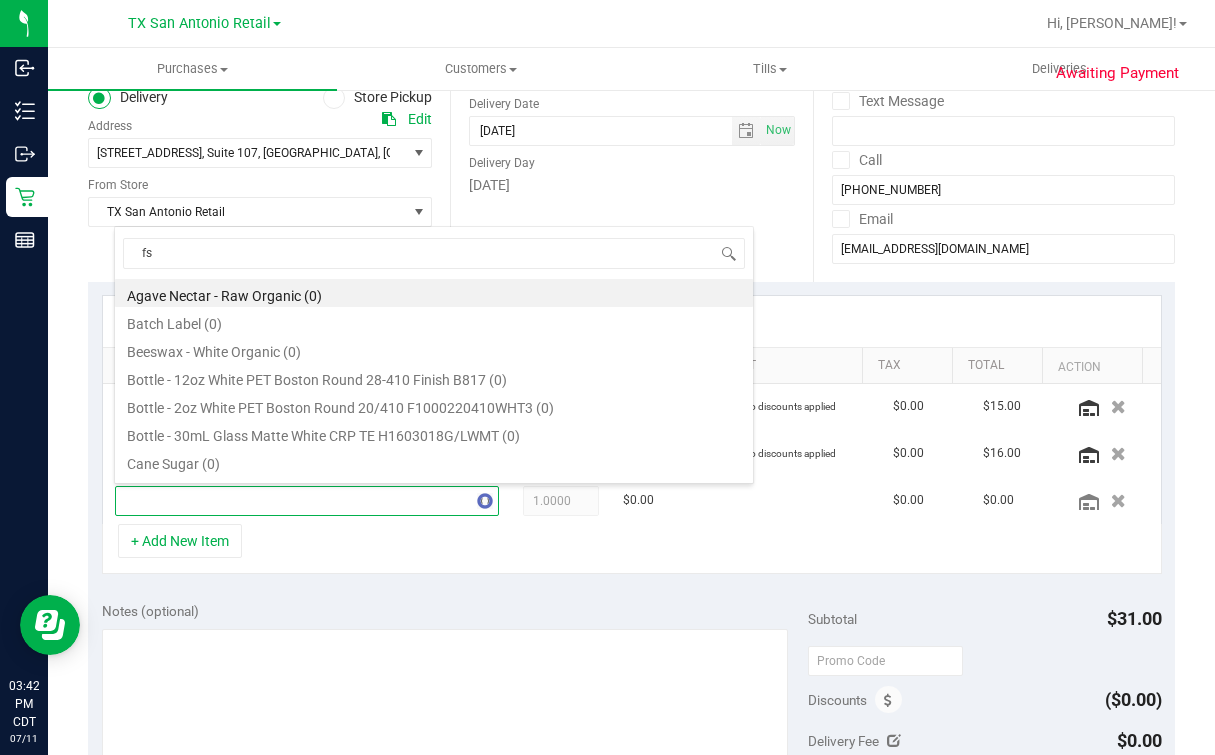 type on "fso" 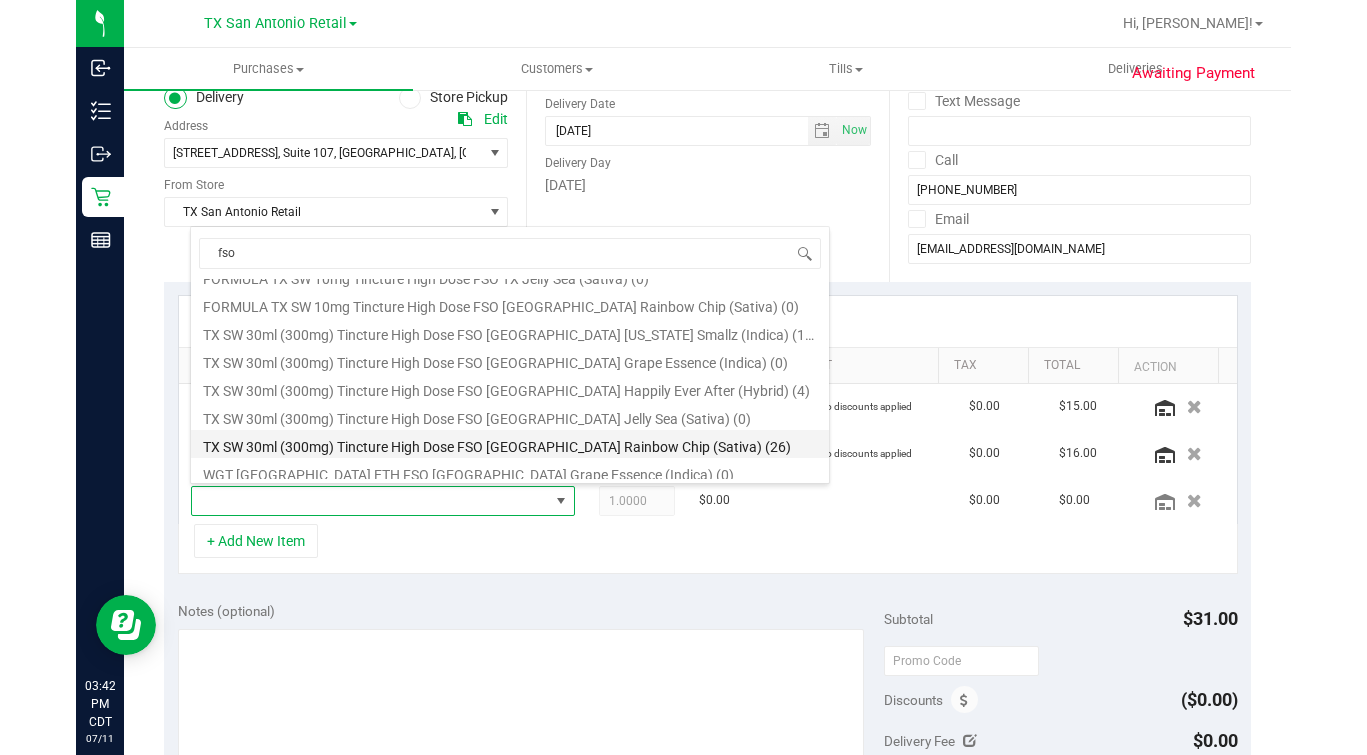scroll, scrollTop: 124, scrollLeft: 0, axis: vertical 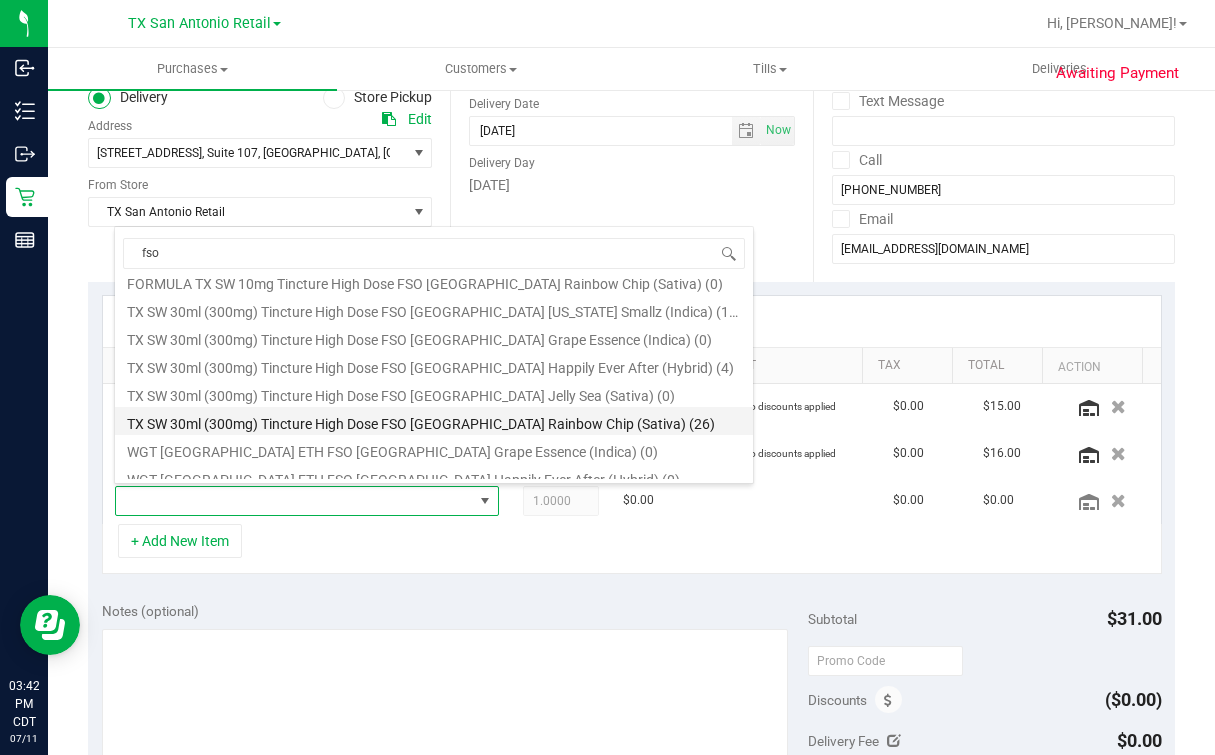 click on "TX SW 30ml (300mg) Tincture High Dose FSO [GEOGRAPHIC_DATA] Rainbow Chip (Sativa) (26)" at bounding box center [434, 421] 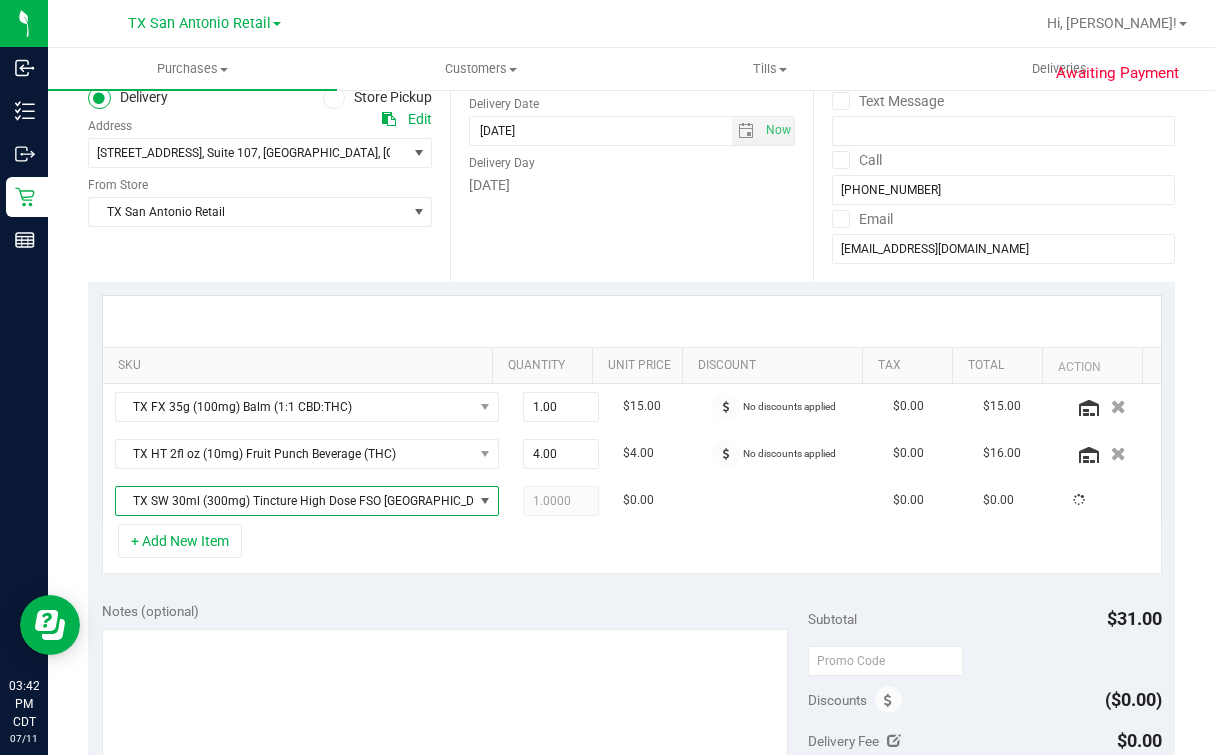 click on "+ Add New Item" at bounding box center [632, 549] 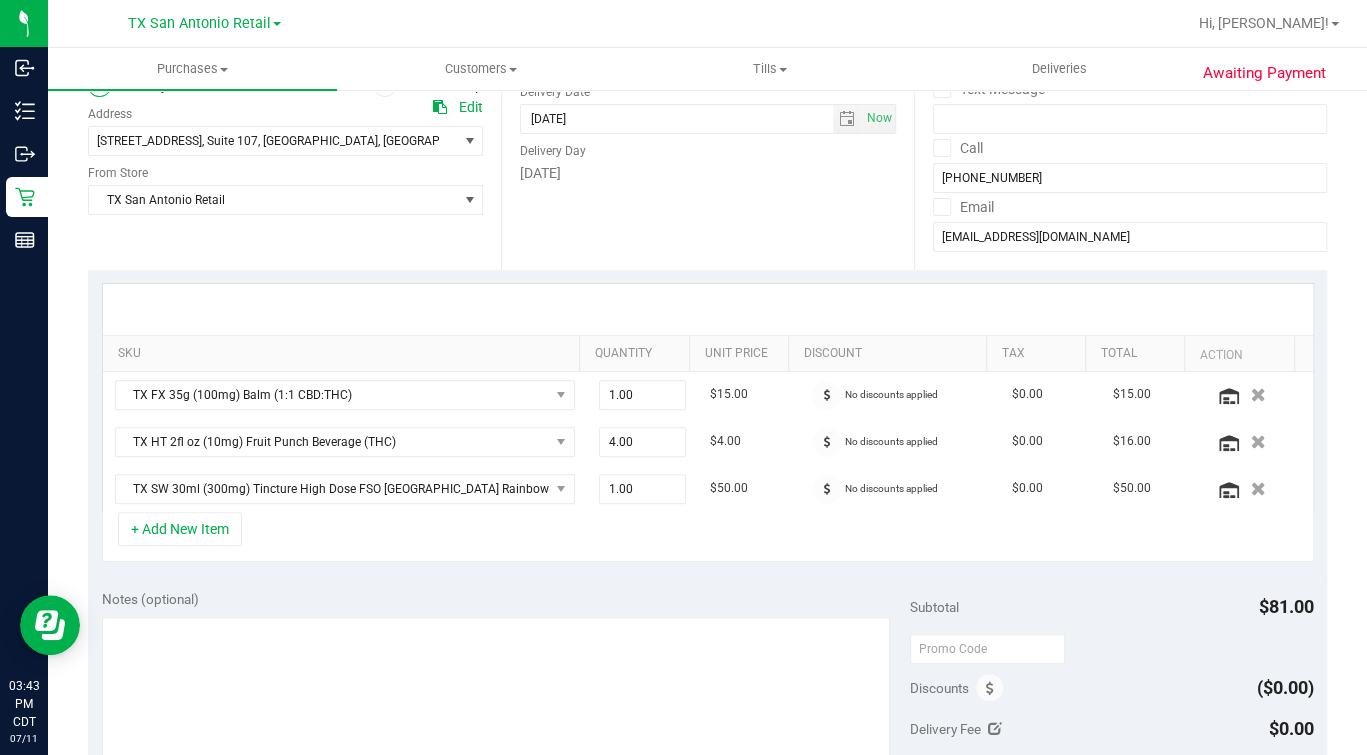 scroll, scrollTop: 0, scrollLeft: 0, axis: both 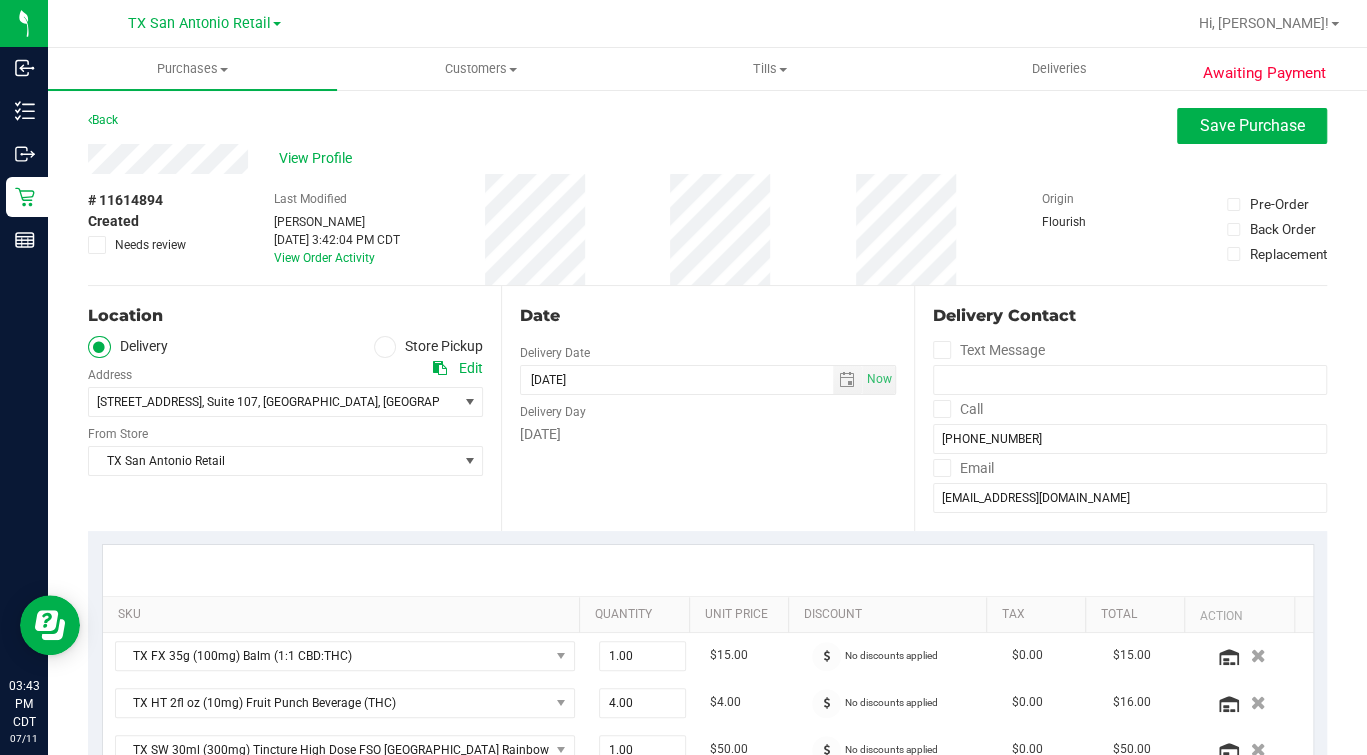 click on "Date
Delivery Date
[DATE]
Now
[DATE] 07:00 AM
Now
Delivery Day
[DATE]" at bounding box center (707, 408) 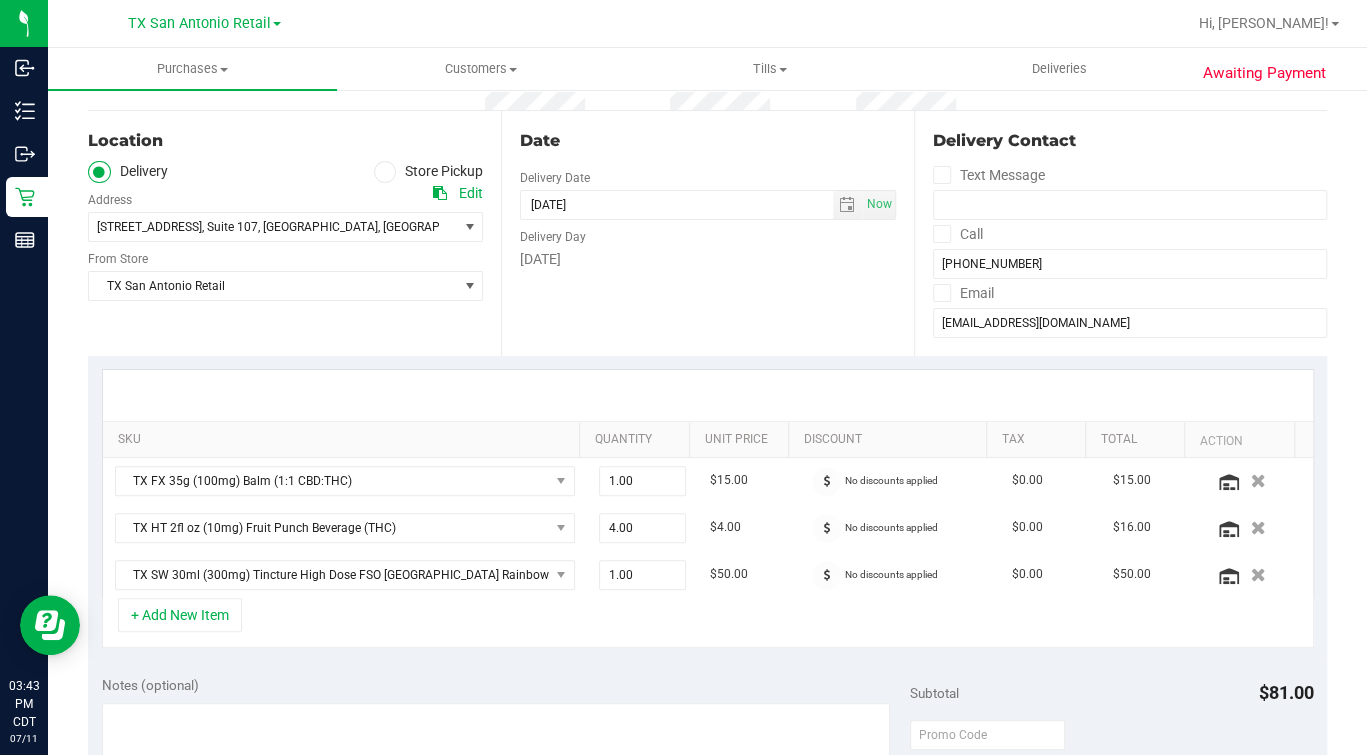 scroll, scrollTop: 0, scrollLeft: 0, axis: both 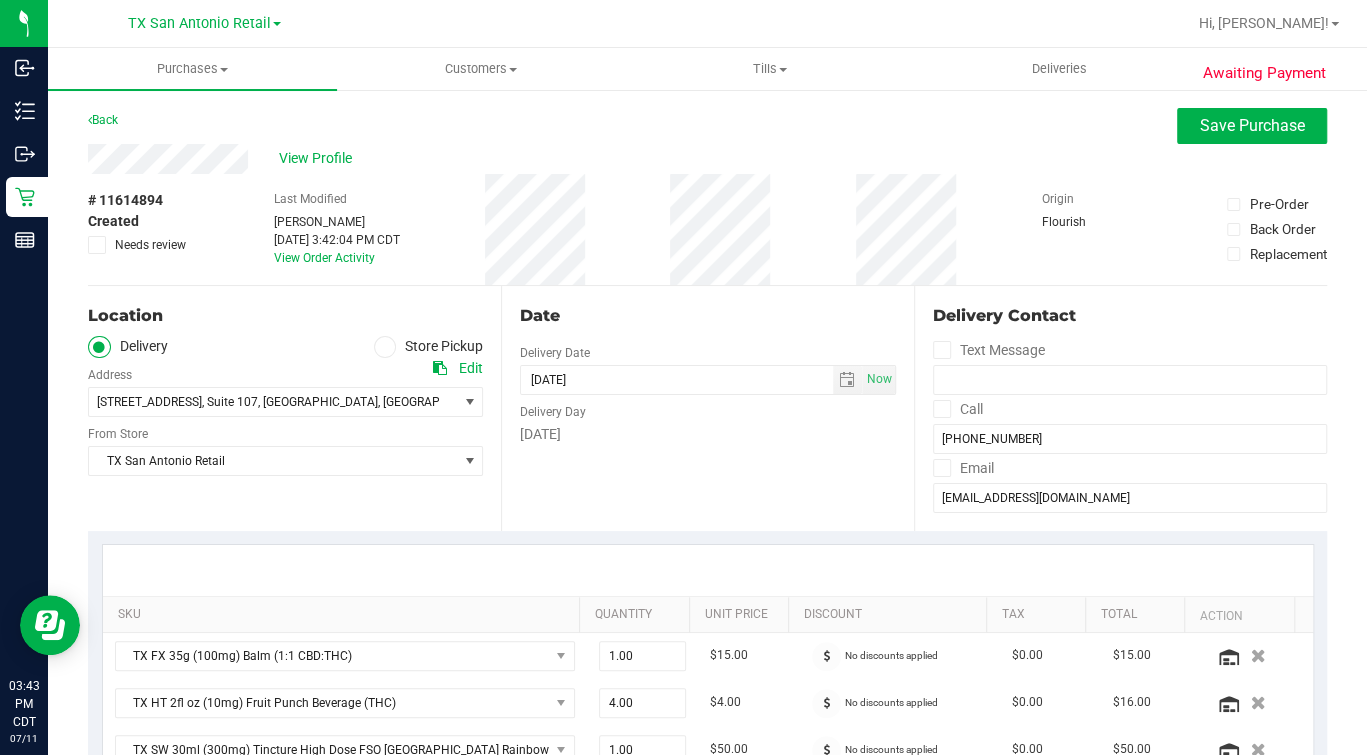 click on "Date
Delivery Date
[DATE]
Now
[DATE] 07:00 AM
Now
Delivery Day
[DATE]" at bounding box center (707, 408) 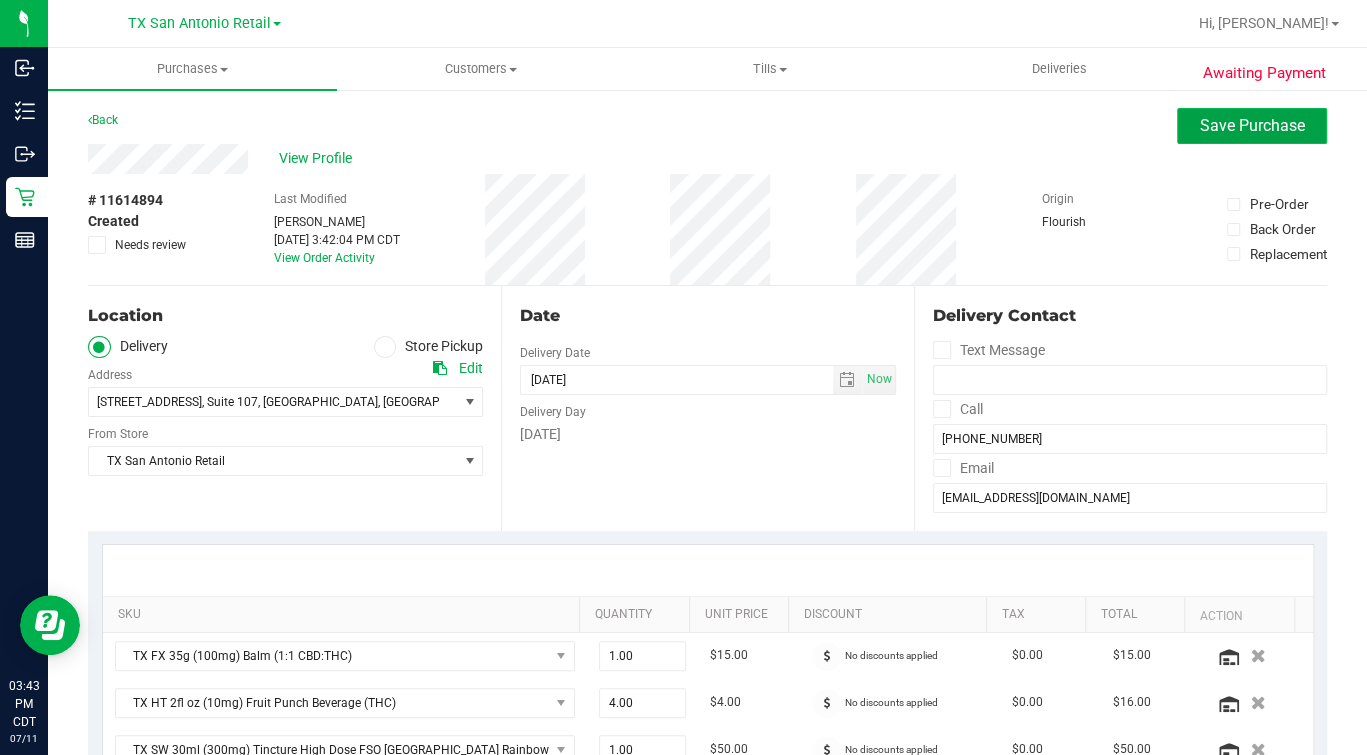 click on "Save Purchase" at bounding box center (1252, 126) 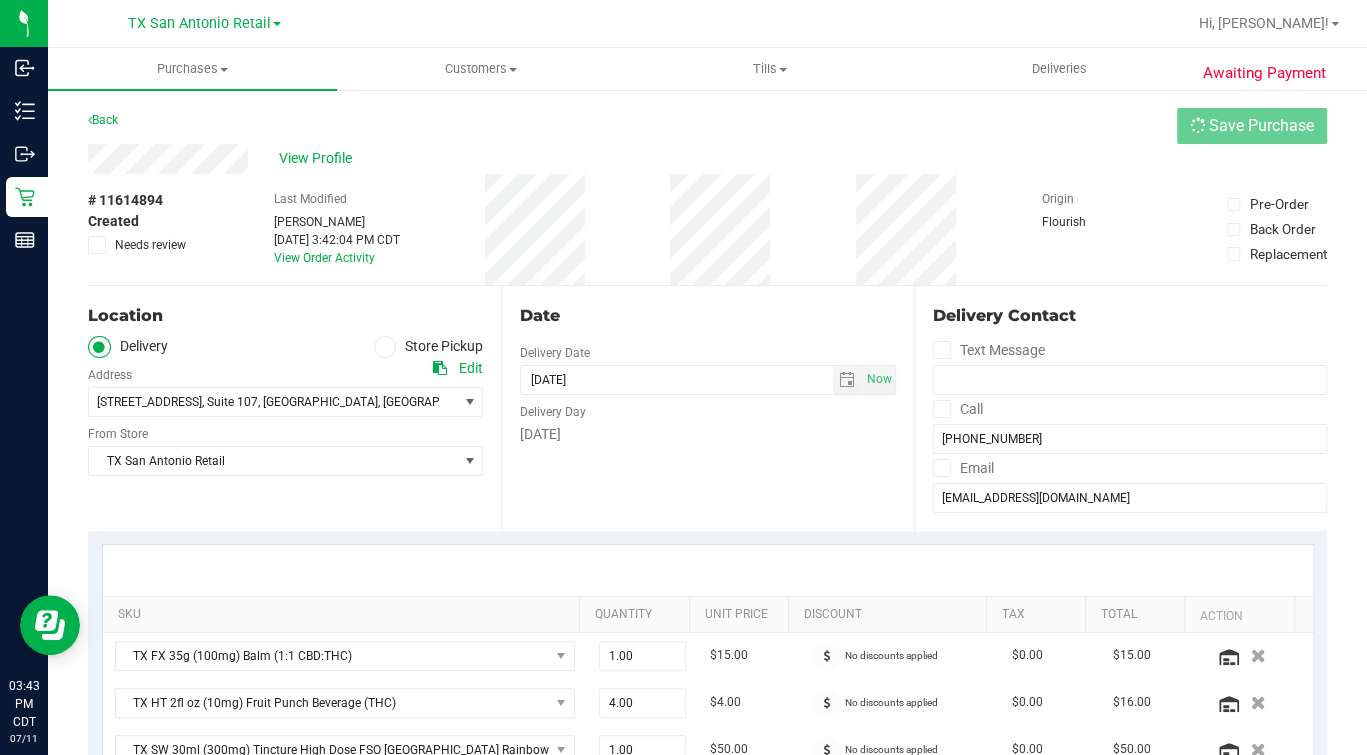 click on "Back
Save Purchase" at bounding box center (707, 126) 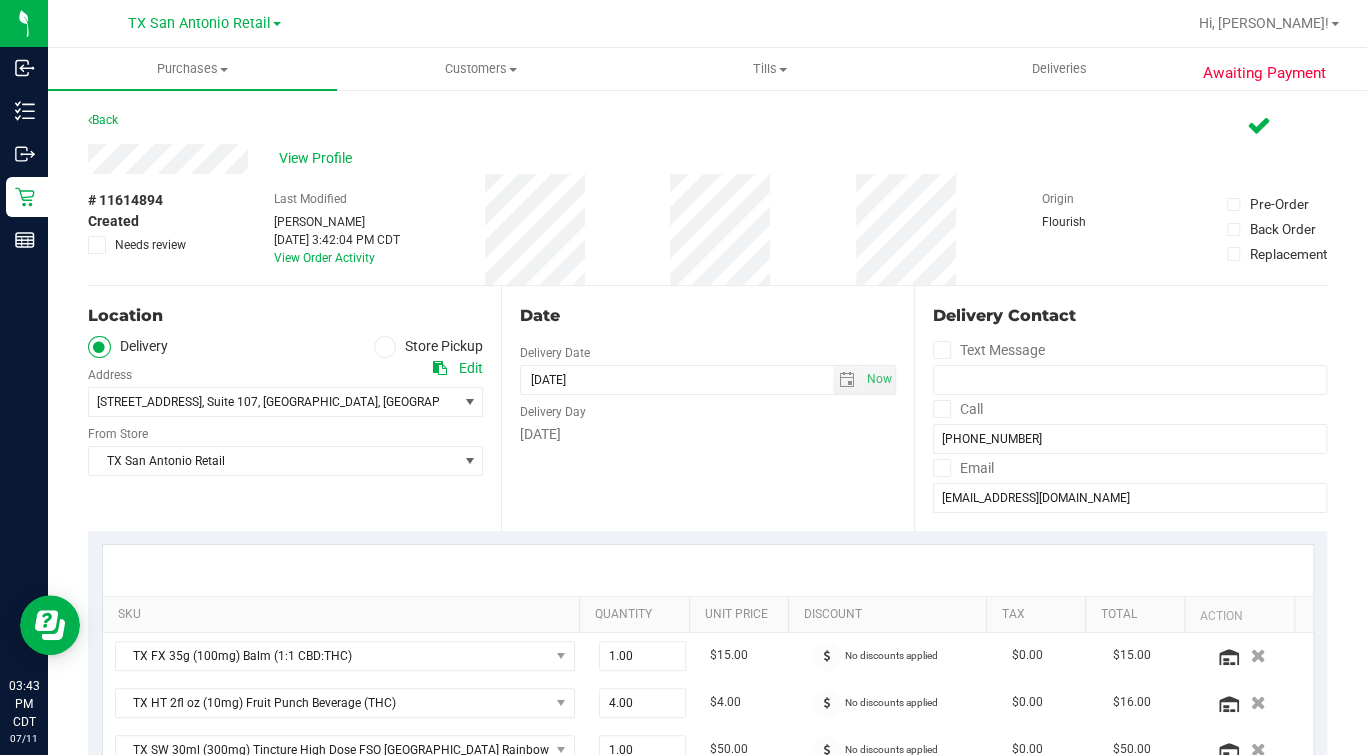 scroll, scrollTop: 375, scrollLeft: 0, axis: vertical 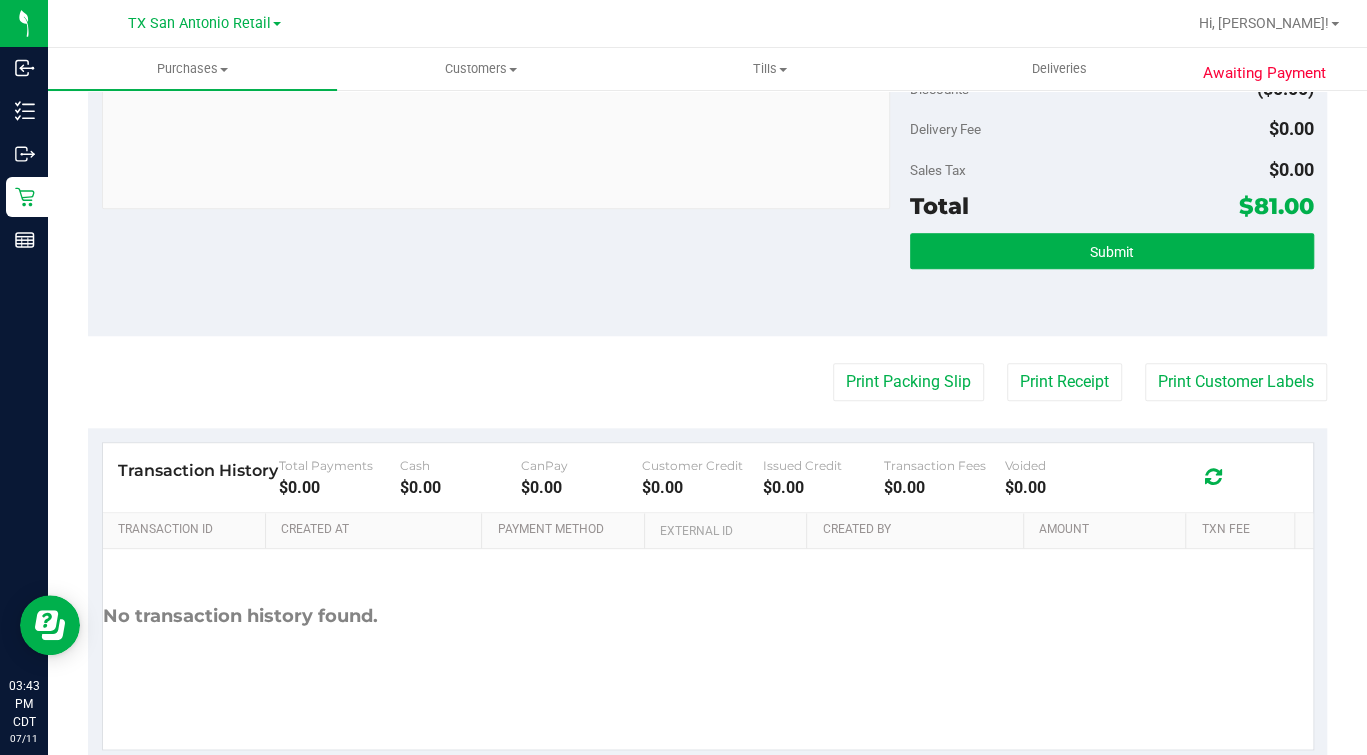 click on "Submit" at bounding box center (1112, 252) 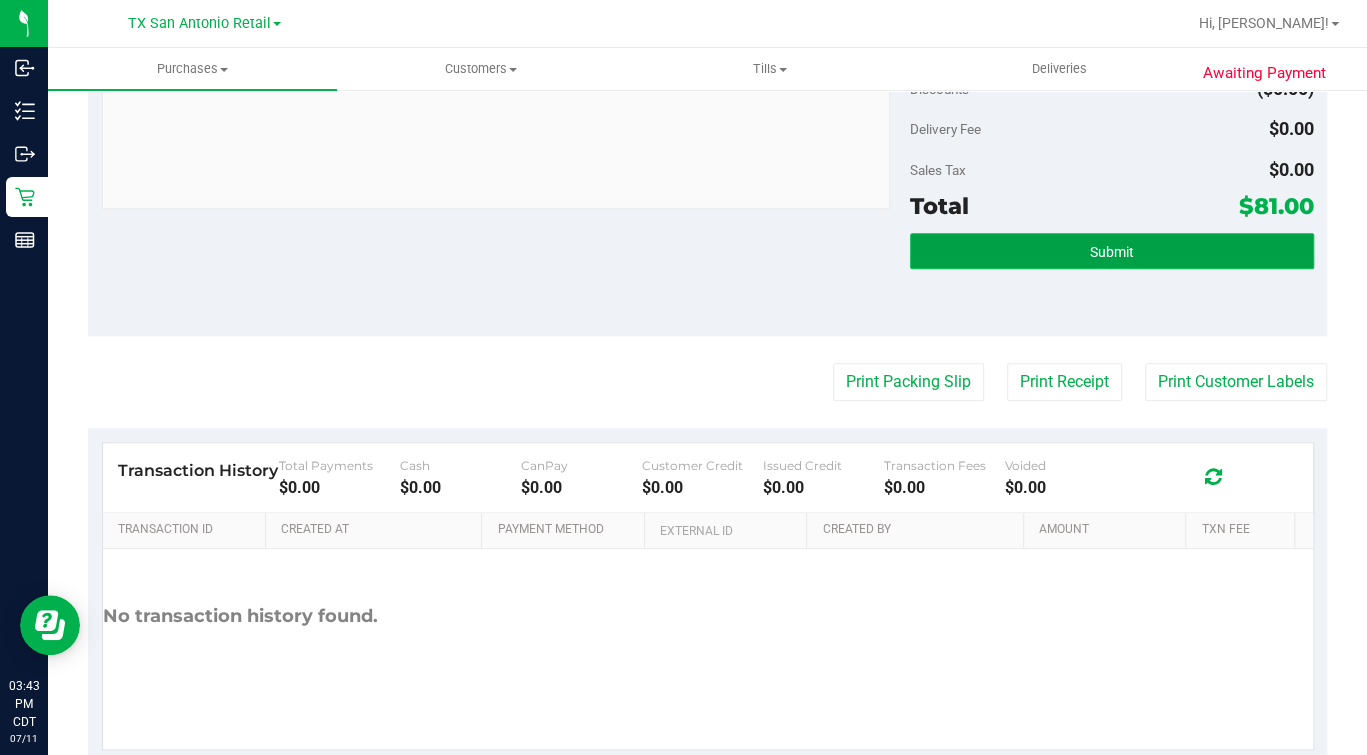 click on "Submit" at bounding box center [1112, 251] 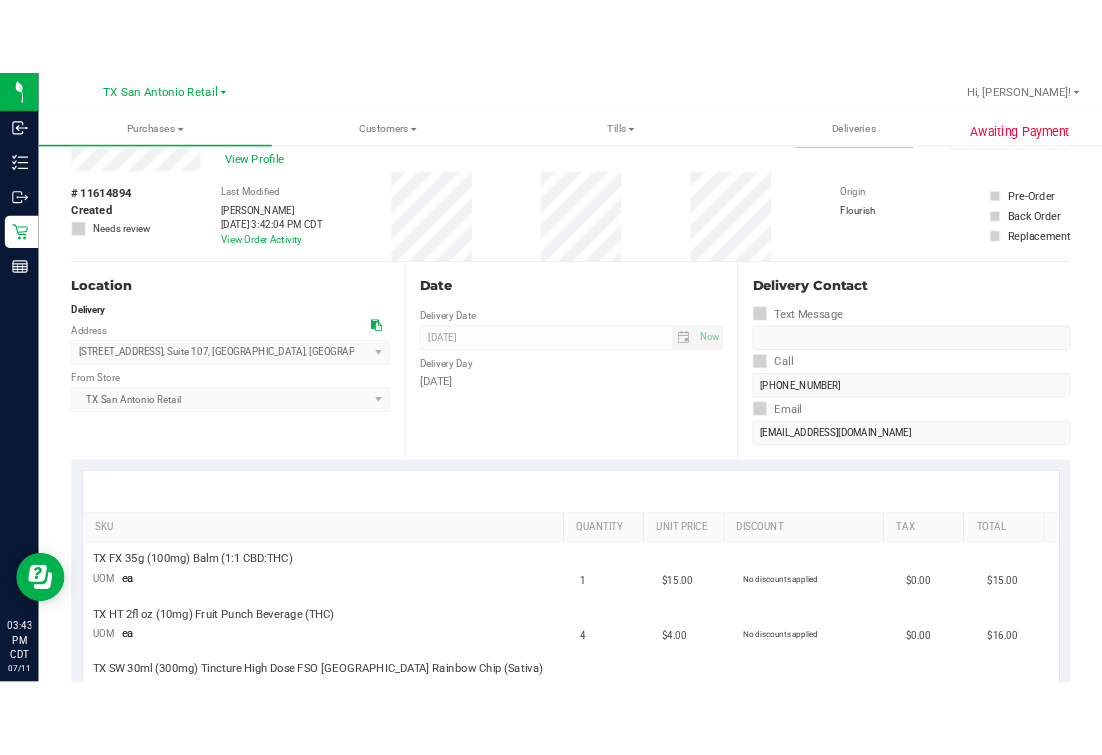 scroll, scrollTop: 0, scrollLeft: 0, axis: both 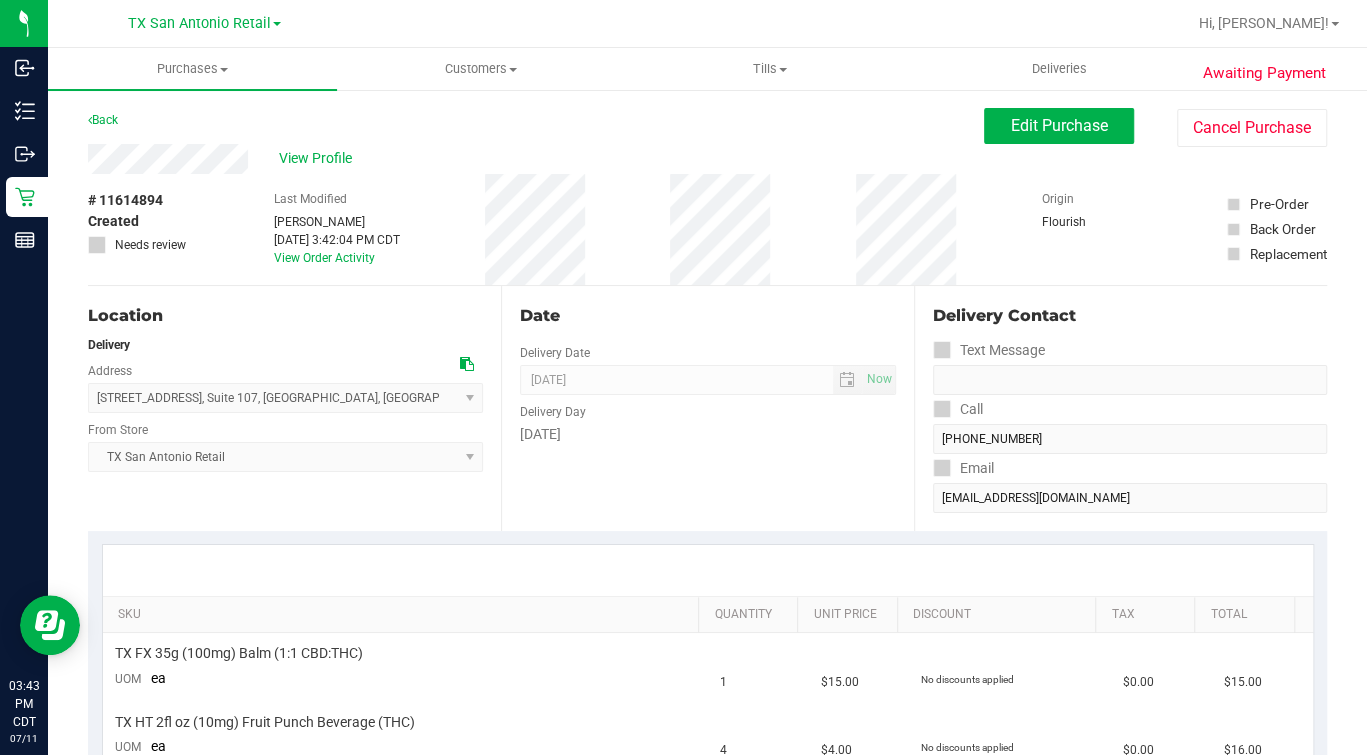 click on "# 11614894
Created
Needs review
Last Modified
[PERSON_NAME]
[DATE] 3:42:04 PM CDT
View Order Activity
Origin
Flourish
Pre-Order
Back Order
Replacement" at bounding box center [707, 229] 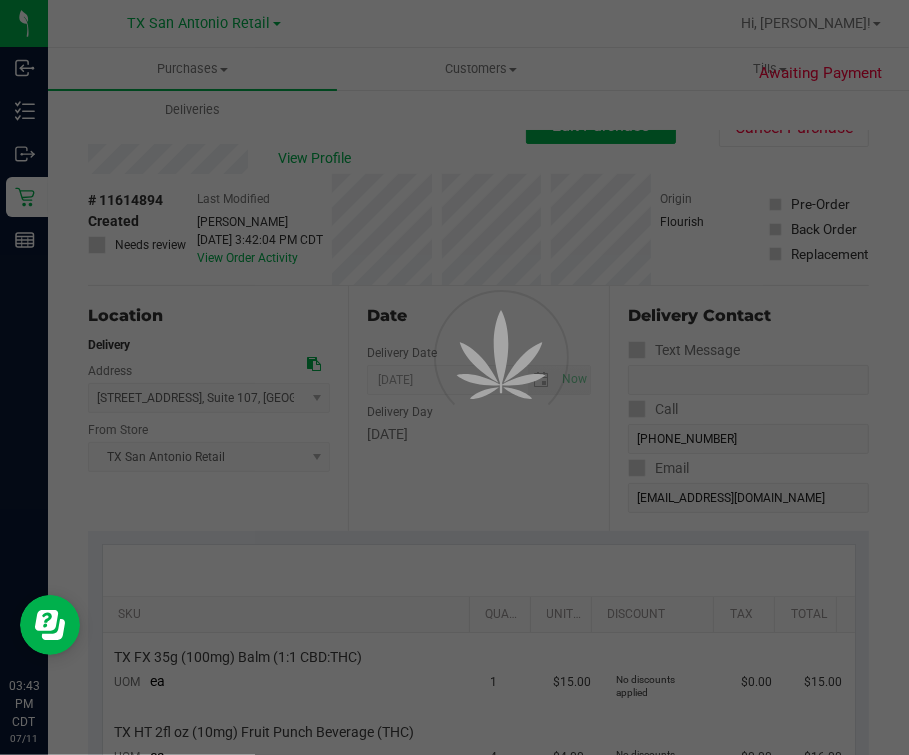 click at bounding box center (454, 377) 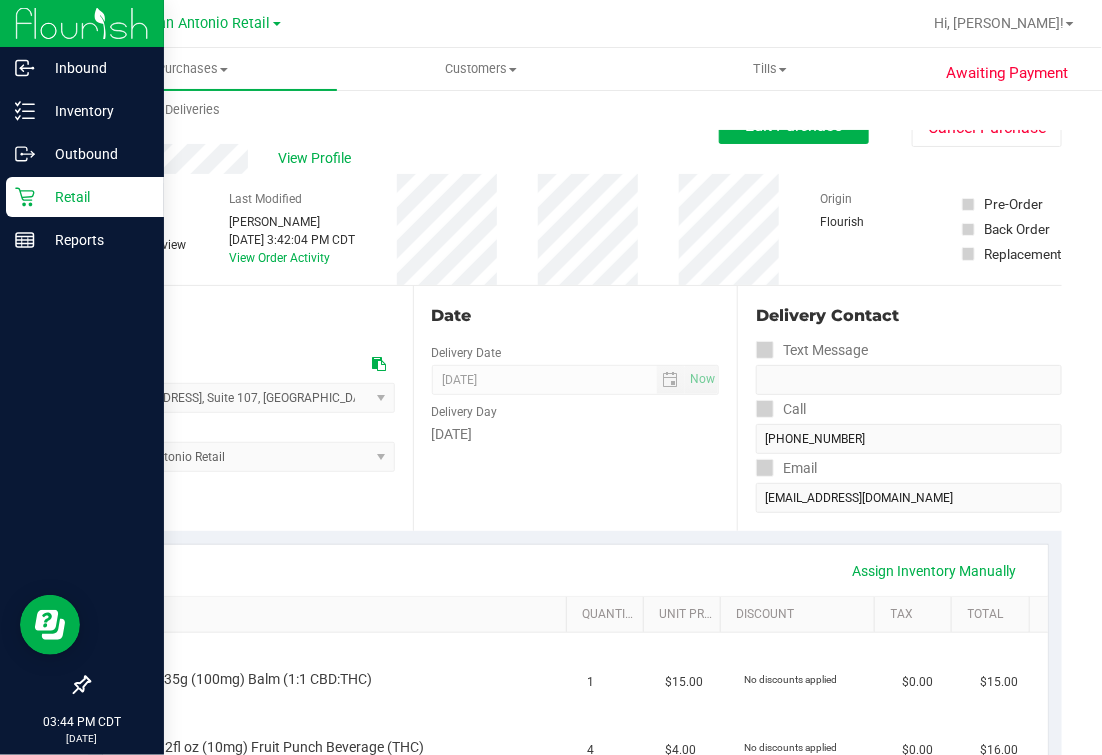 click 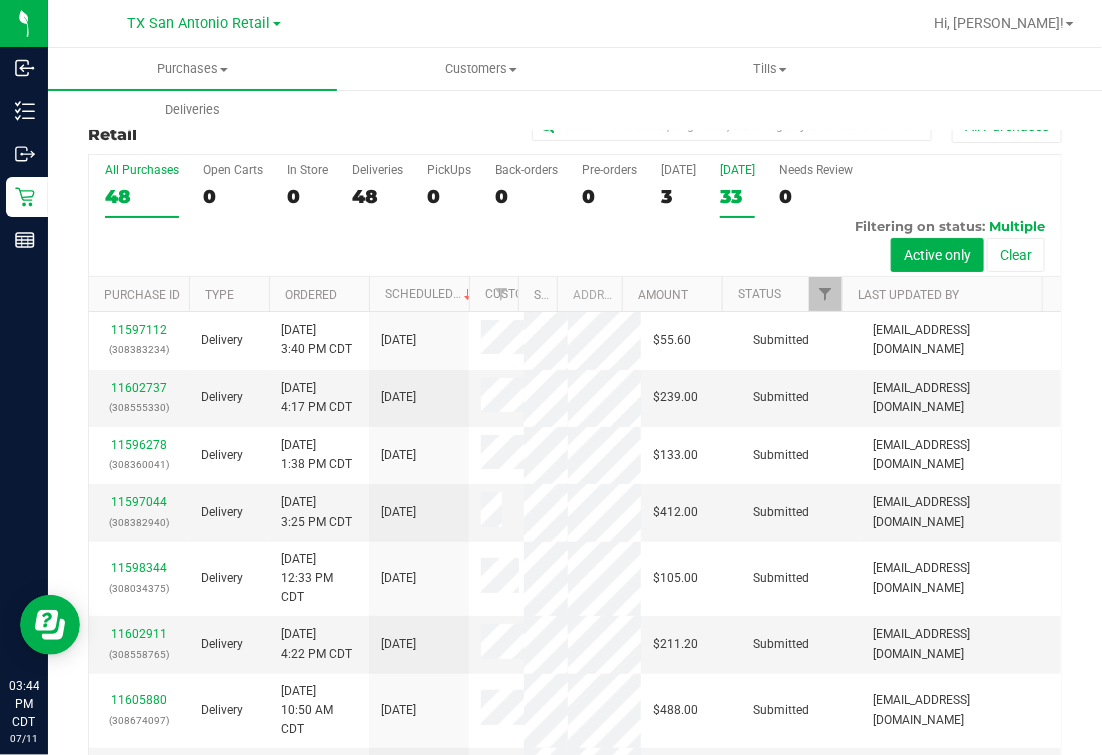 click on "33" at bounding box center [737, 196] 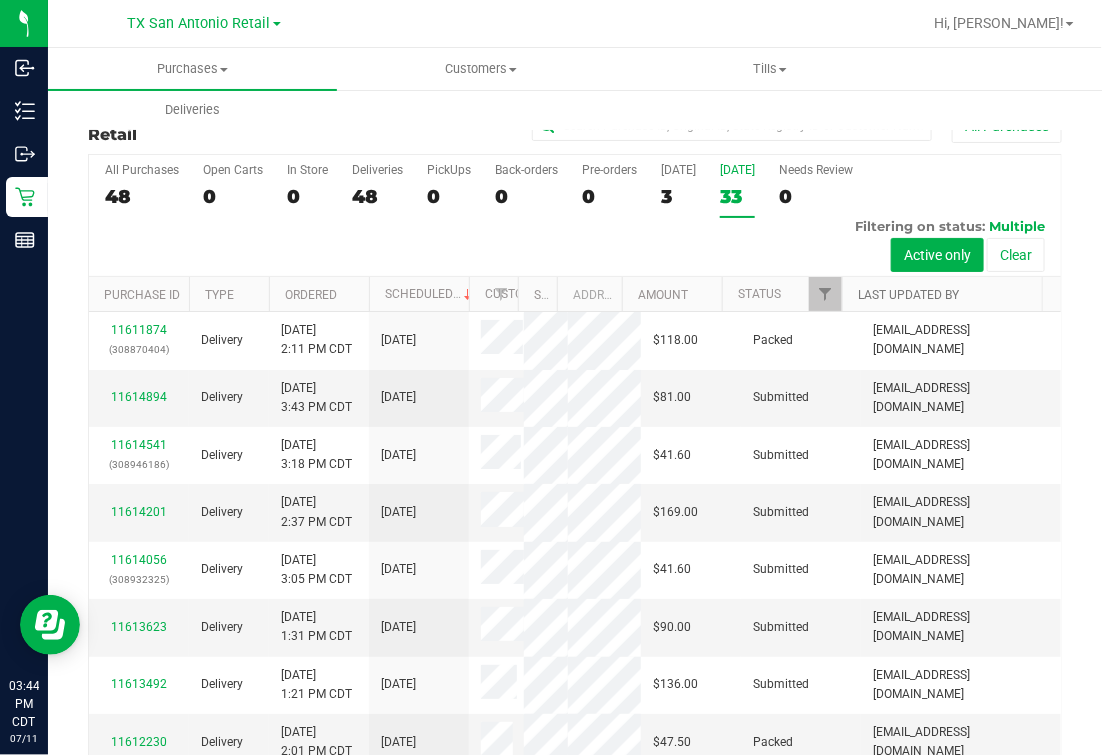 click on "Last Updated By" at bounding box center (908, 295) 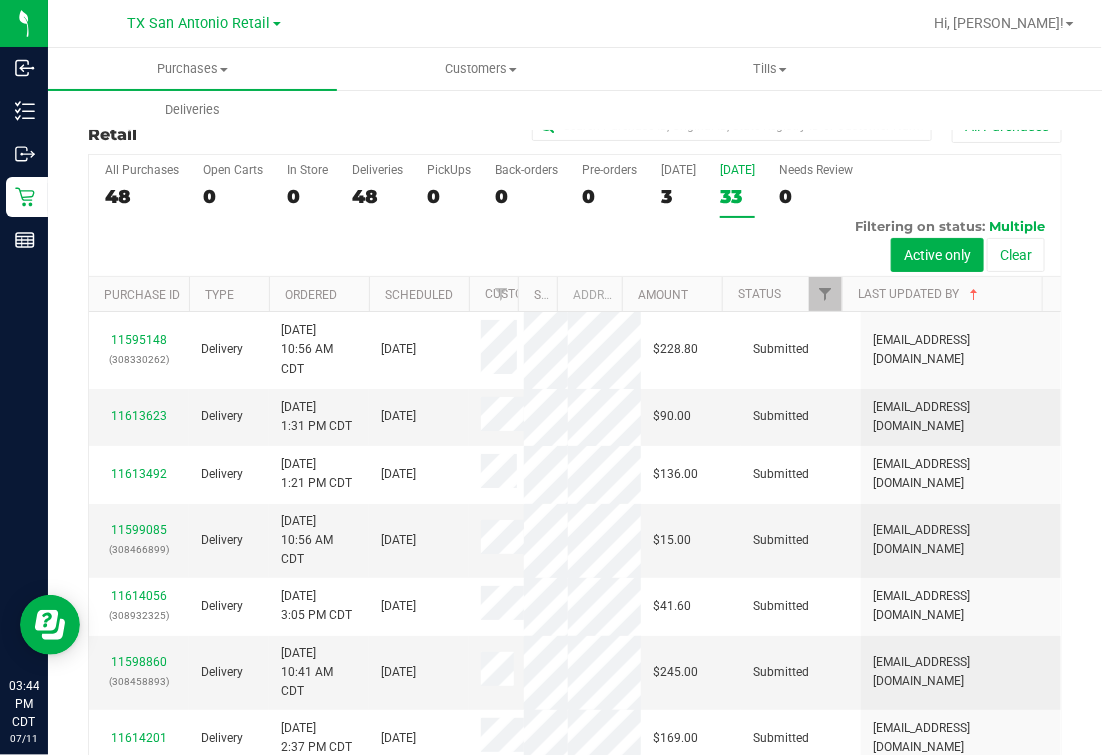 click on "Purchases
Summary of purchases
Fulfillment
All purchases
Customers
All customers
Add a new customer
All physicians" at bounding box center [599, 89] 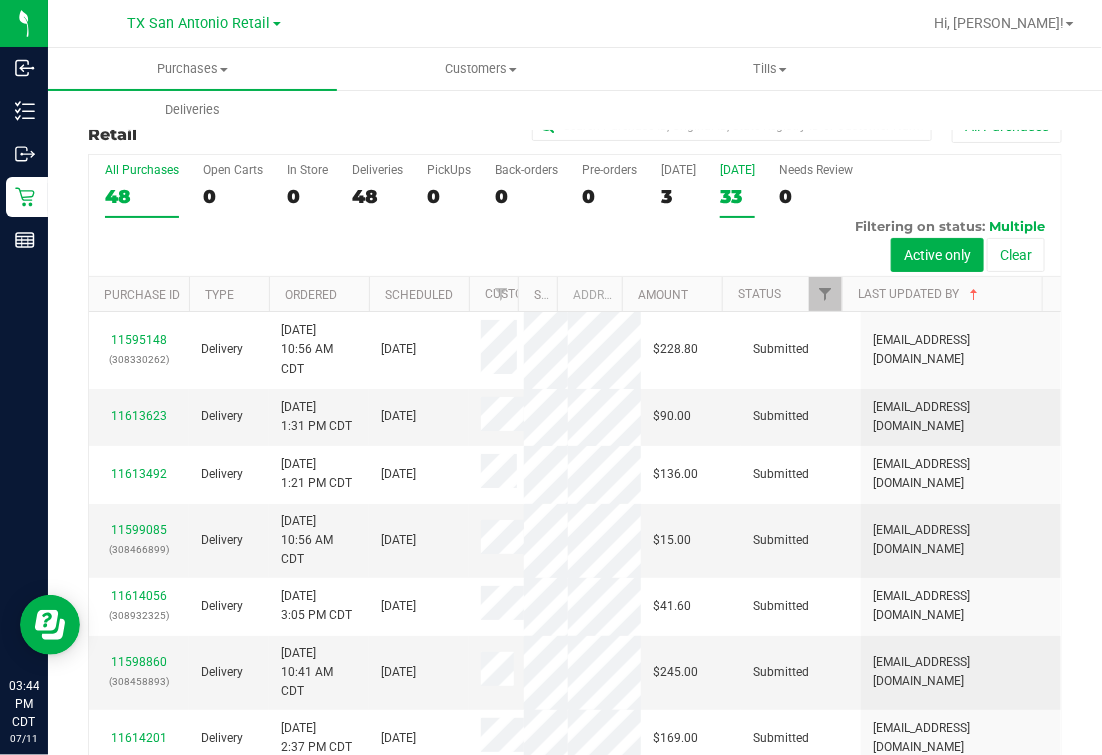 click on "All Purchases
48" at bounding box center (142, 190) 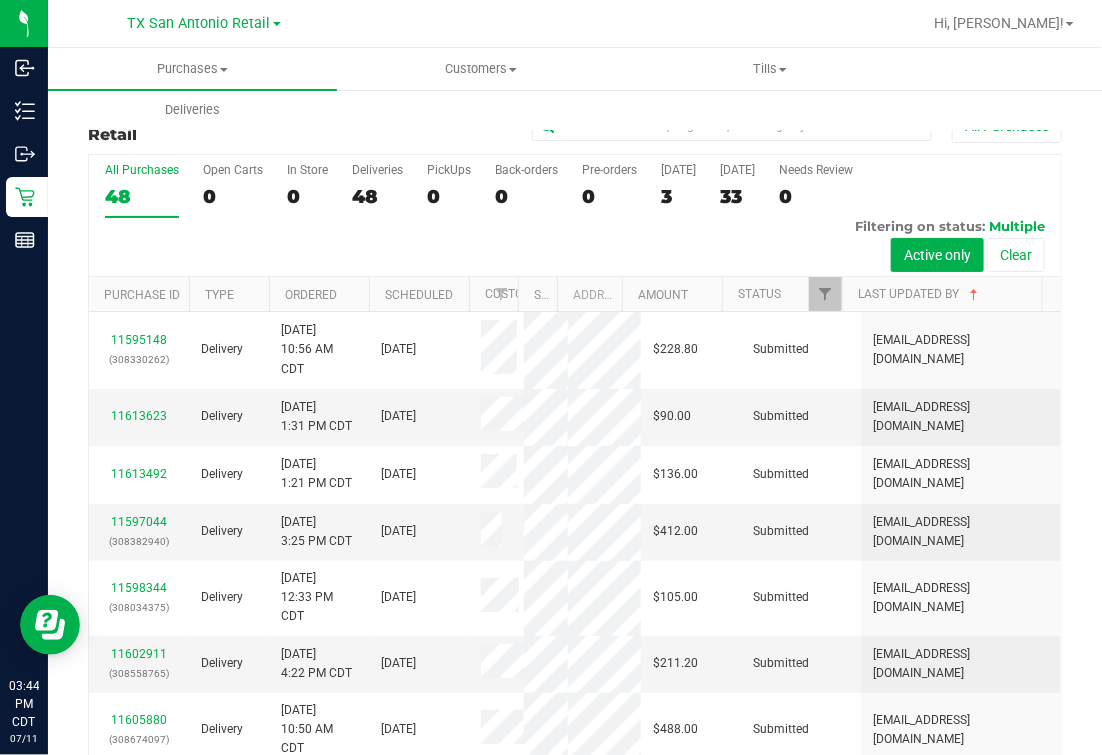 click on "All Purchases
48
Open Carts
0
In Store
0
Deliveries
48
PickUps
0
Back-orders
0
Pre-orders
0
[DATE]
3
[DATE]
33" at bounding box center (575, 216) 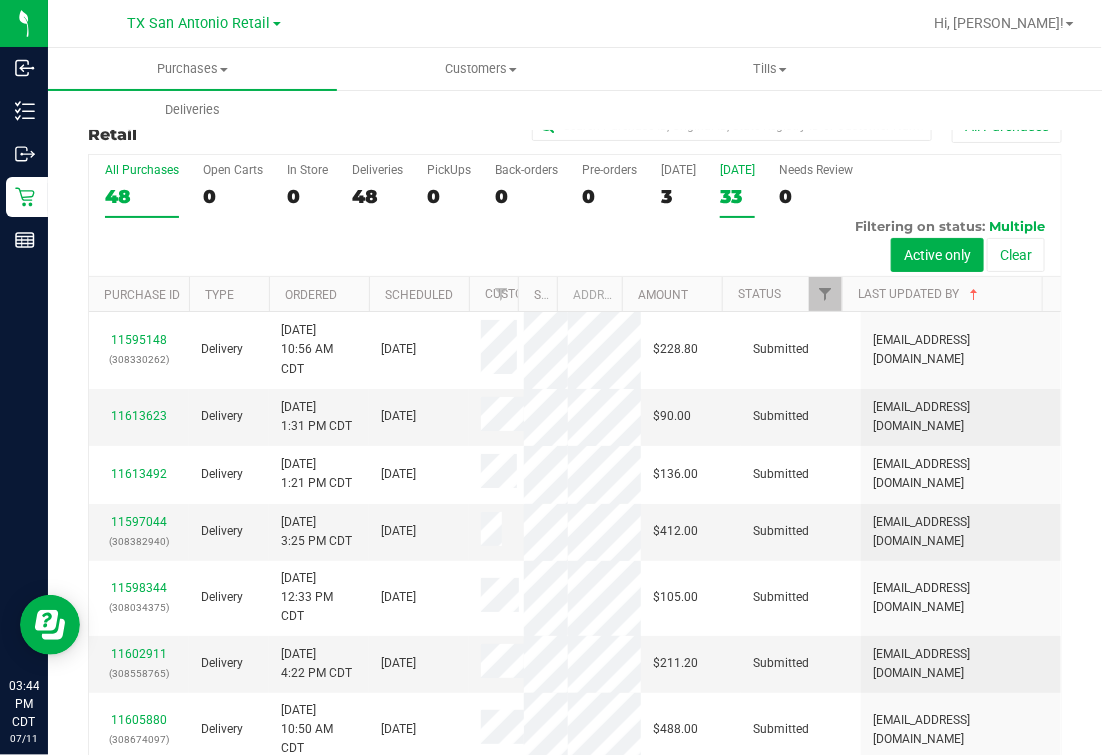 click on "[DATE]" at bounding box center [737, 170] 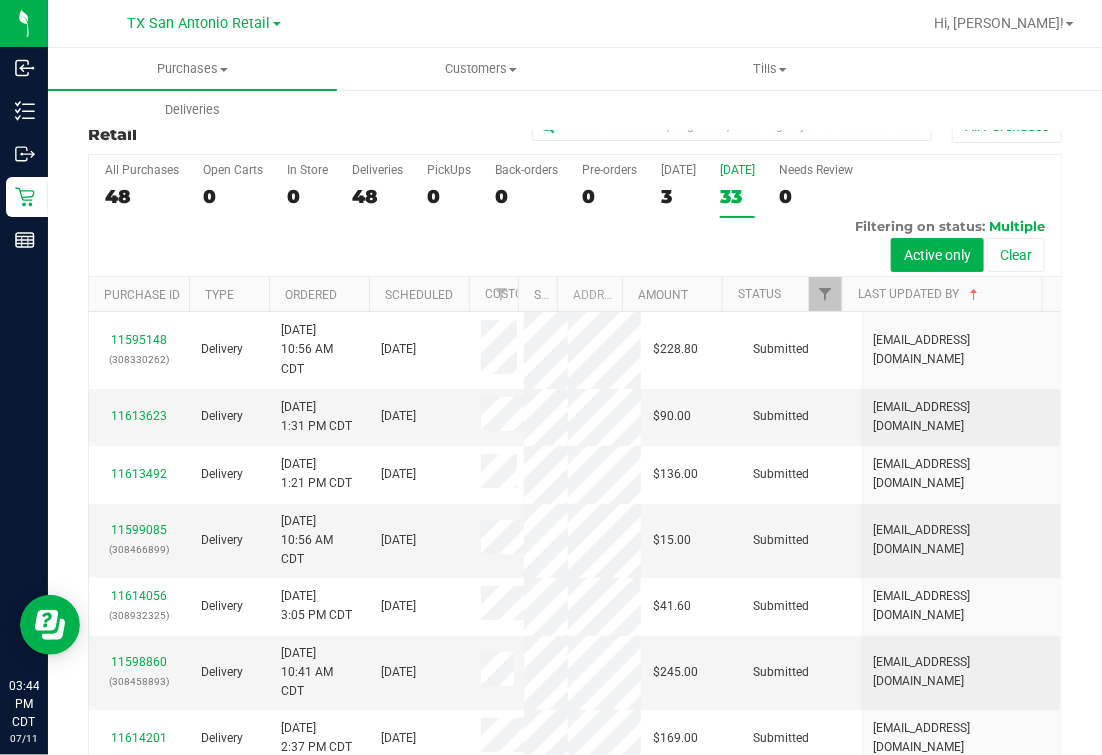 click at bounding box center [639, 23] 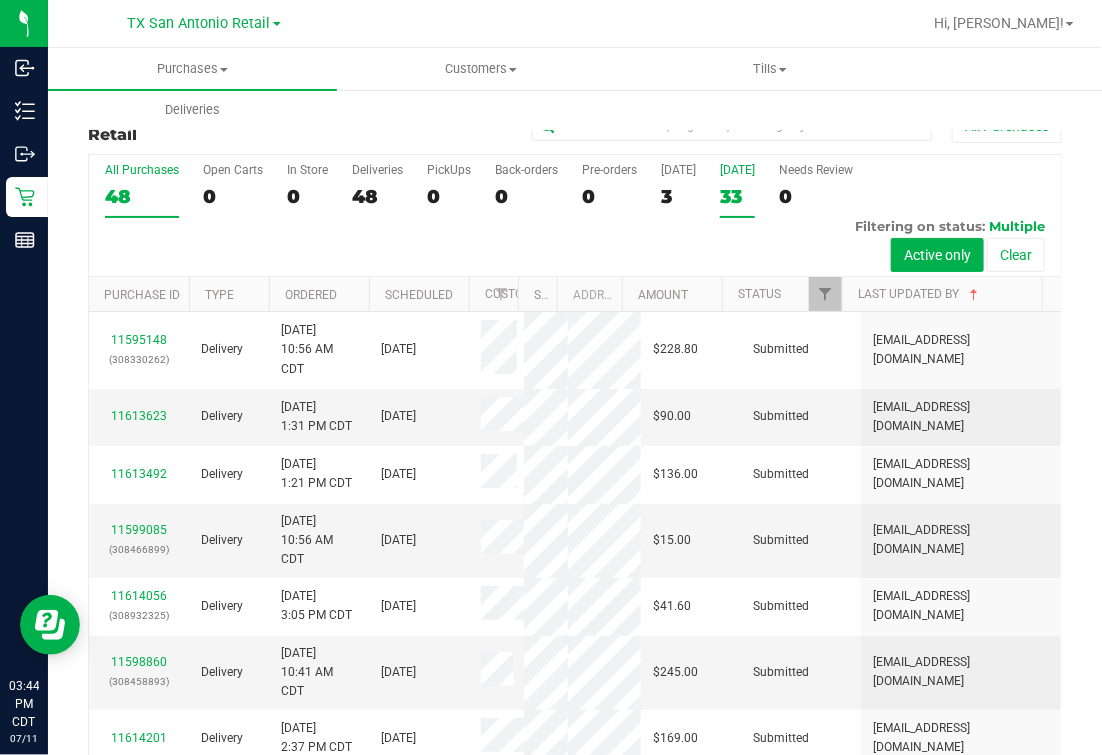 click on "48" at bounding box center (142, 196) 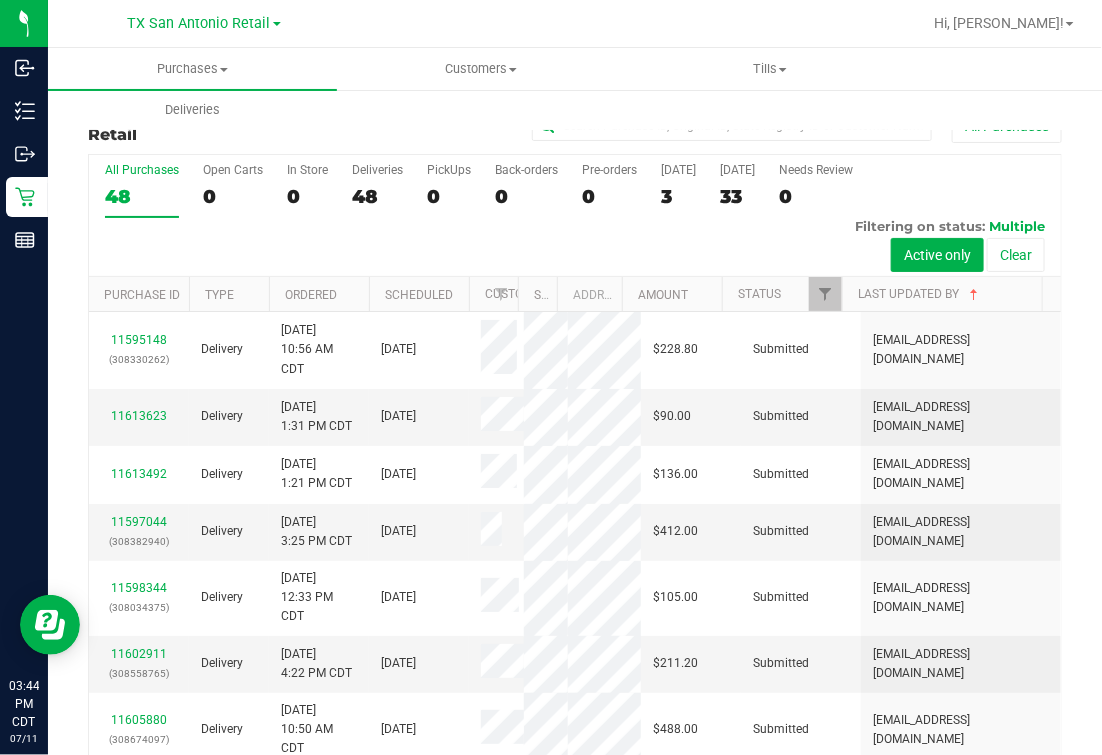 click on "All Purchases
48
Open Carts
0
In Store
0
Deliveries
48
PickUps
0
Back-orders
0
Pre-orders
0
[DATE]
3
[DATE]
33" at bounding box center [575, 216] 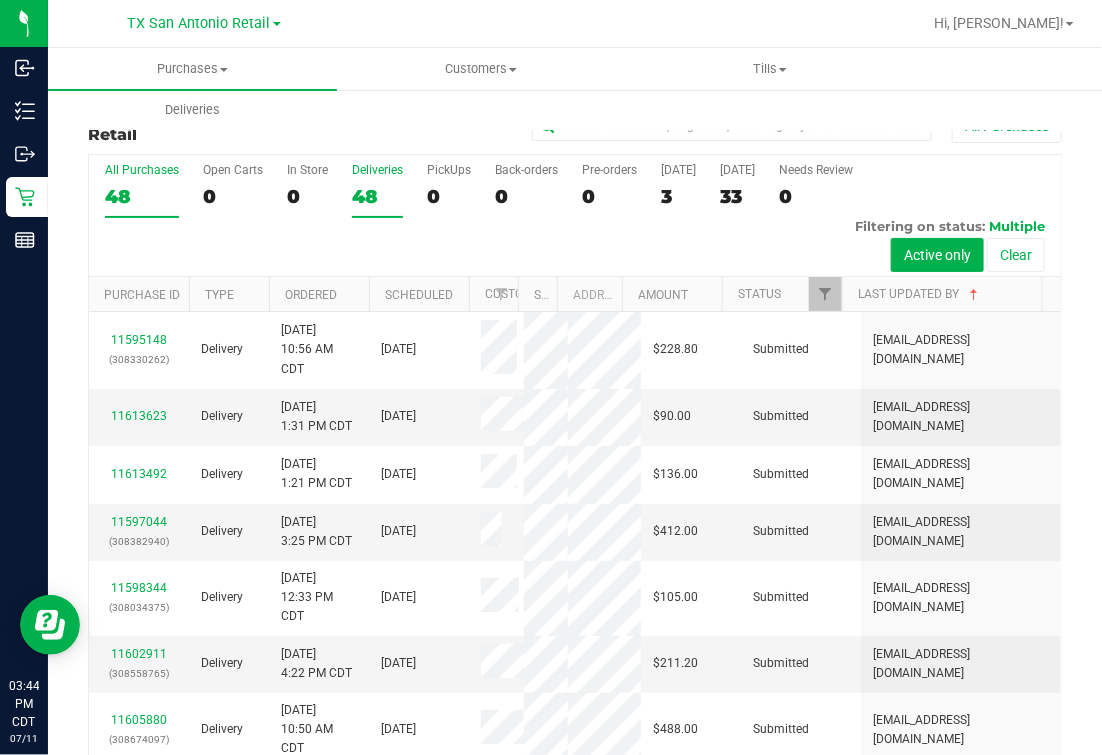 click on "48" at bounding box center (377, 196) 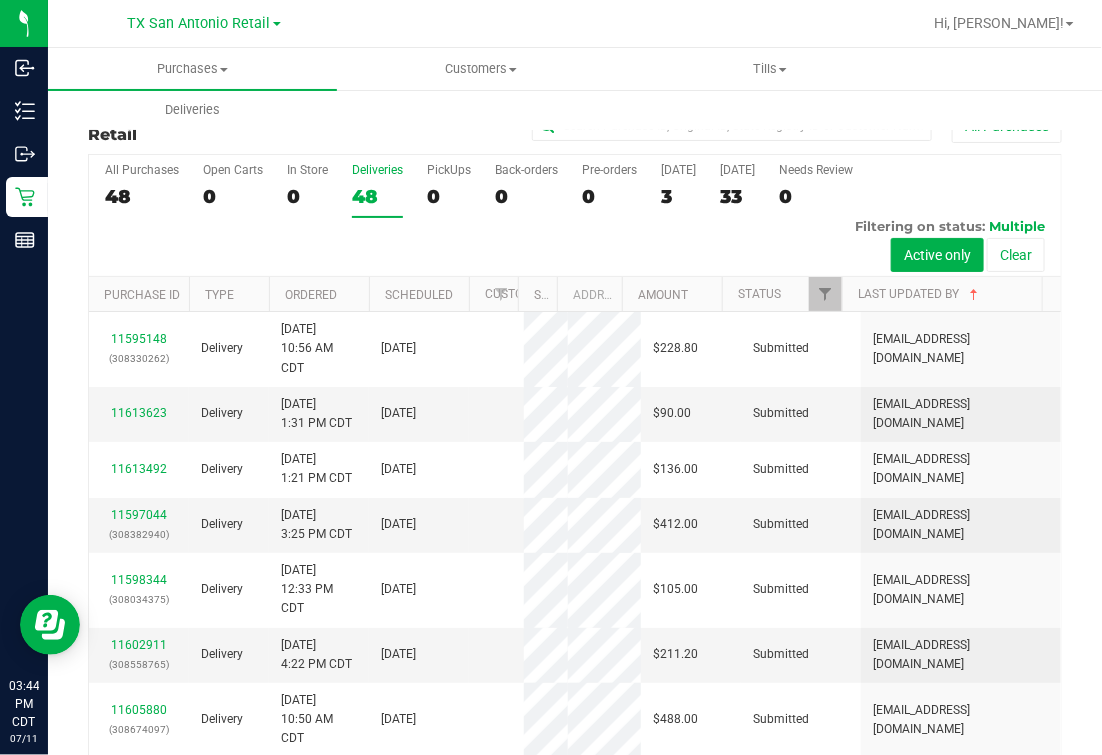click on "All Purchases
48
Open Carts
0
In Store
0
Deliveries
48
PickUps
0
Back-orders
0
Pre-orders
0
[DATE]
3
[DATE]
33" at bounding box center (575, 216) 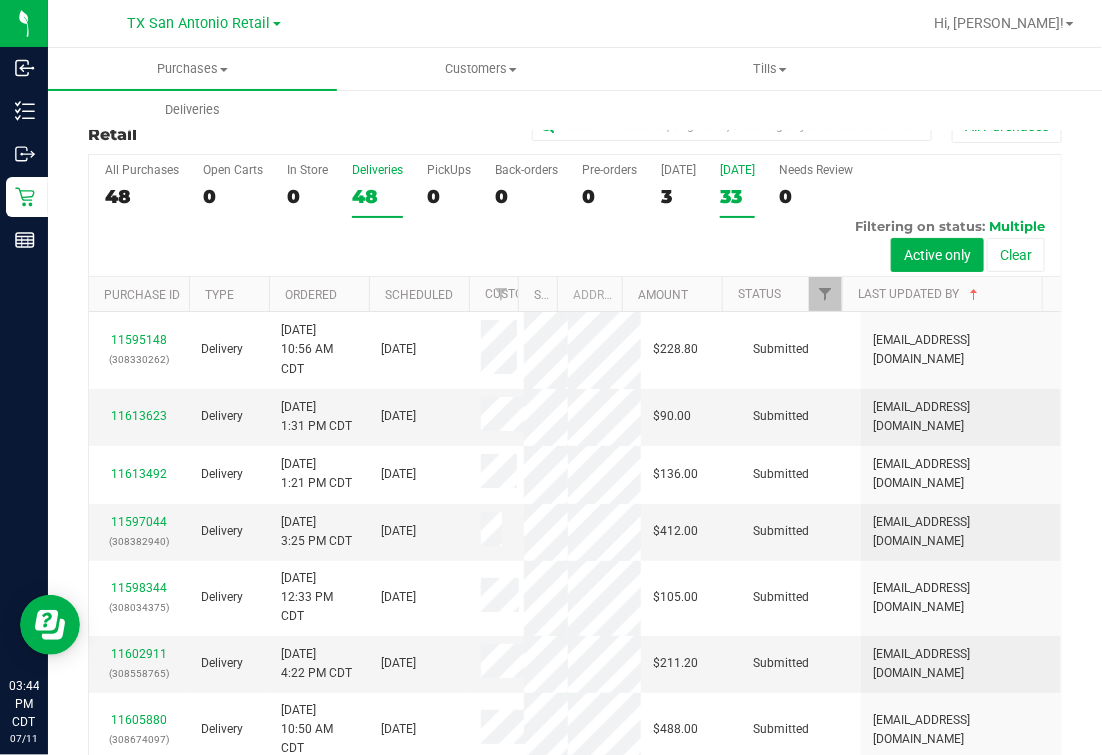 click on "33" at bounding box center (737, 196) 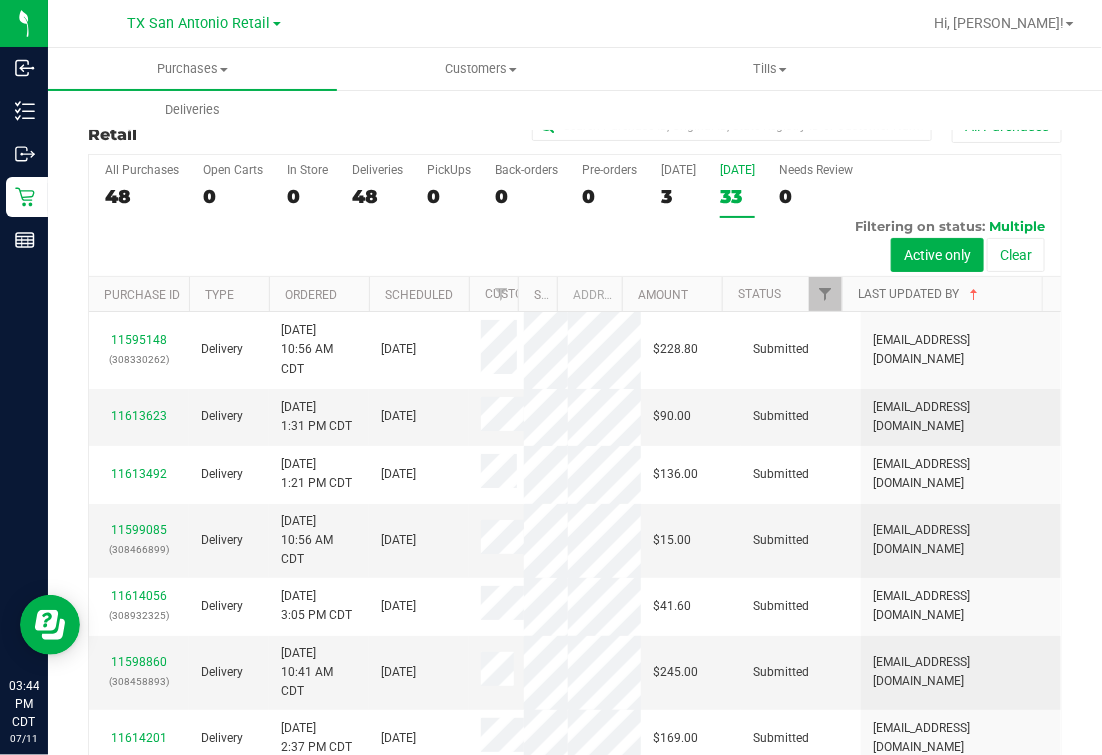 click on "Last Updated By" at bounding box center (920, 294) 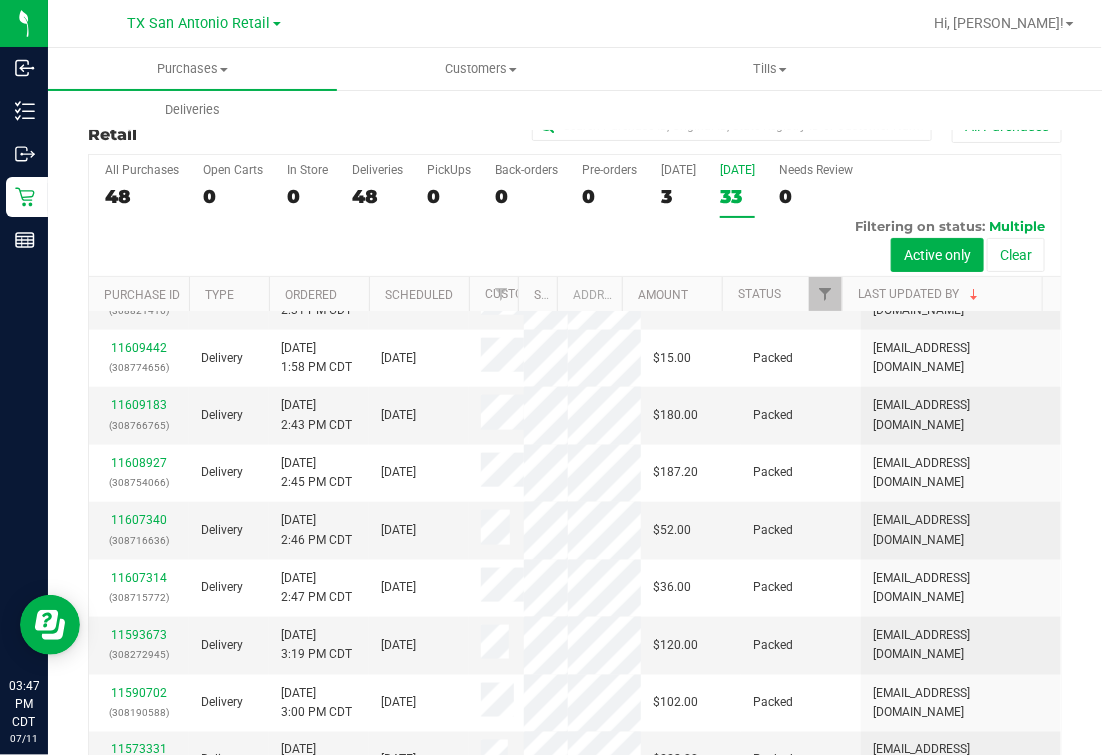 scroll, scrollTop: 874, scrollLeft: 0, axis: vertical 